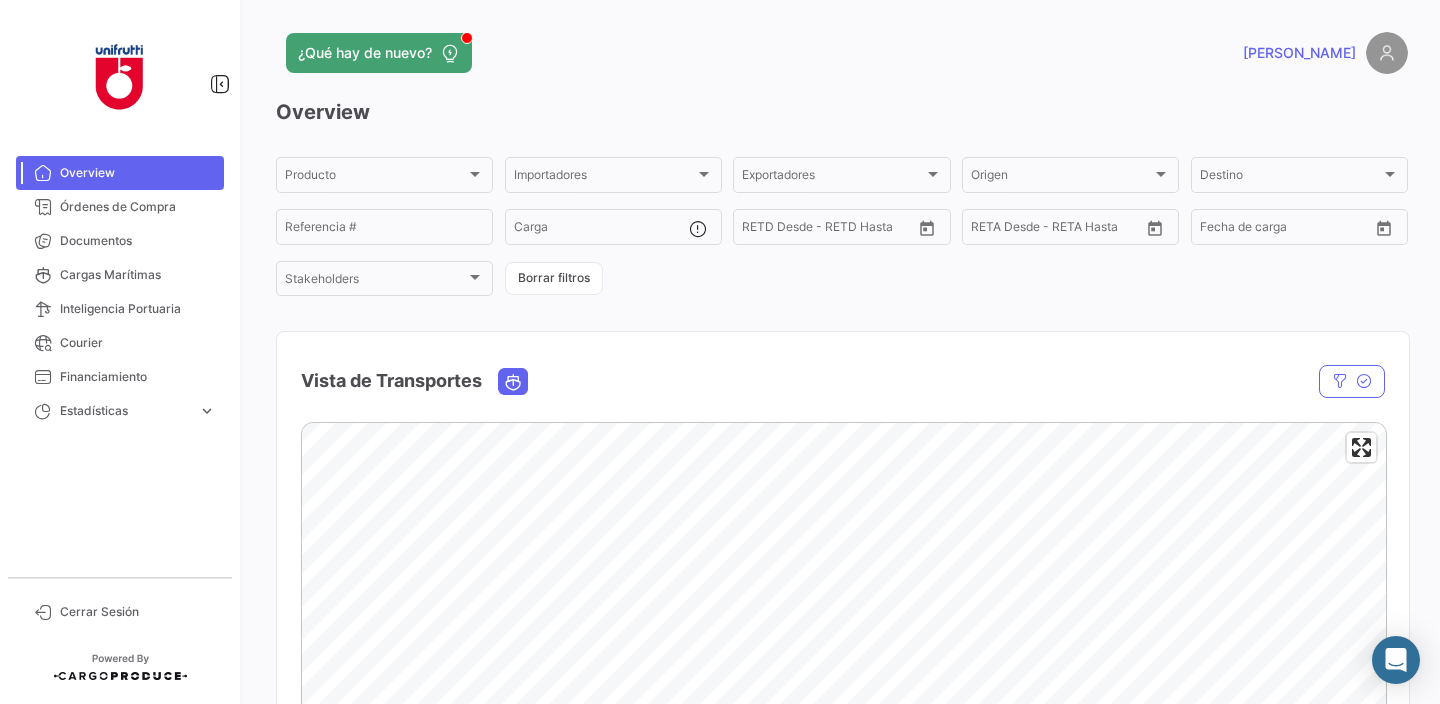 scroll, scrollTop: 0, scrollLeft: 0, axis: both 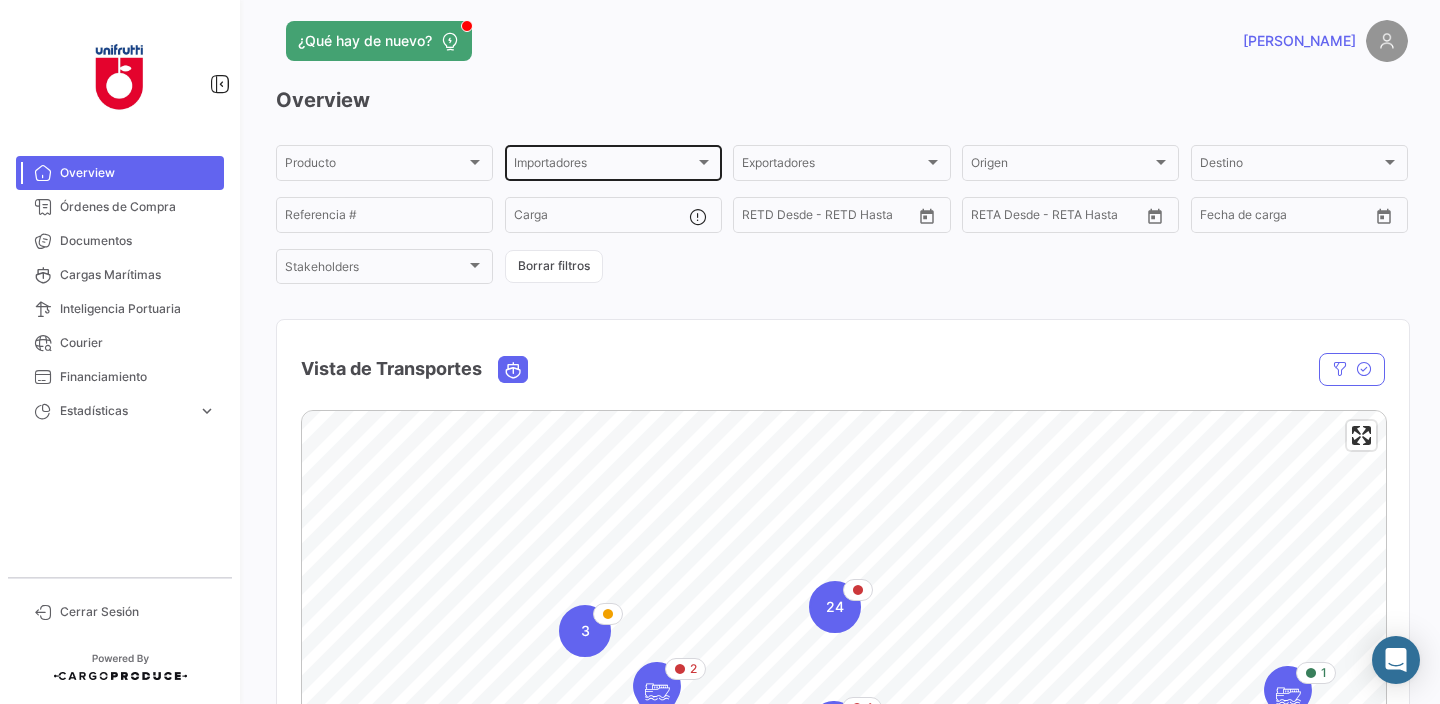click on "Importadores" at bounding box center (604, 166) 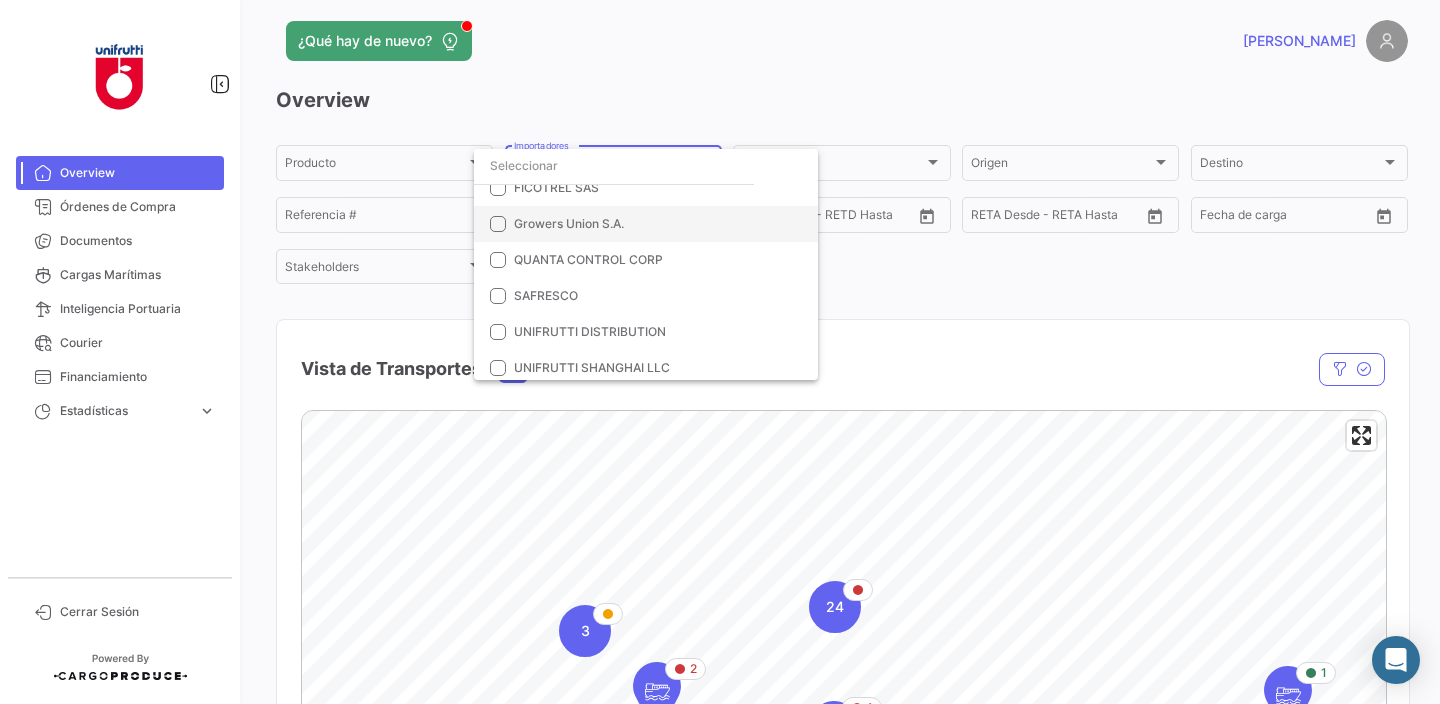 scroll, scrollTop: 57, scrollLeft: 0, axis: vertical 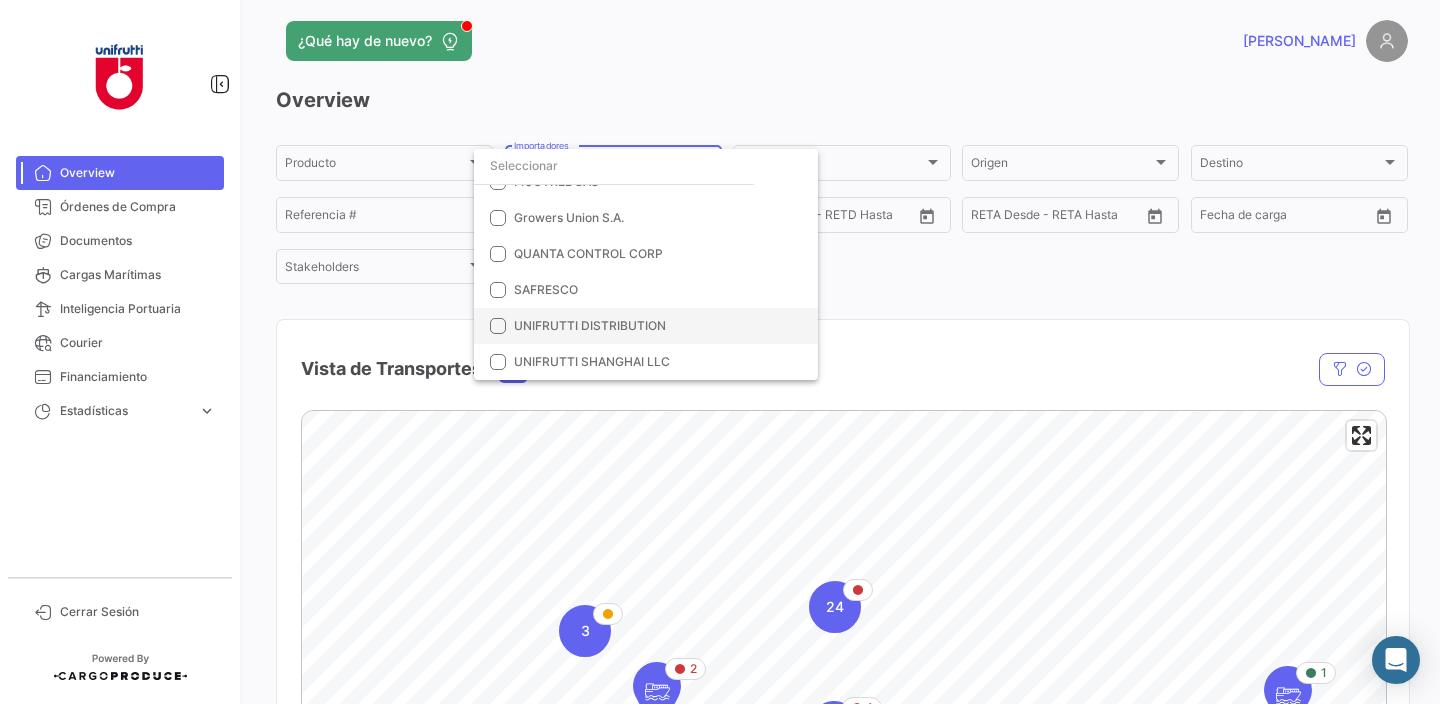 click at bounding box center [498, 326] 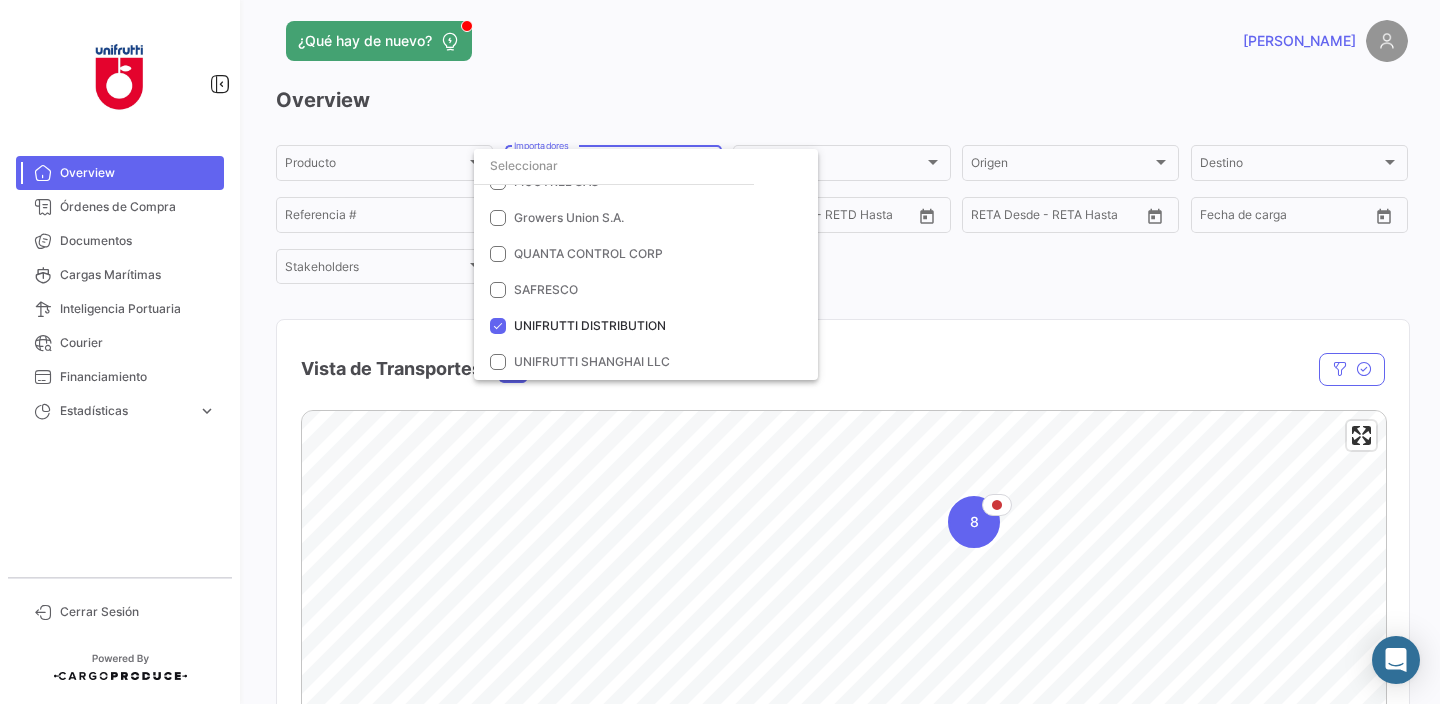 click at bounding box center [720, 352] 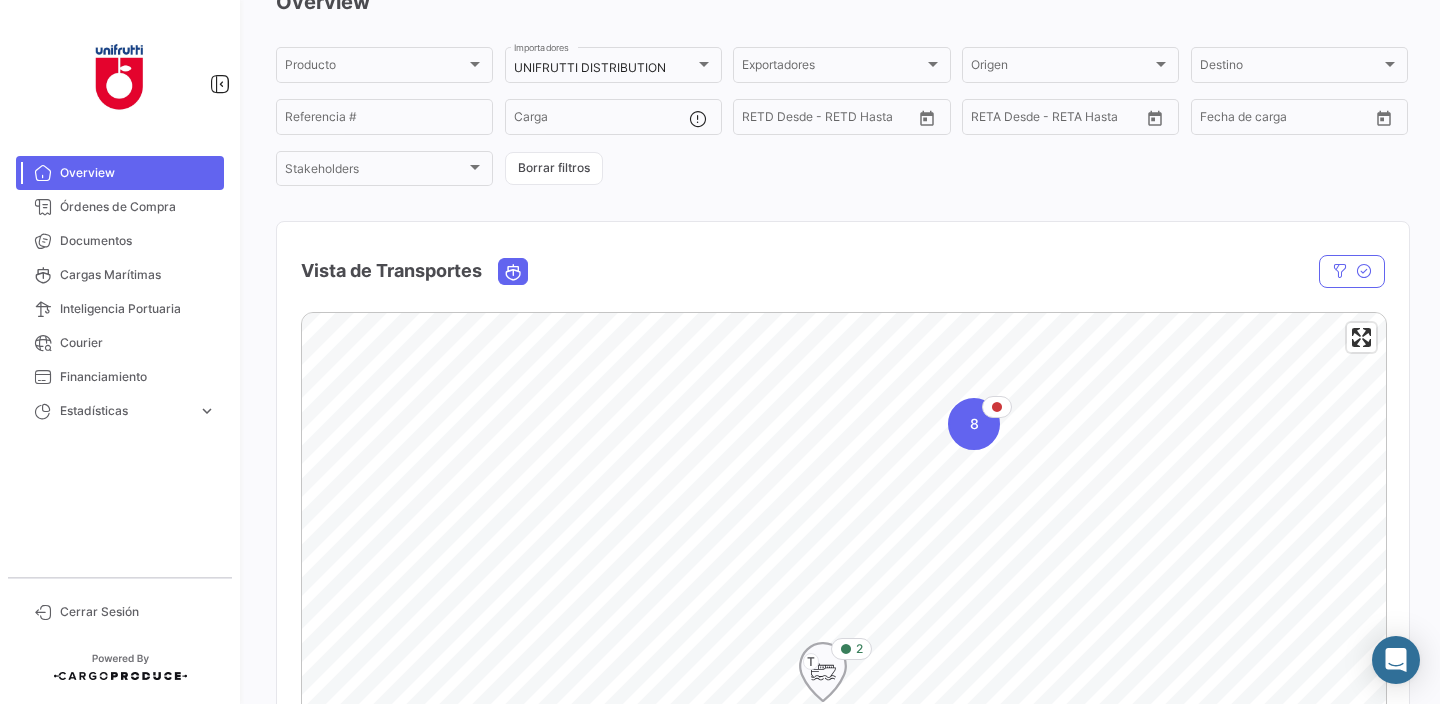scroll, scrollTop: 123, scrollLeft: 0, axis: vertical 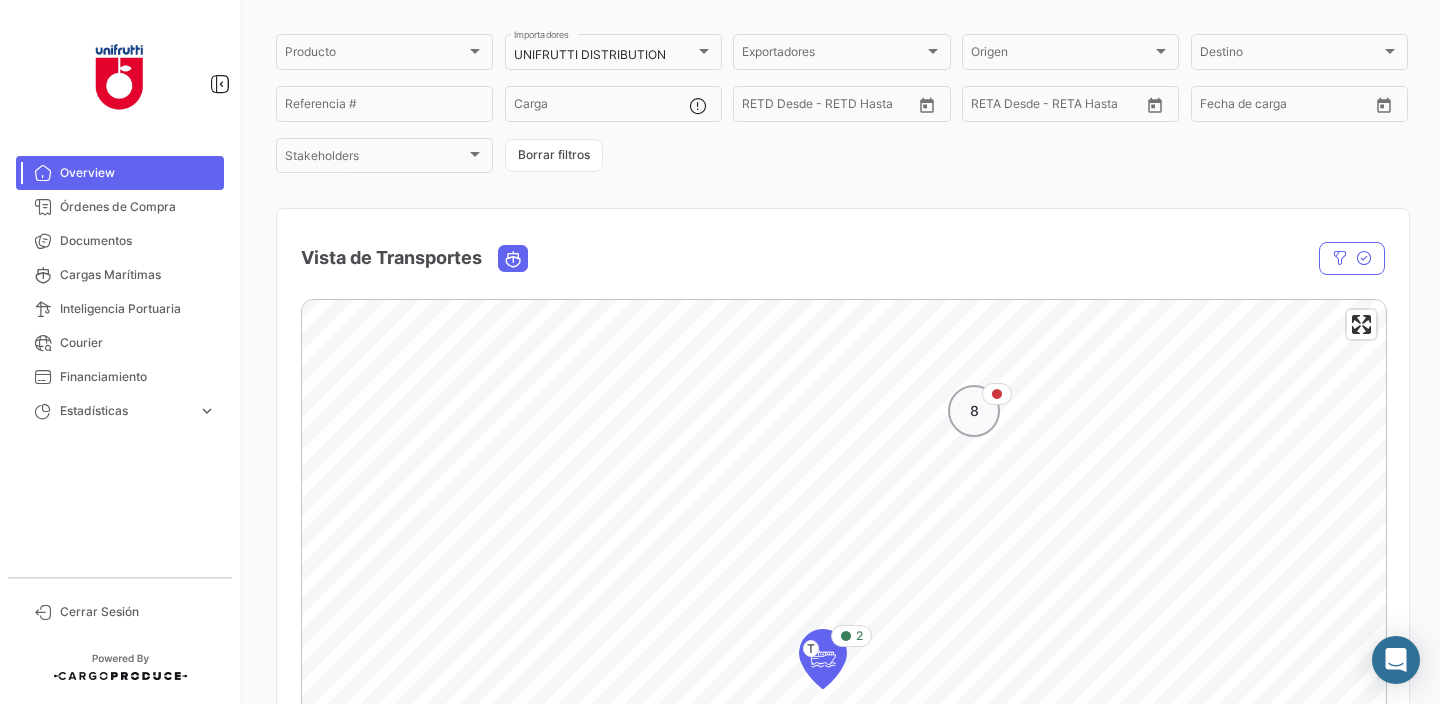 click on "8" 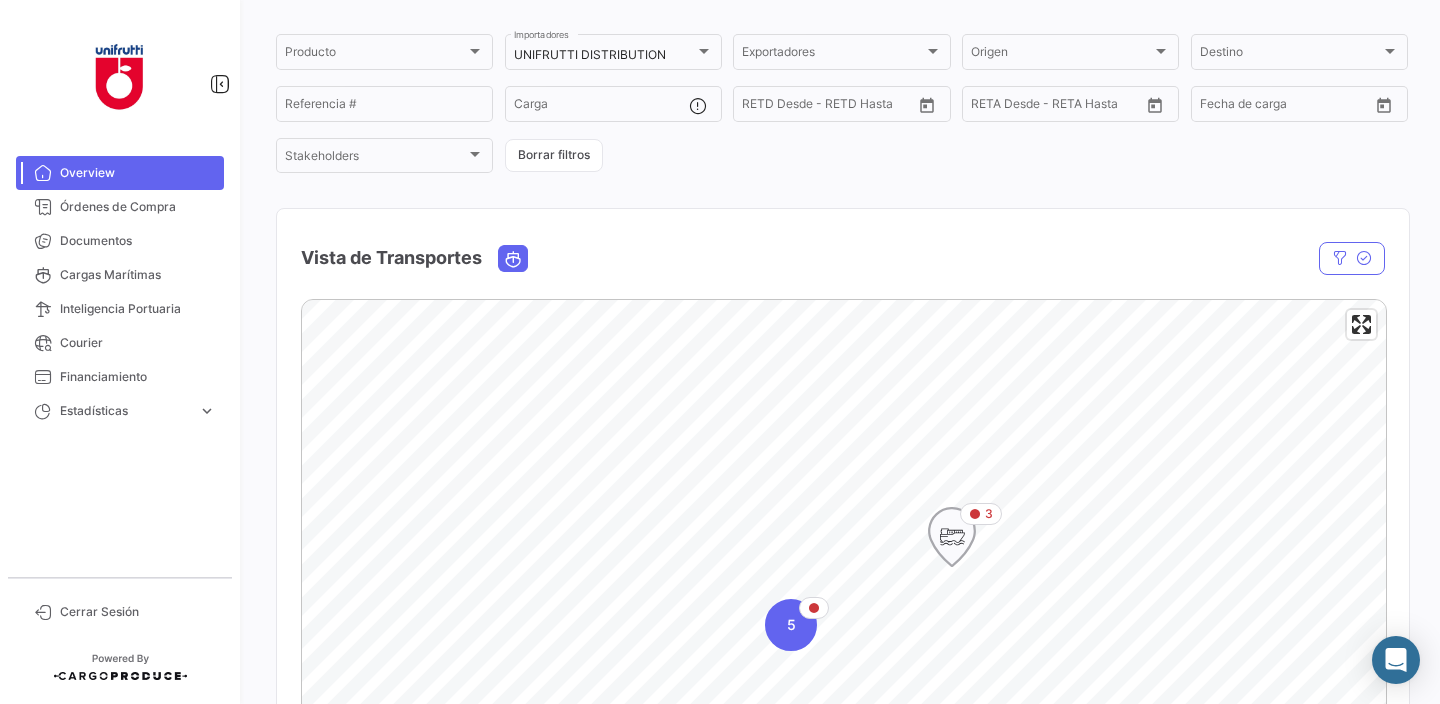 click 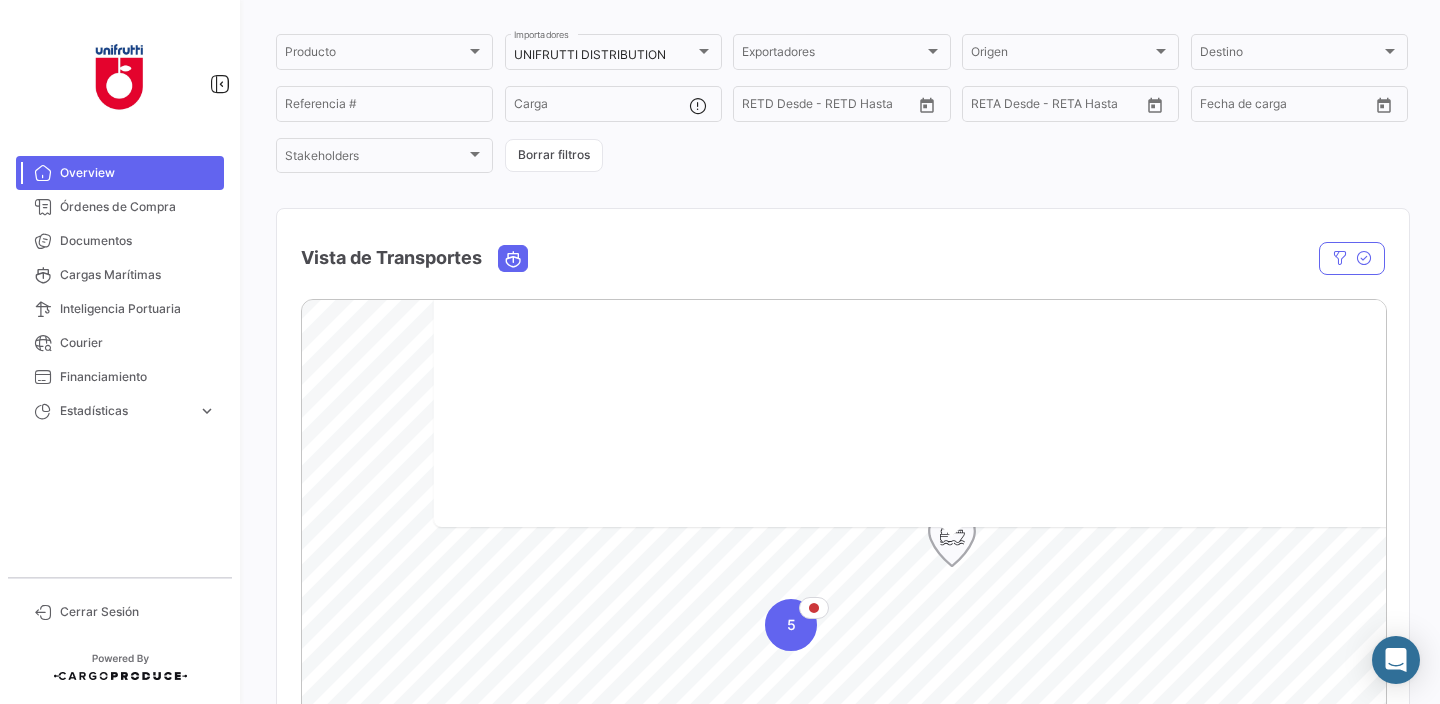 scroll, scrollTop: 0, scrollLeft: 0, axis: both 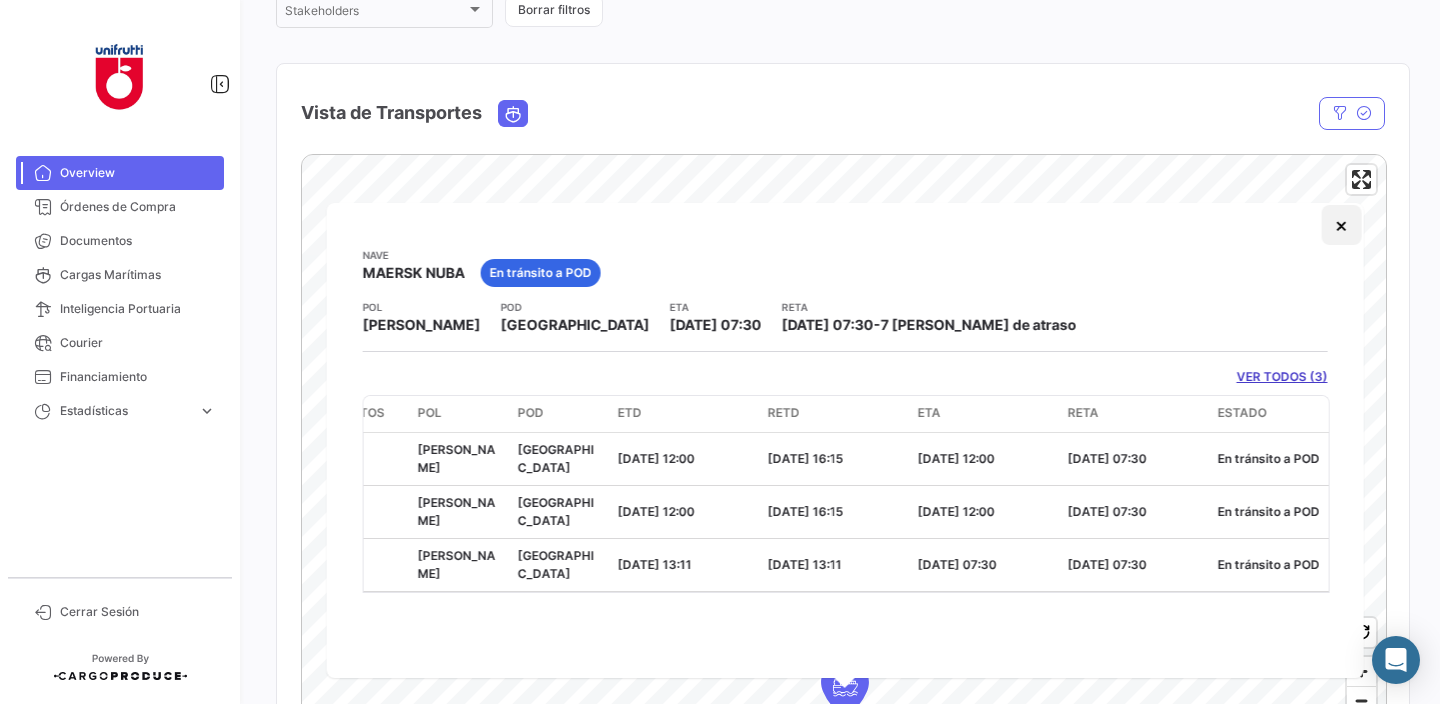 click on "×" 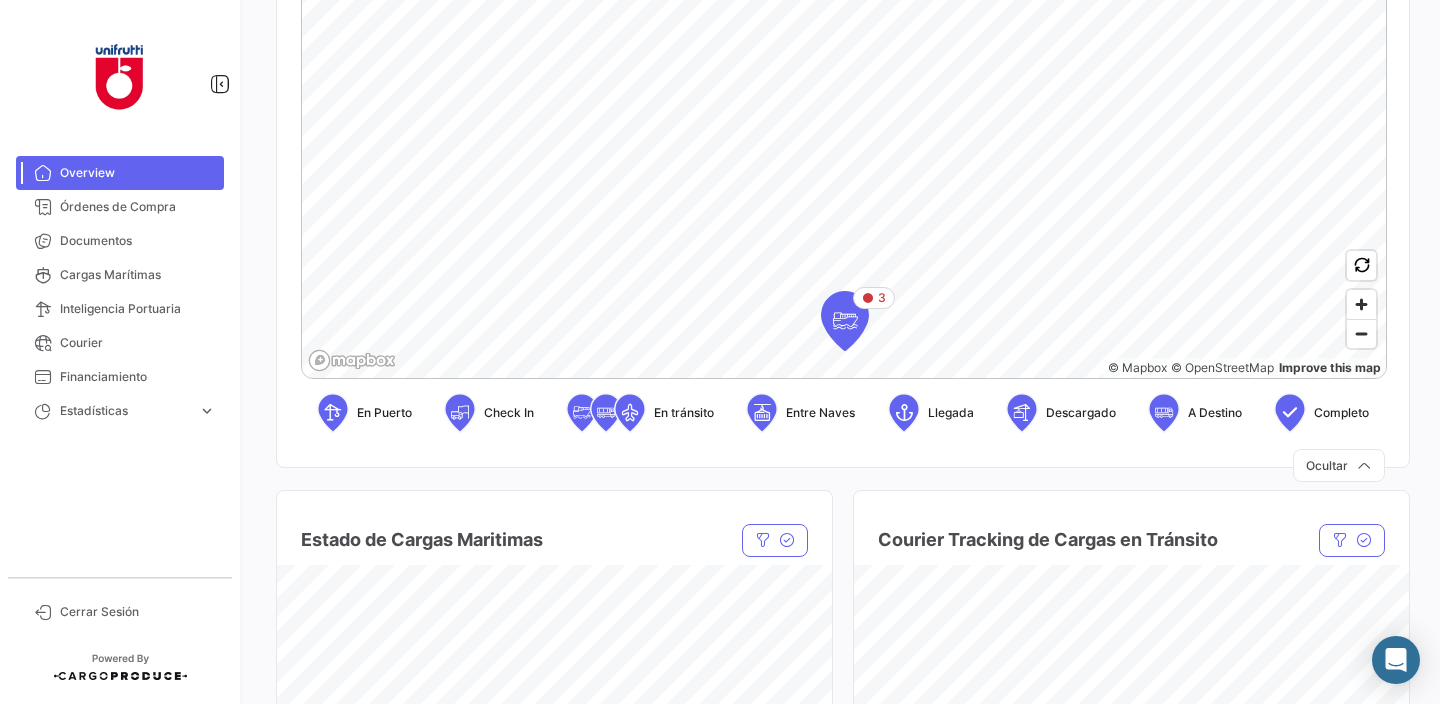 scroll, scrollTop: 640, scrollLeft: 0, axis: vertical 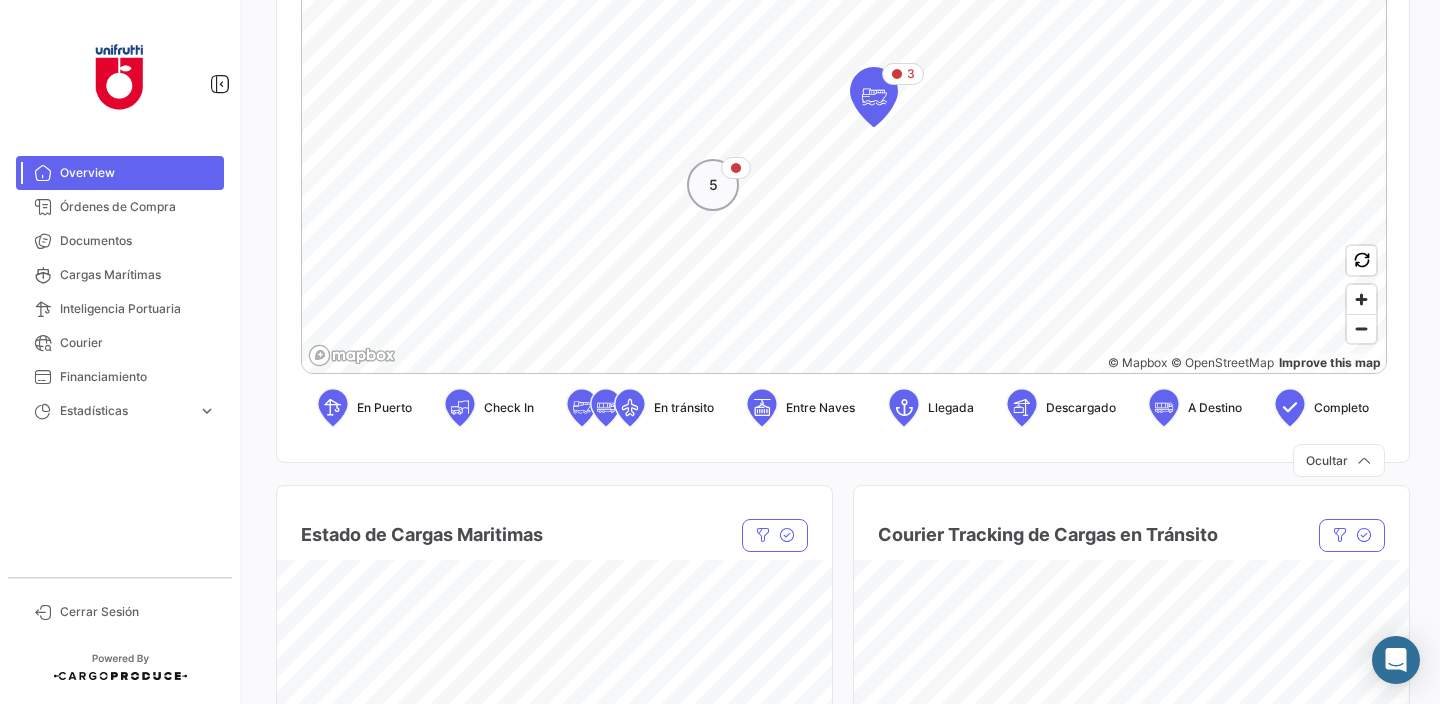 click on "5" 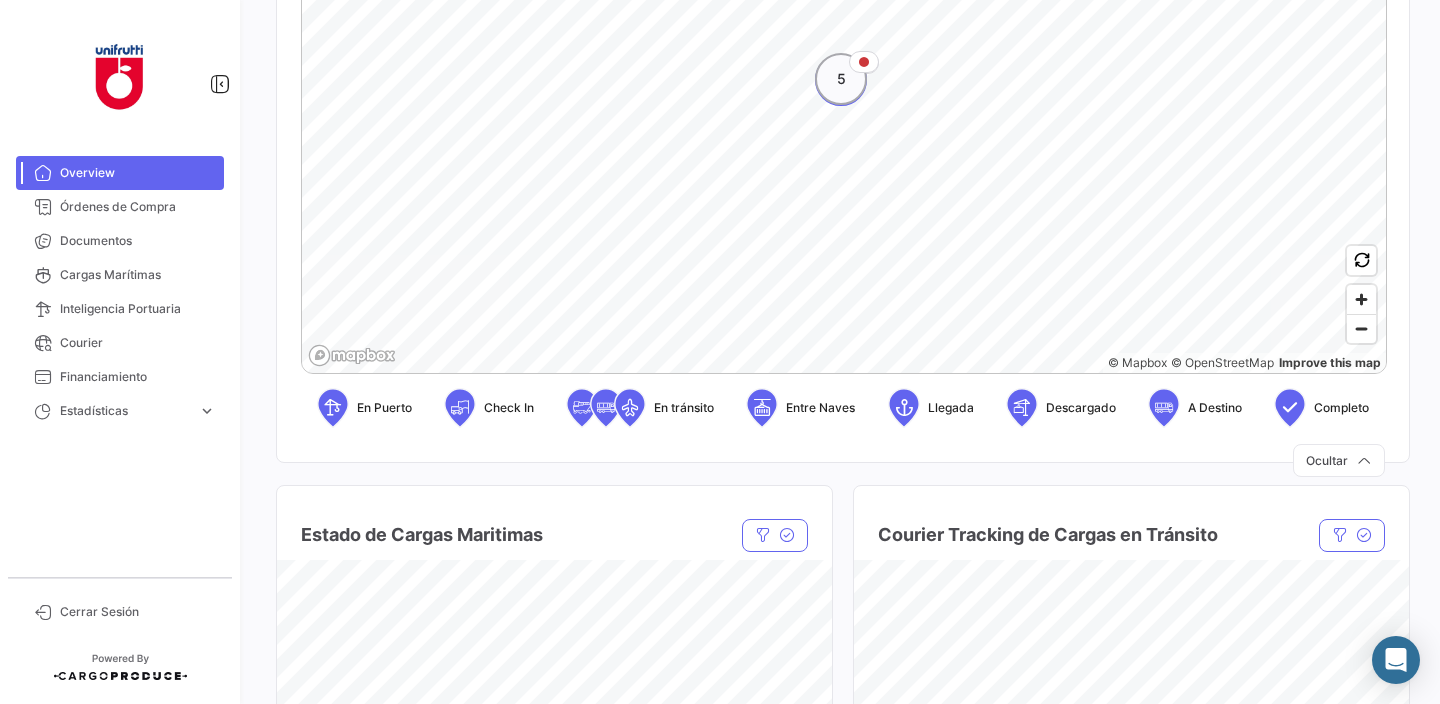 click on "5" 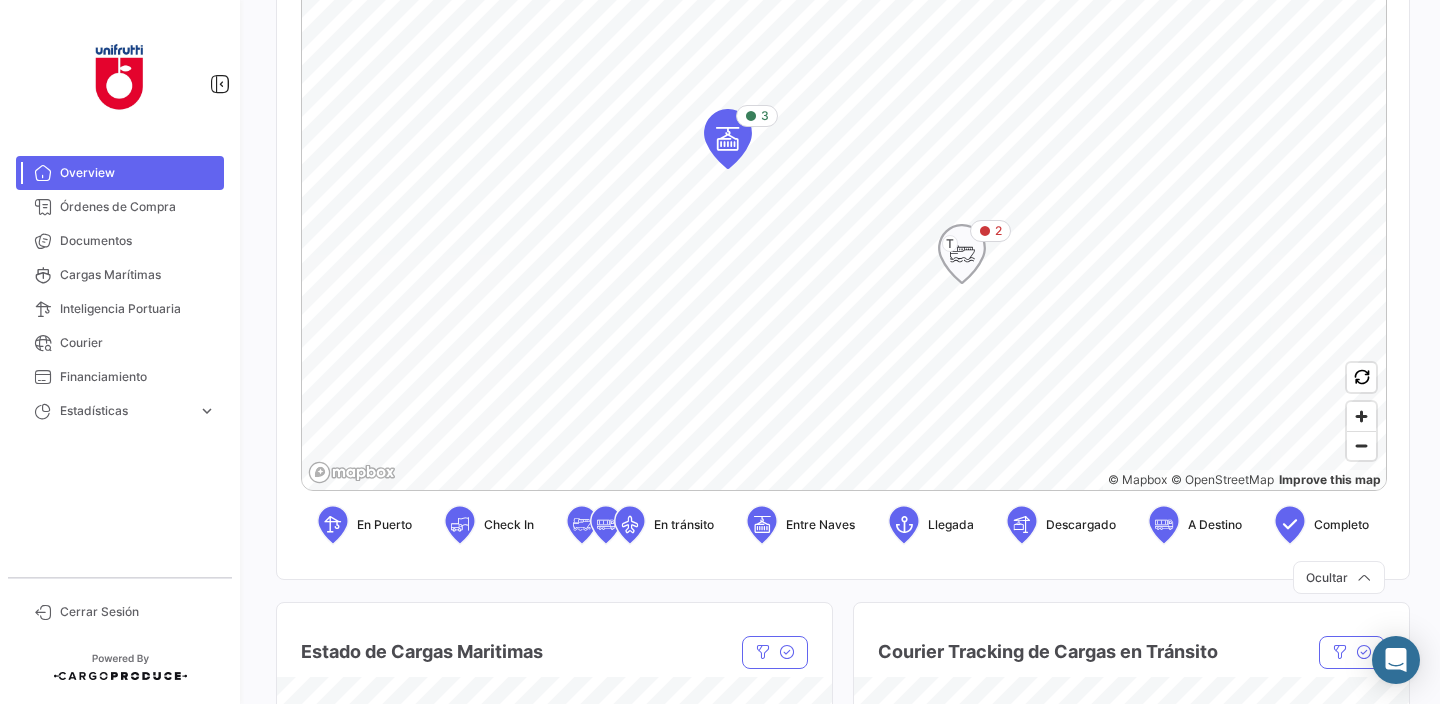 scroll, scrollTop: 522, scrollLeft: 0, axis: vertical 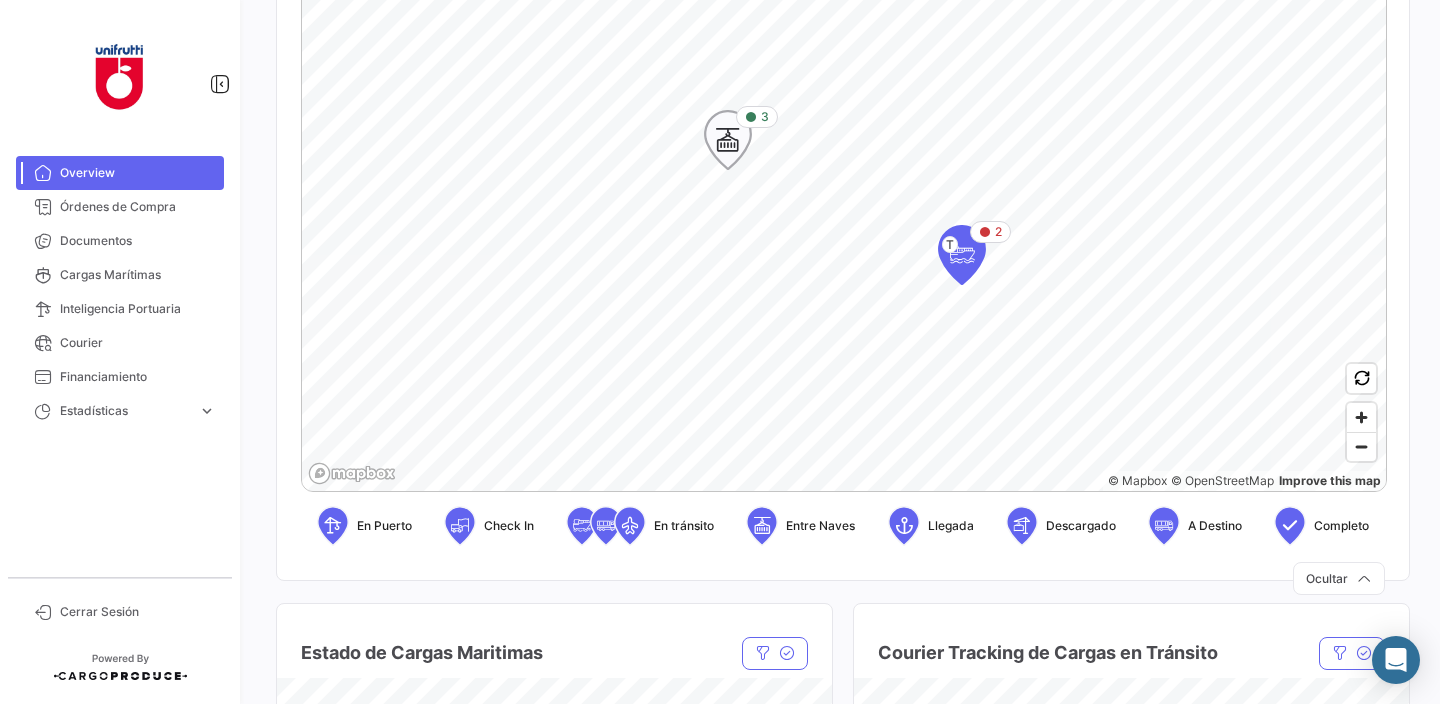 click 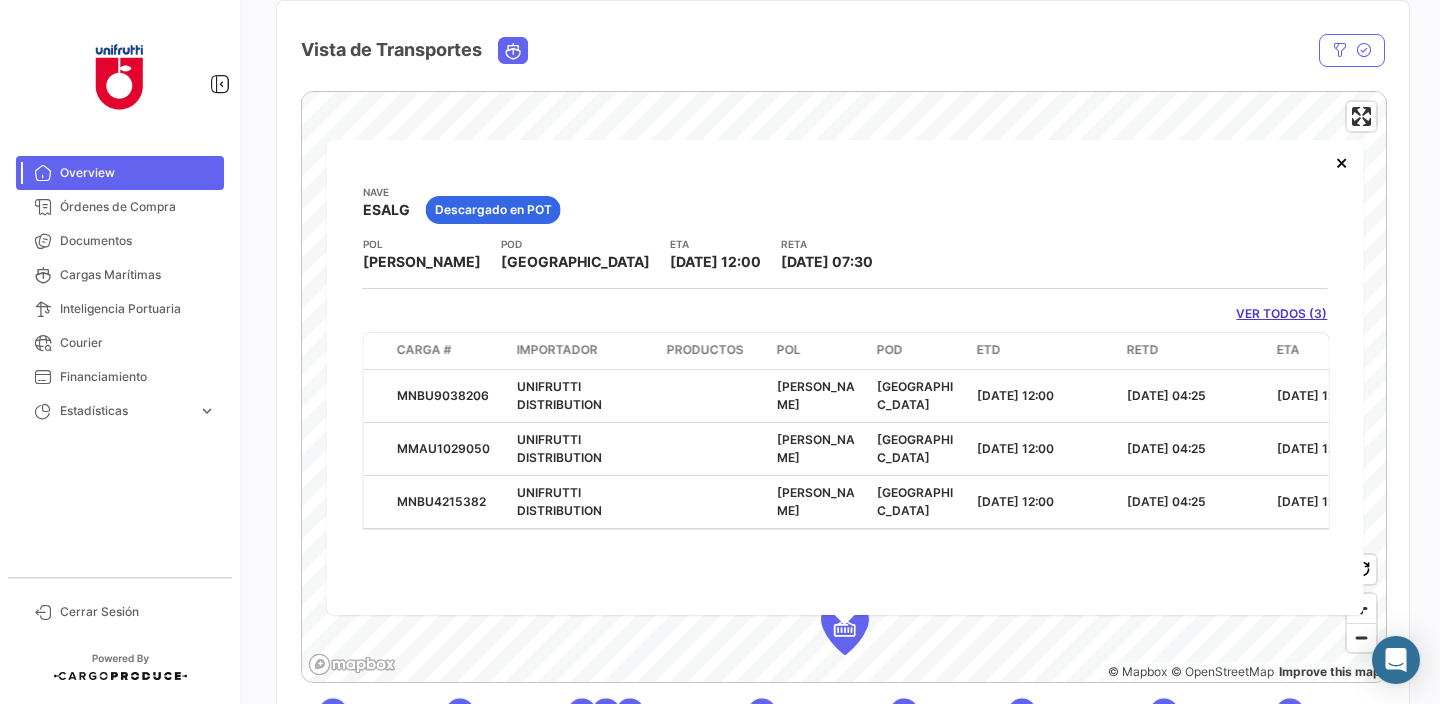 scroll, scrollTop: 334, scrollLeft: 0, axis: vertical 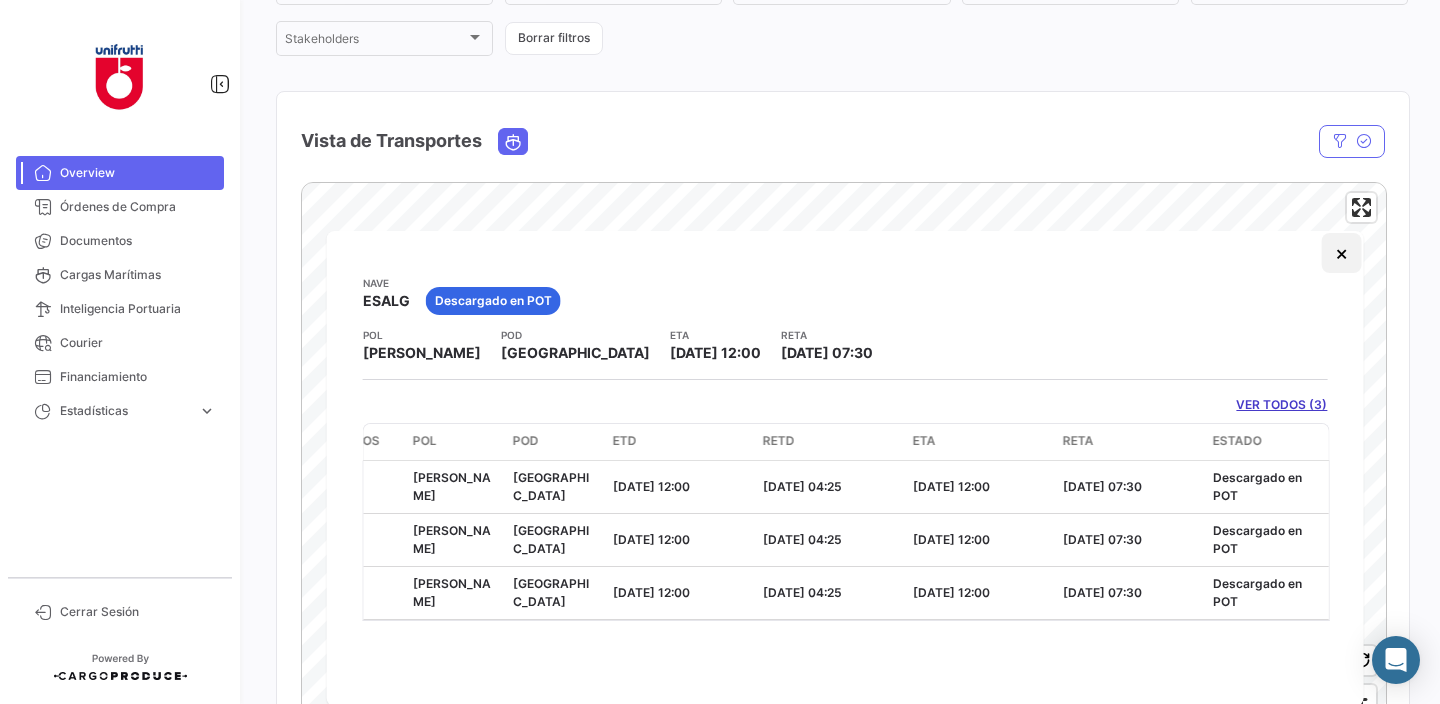click on "×" 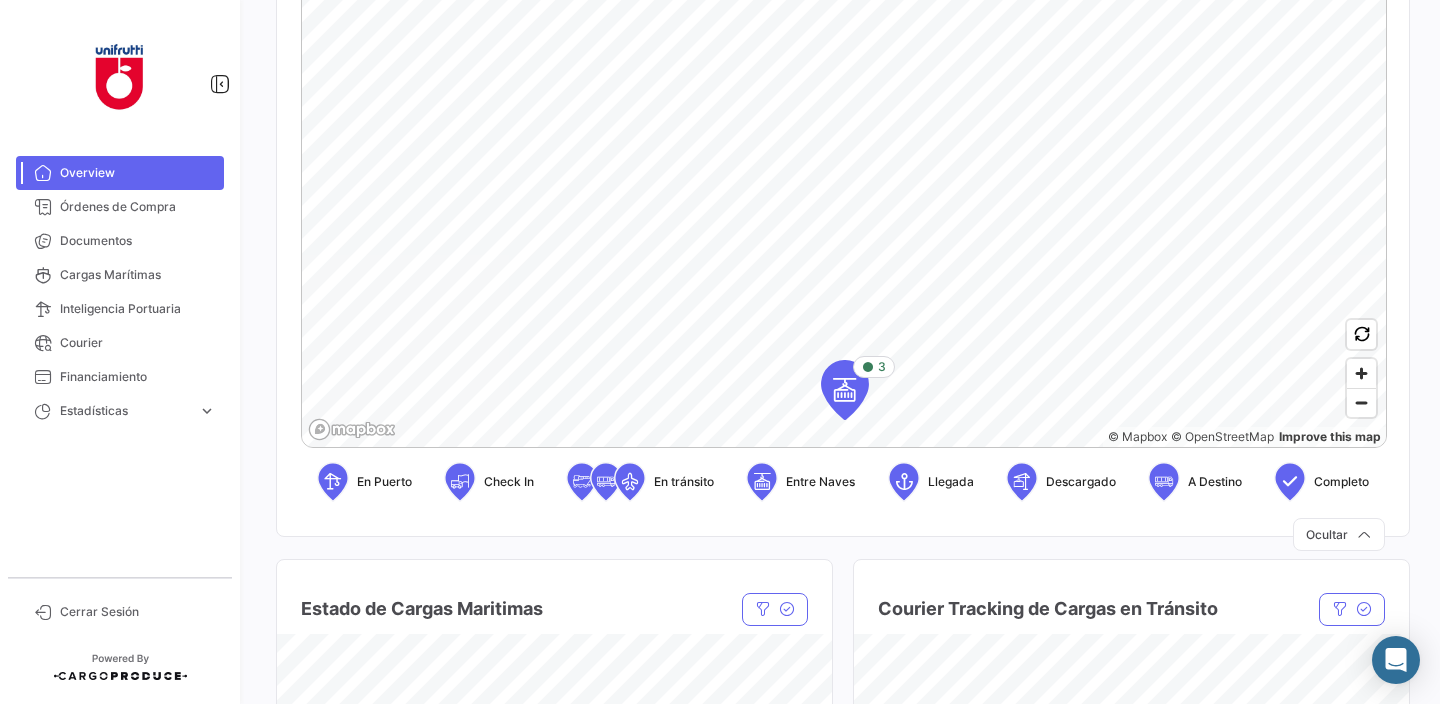 scroll, scrollTop: 579, scrollLeft: 0, axis: vertical 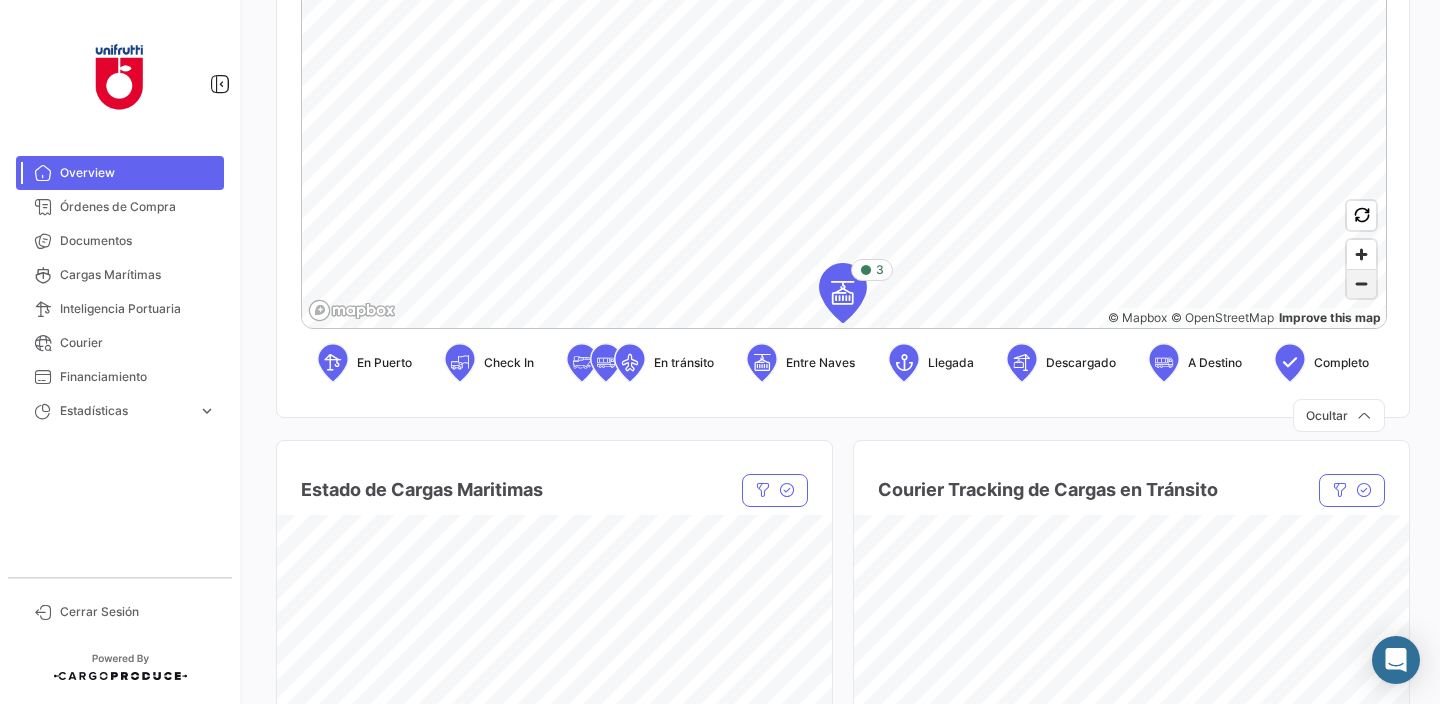 click 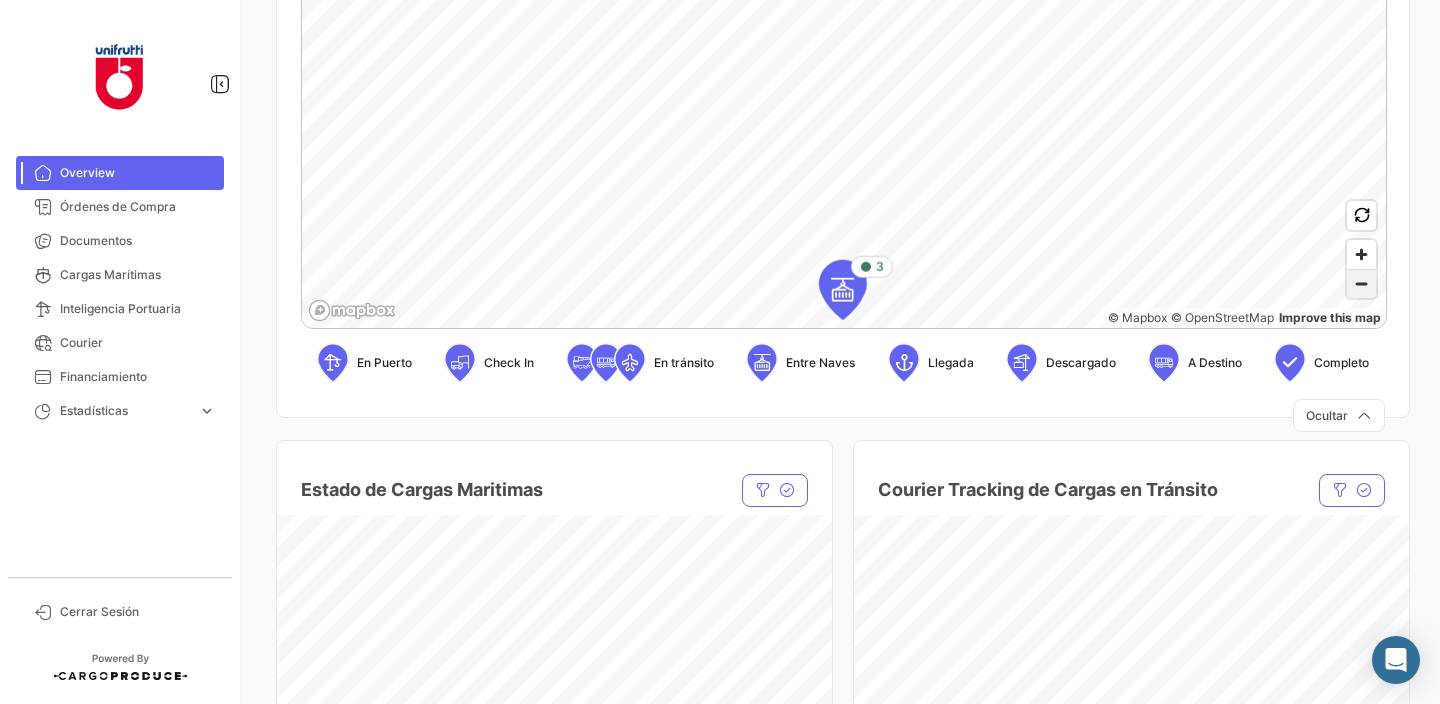click 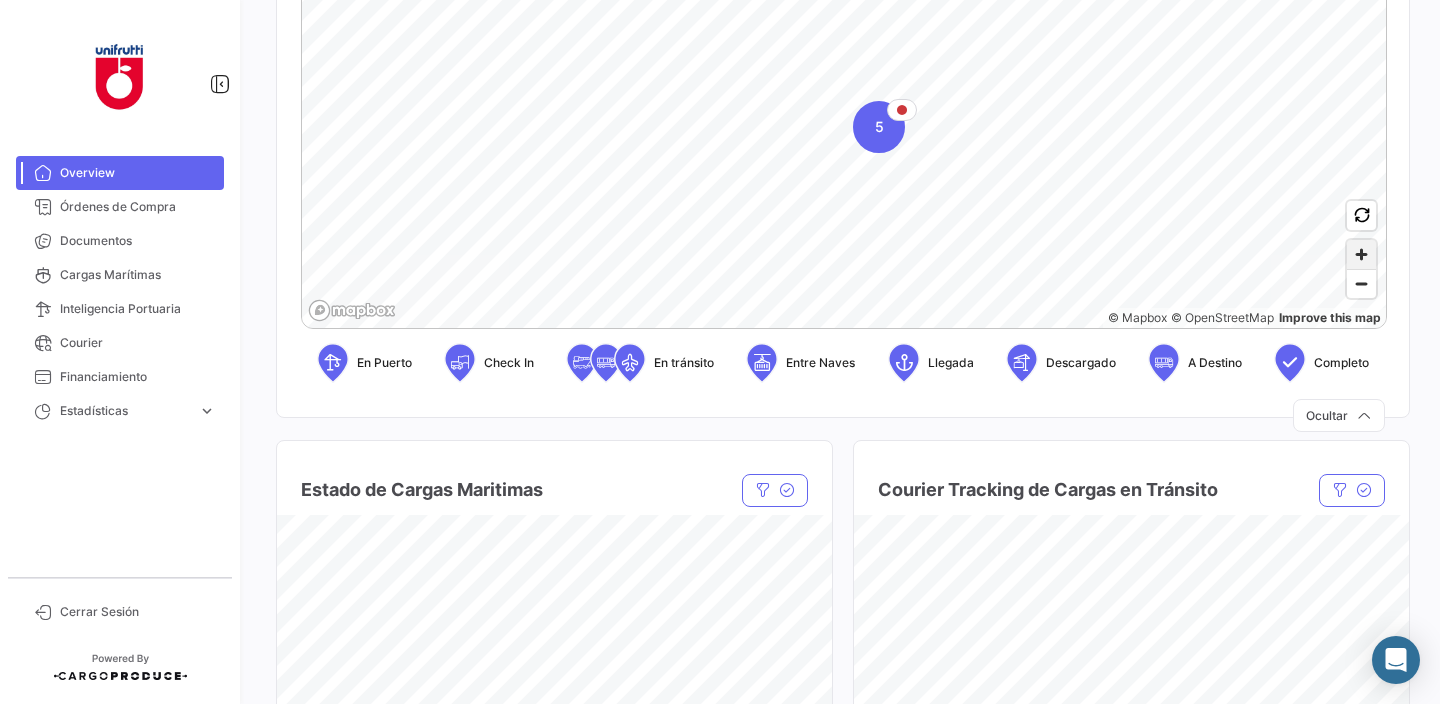 click 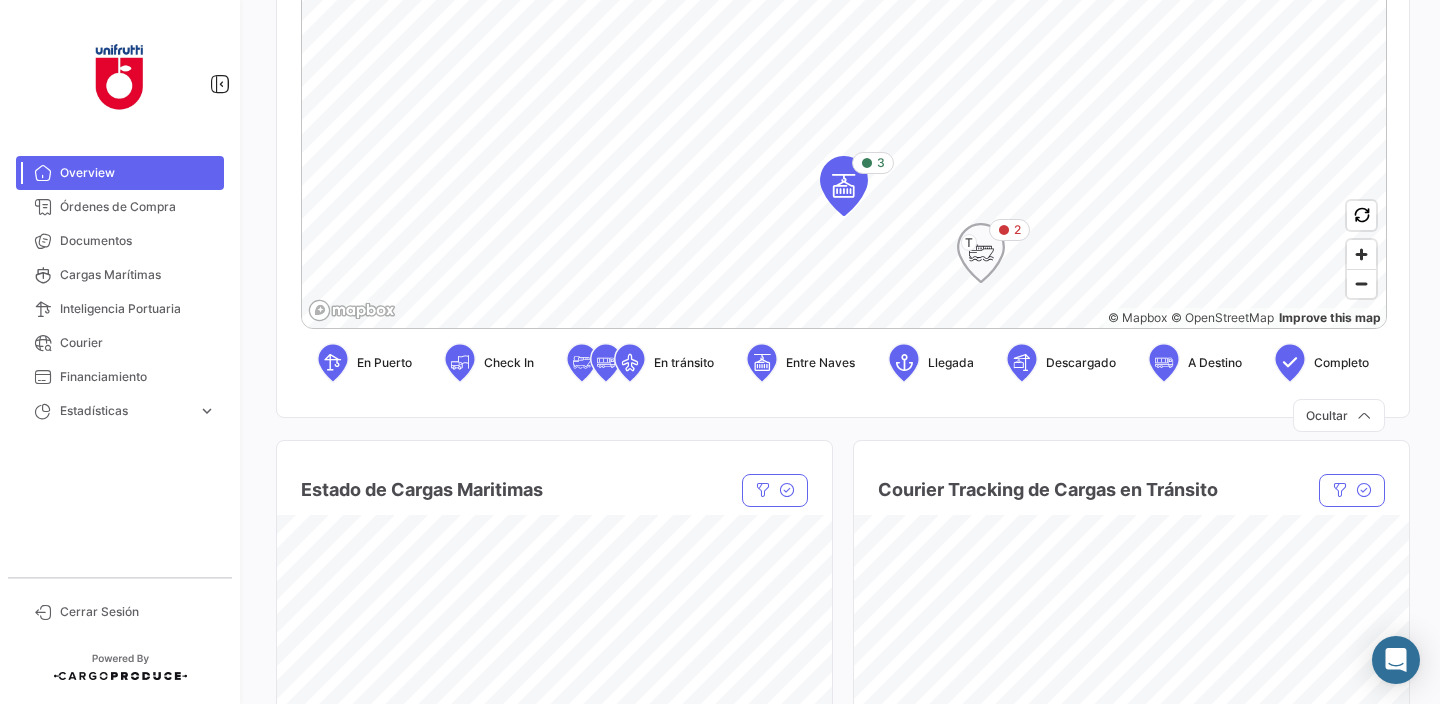 click 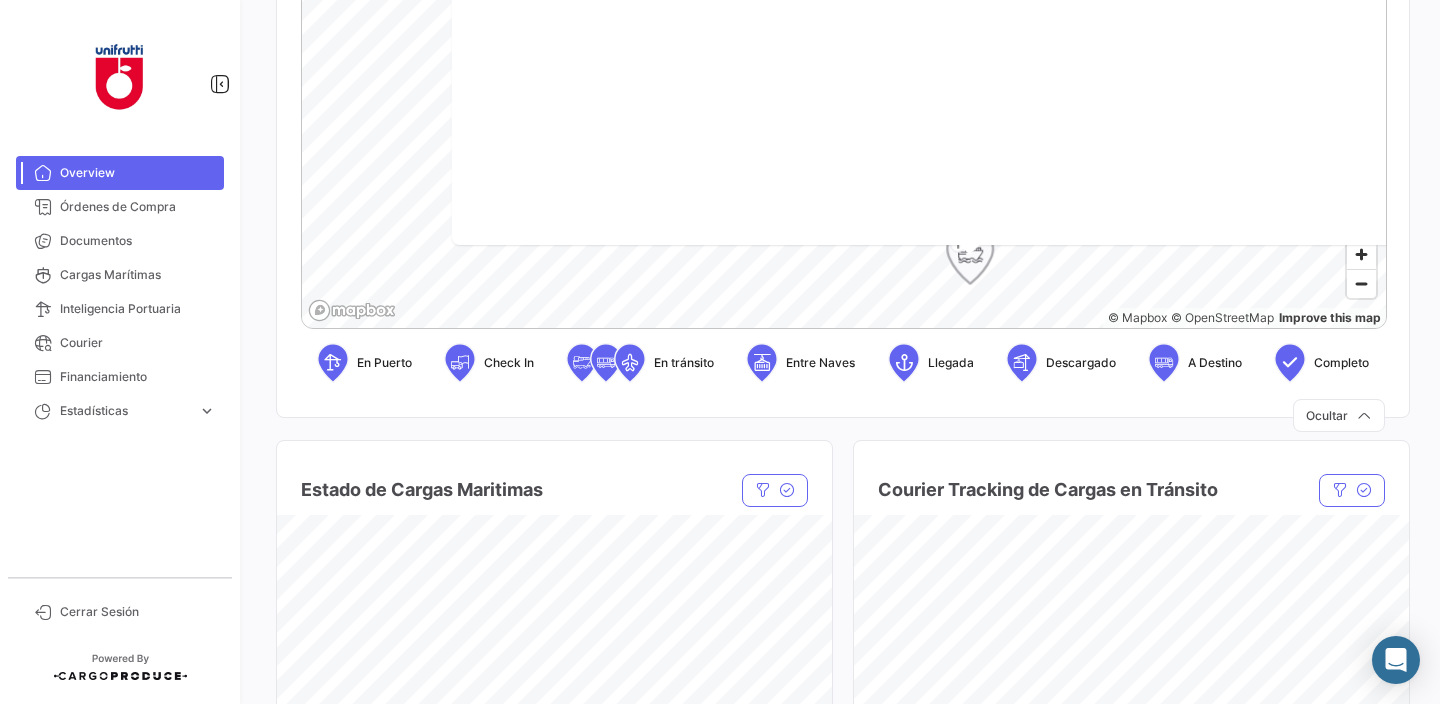 scroll, scrollTop: 0, scrollLeft: 0, axis: both 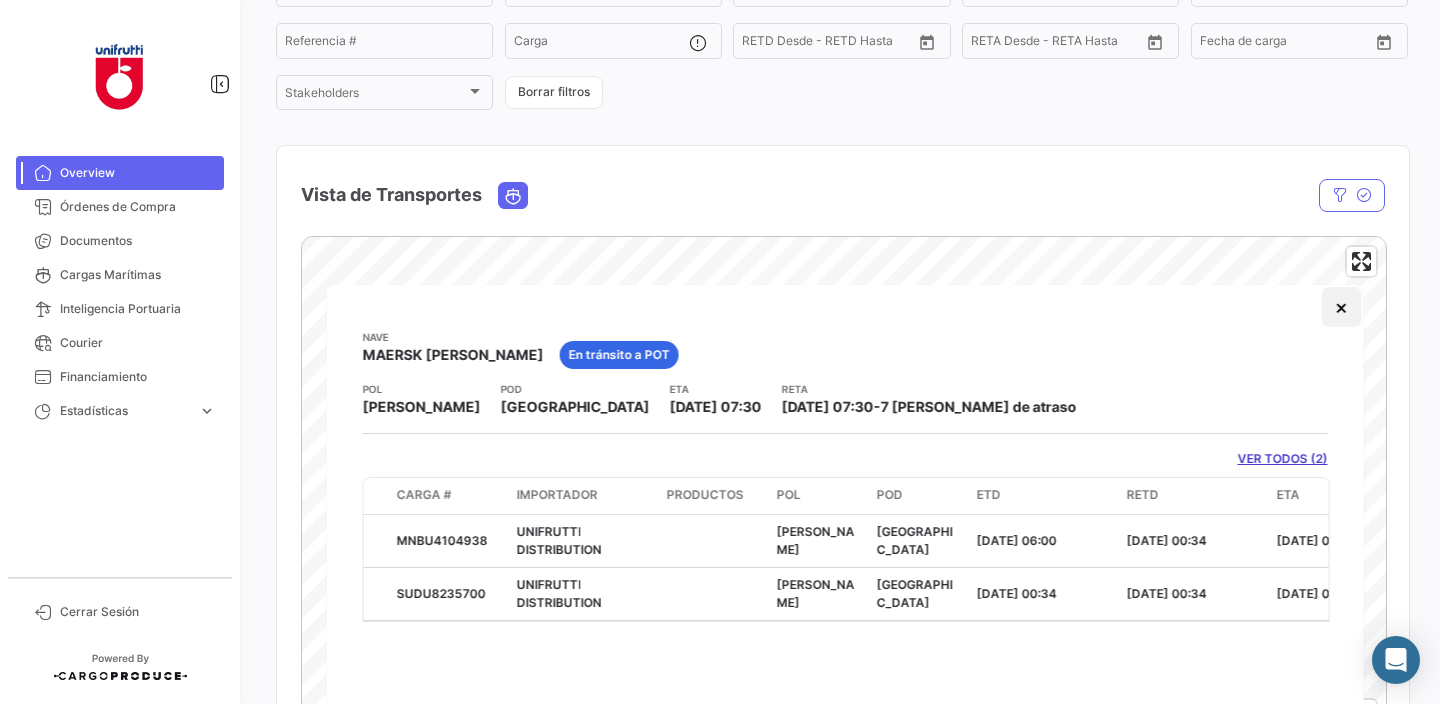 click on "×" 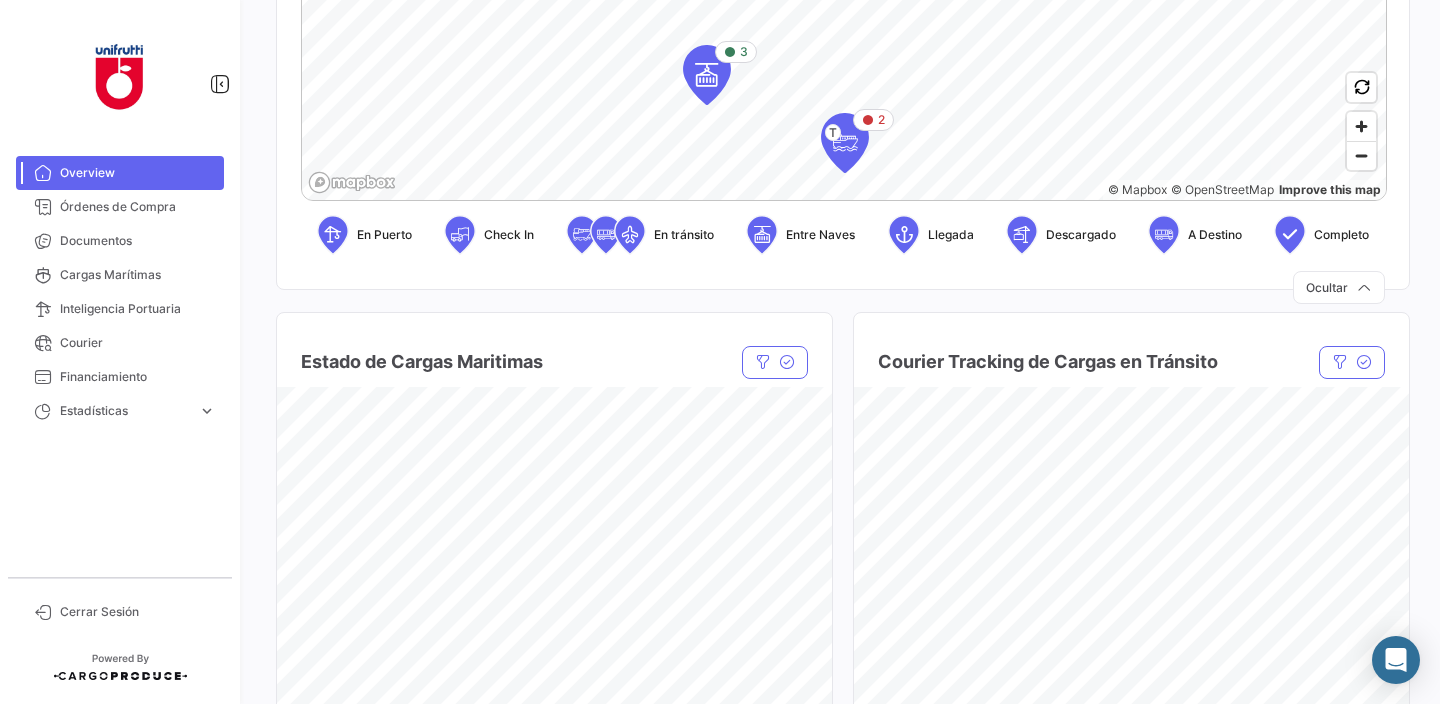 scroll, scrollTop: 822, scrollLeft: 0, axis: vertical 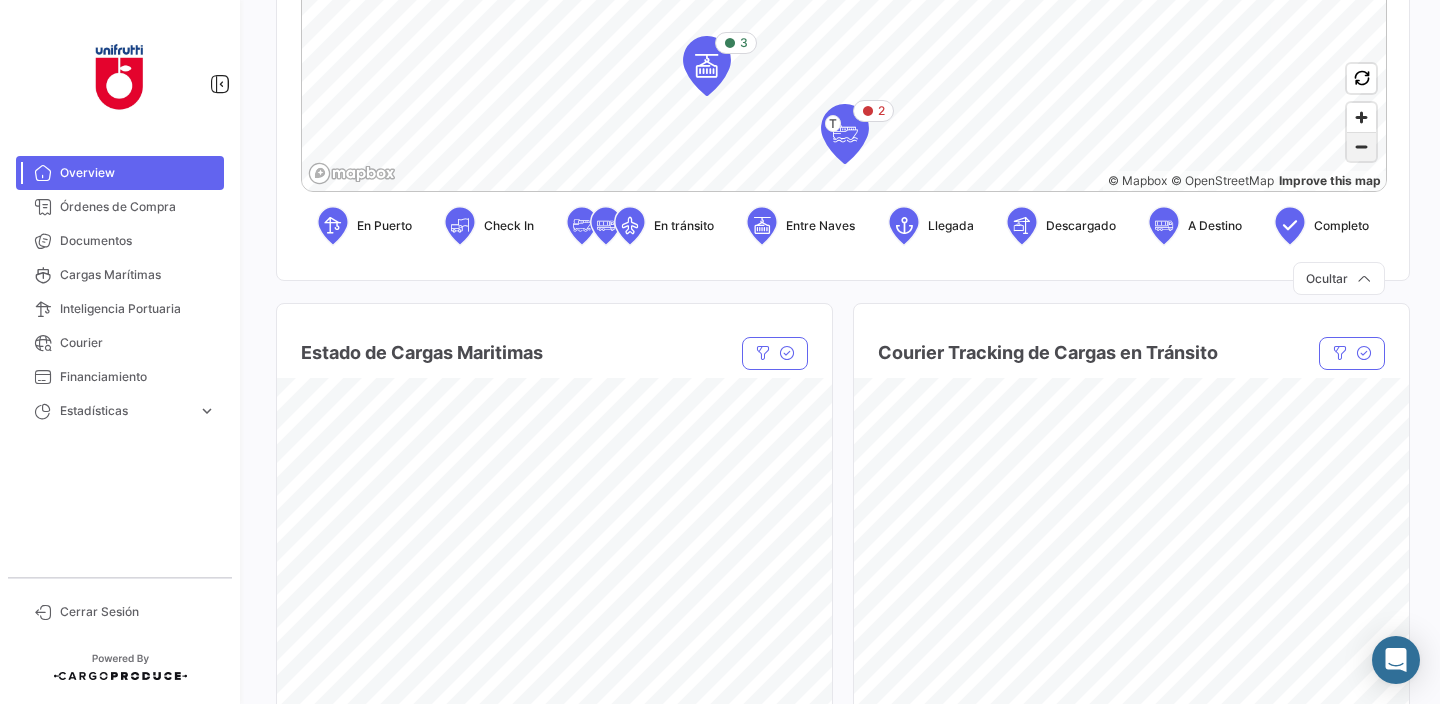 click 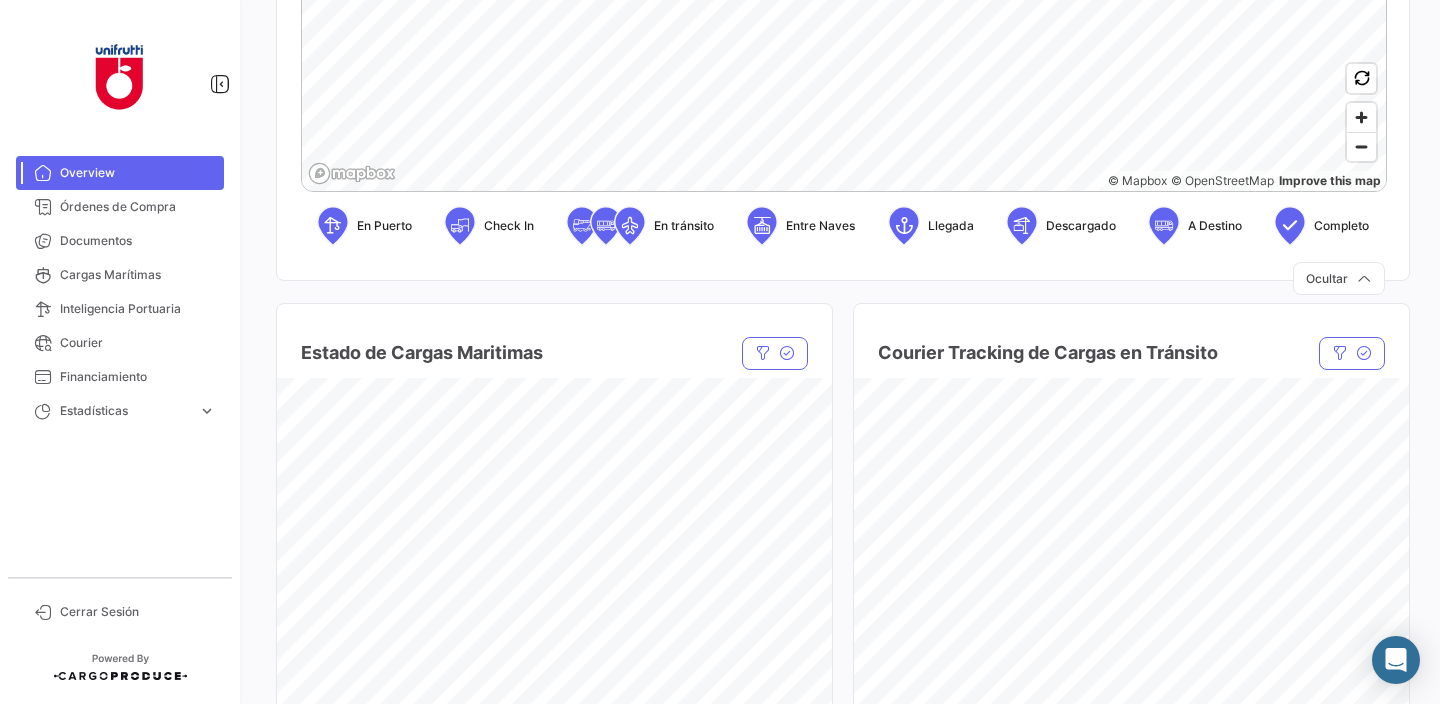 click on "Overview   Órdenes de Compra   Documentos   Cargas Marítimas   Inteligencia Portuaria   Courier   Financiamiento   Estadísticas   expand_more   Tiempo a destino   Tiempos de entrega   Tiempos de documentación   Tiempo a destino   Tiempos de entrega   Tiempos de documentación   Cerrar Sesión   ¿Qué hay de nuevo?   [PERSON_NAME]  Overview Producto Producto  UNIFRUTTI DISTRIBUTION  Importadores Exportadores Exportadores Origen Origen Destino Destino  Referencia #   Carga  Desde –  RETD Desde - RETD Hasta  Desde –  [PERSON_NAME] Desde - [PERSON_NAME] Hasta  Desde –  Fecha de carga  Stakeholders Stakeholders  Borrar filtros  Vista de Transportes  En [PERSON_NAME]  Estado [PERSON_NAME] [PERSON_NAME] Carga Agrupador por  *  OC #   Borrar filtros  5 © Mapbox   © OpenStreetMap   Improve this map En Puerto Check In En [PERSON_NAME] Entre [PERSON_NAME] Llegada Descargado A Destino Completo  Ocultar  Estado [PERSON_NAME] Maritimas Estado Estado Compañía naviera Compañía naviera  Borrar filtros  Courier Tracking [PERSON_NAME] en [PERSON_NAME] Estado 16 -" at bounding box center (720, 352) 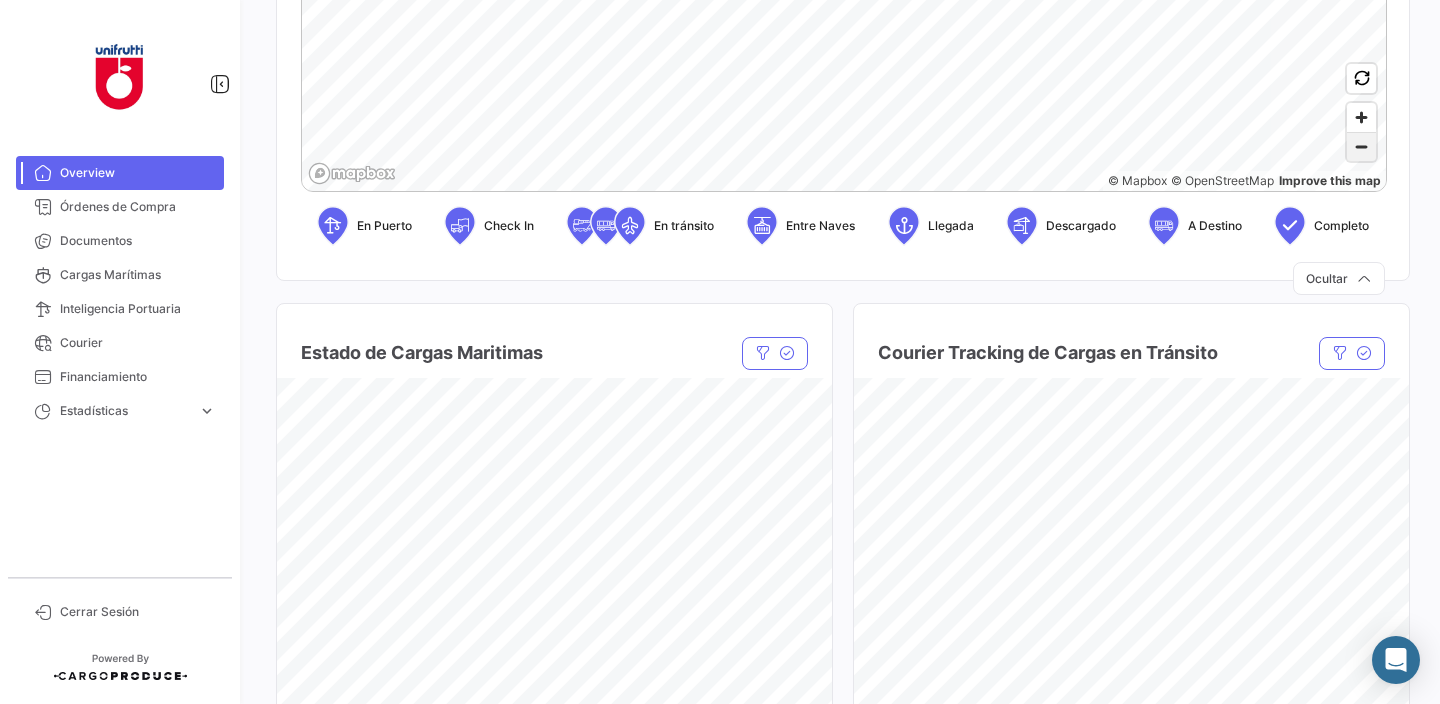 click 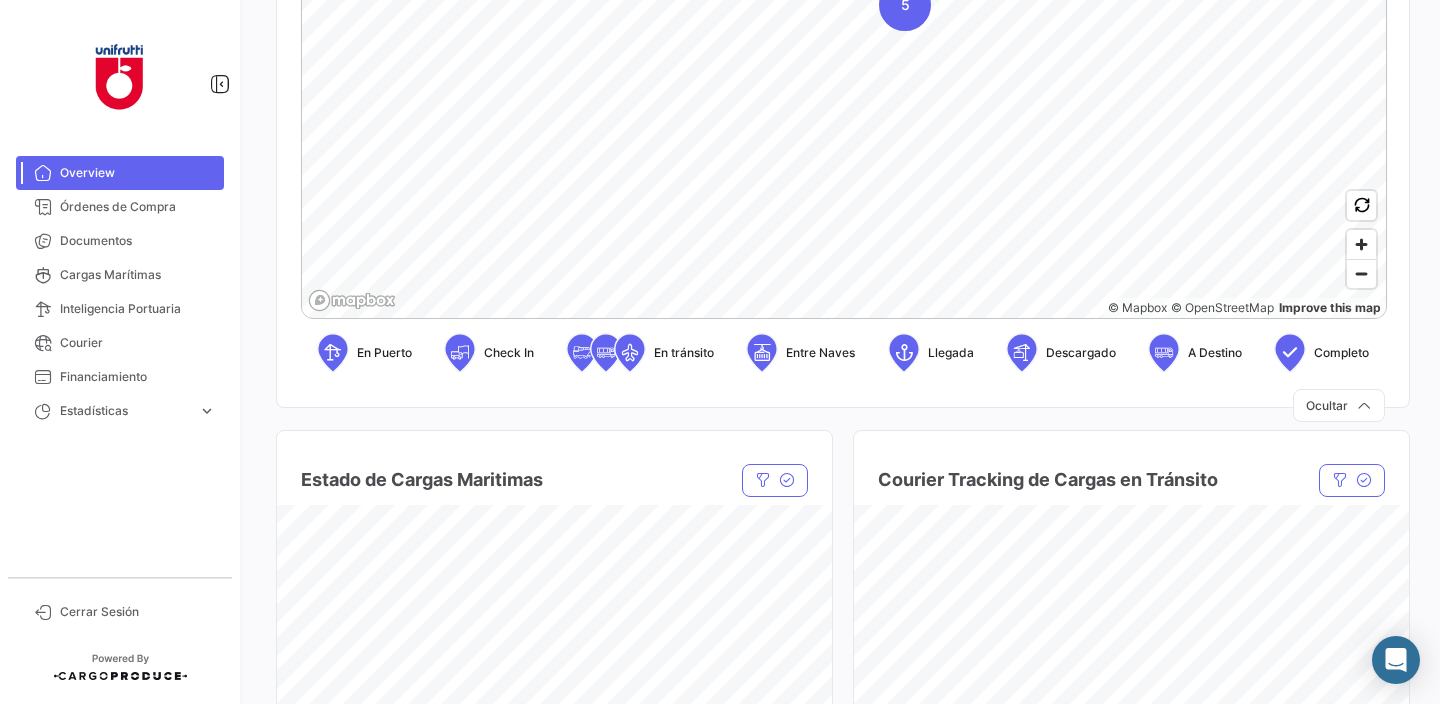 scroll, scrollTop: 694, scrollLeft: 0, axis: vertical 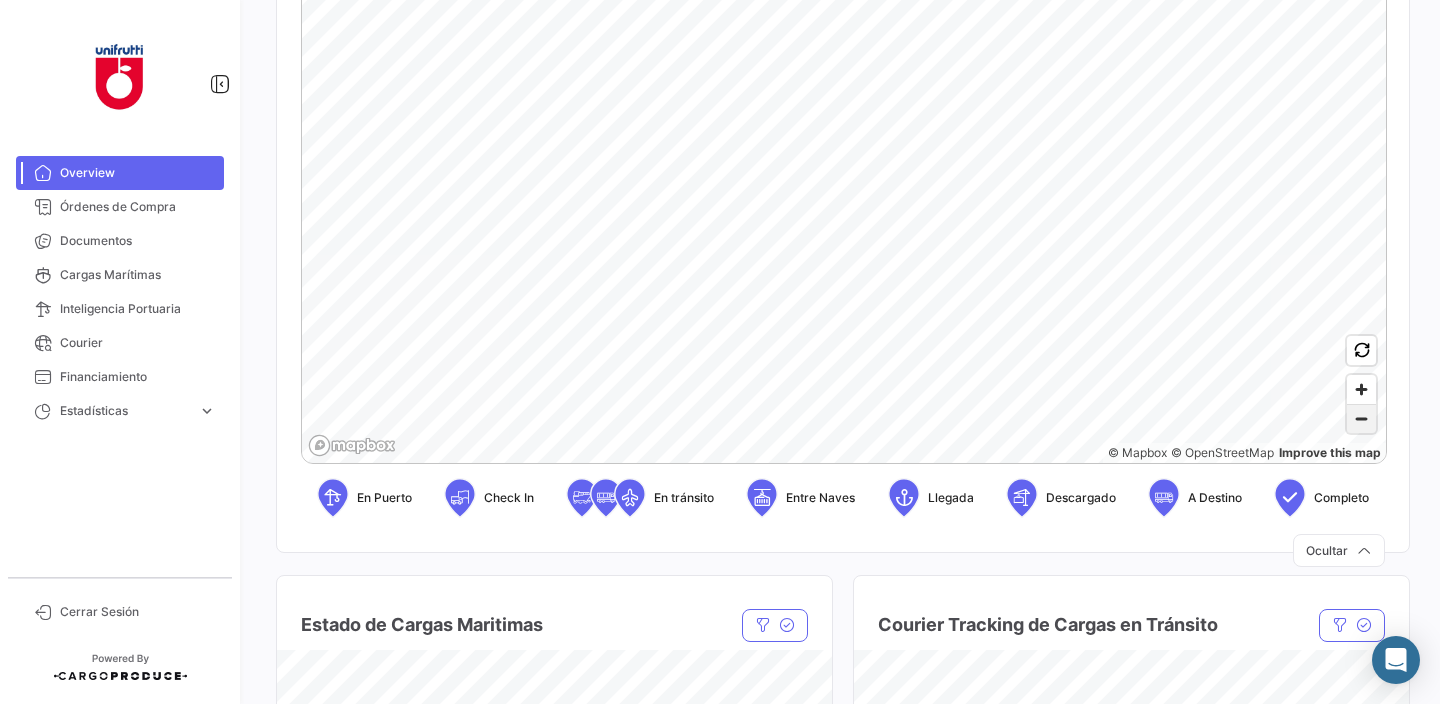 click 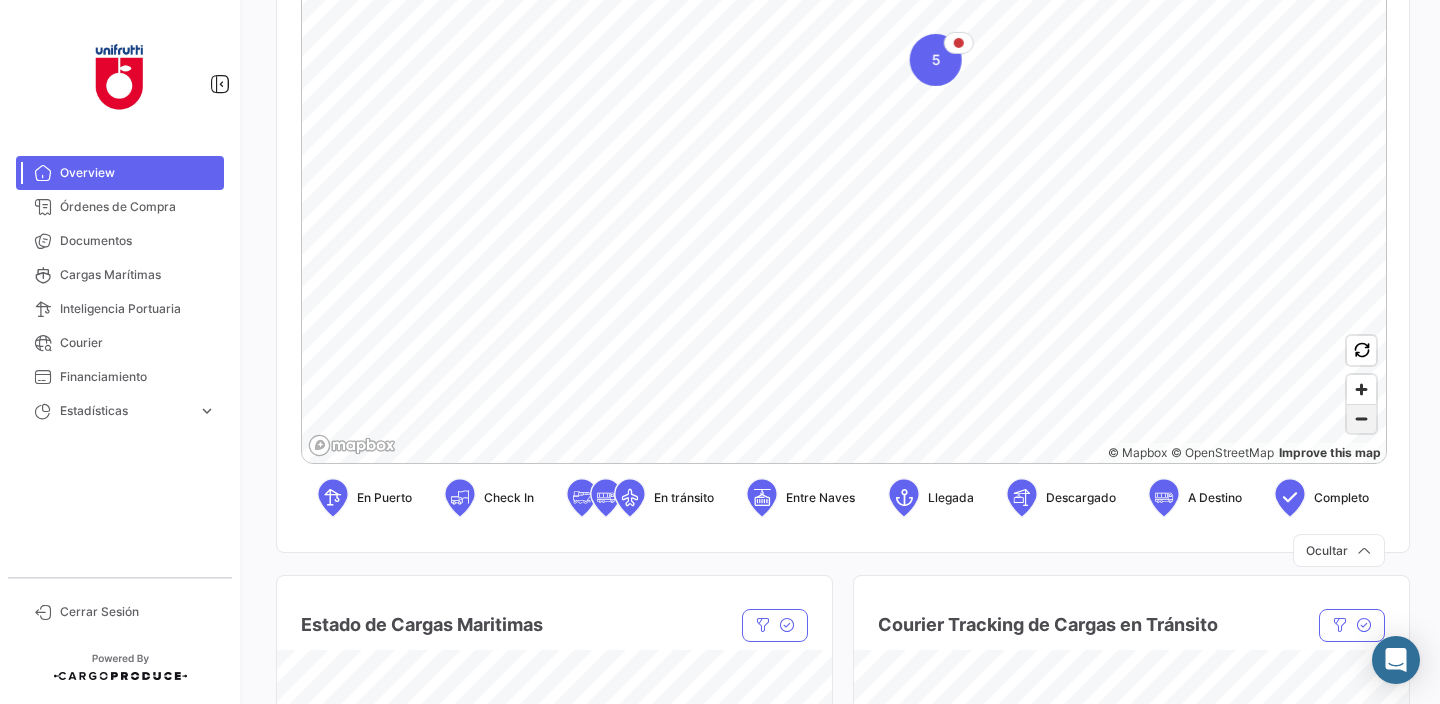 click 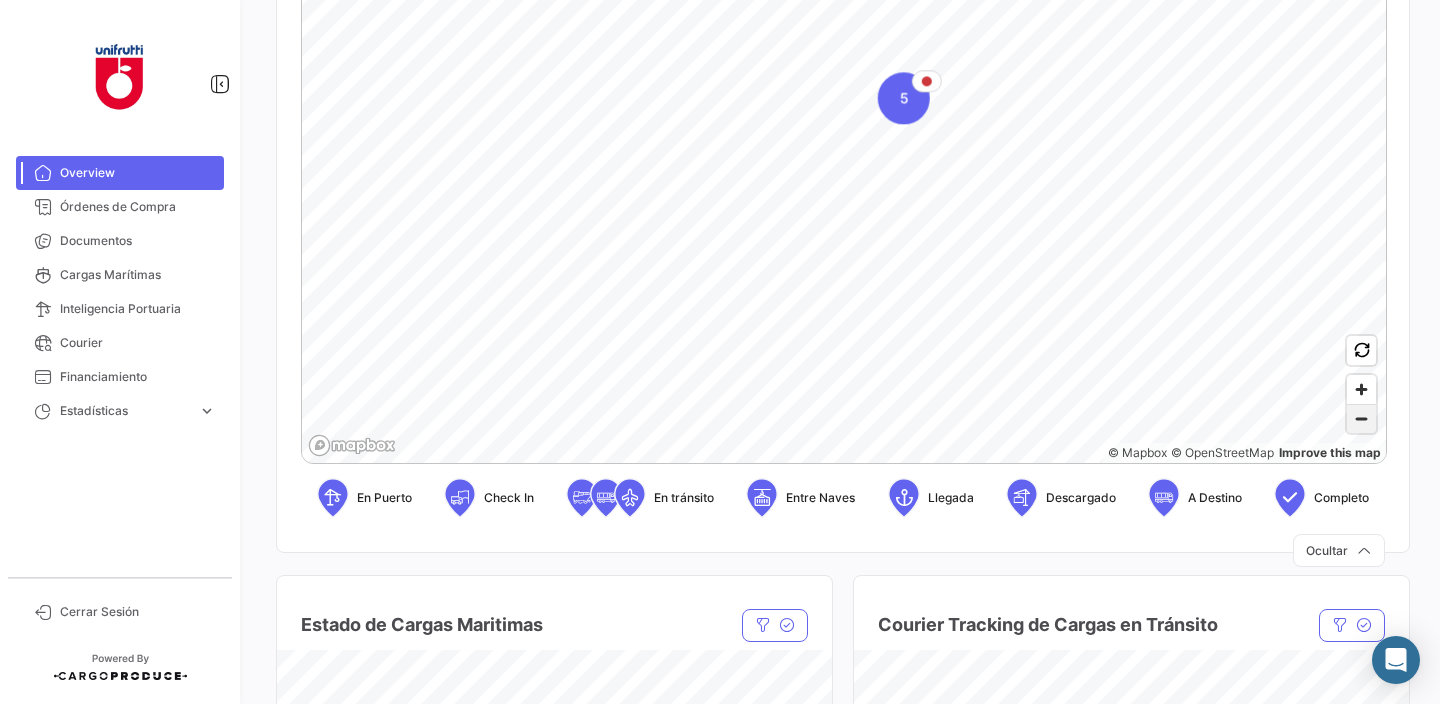 click 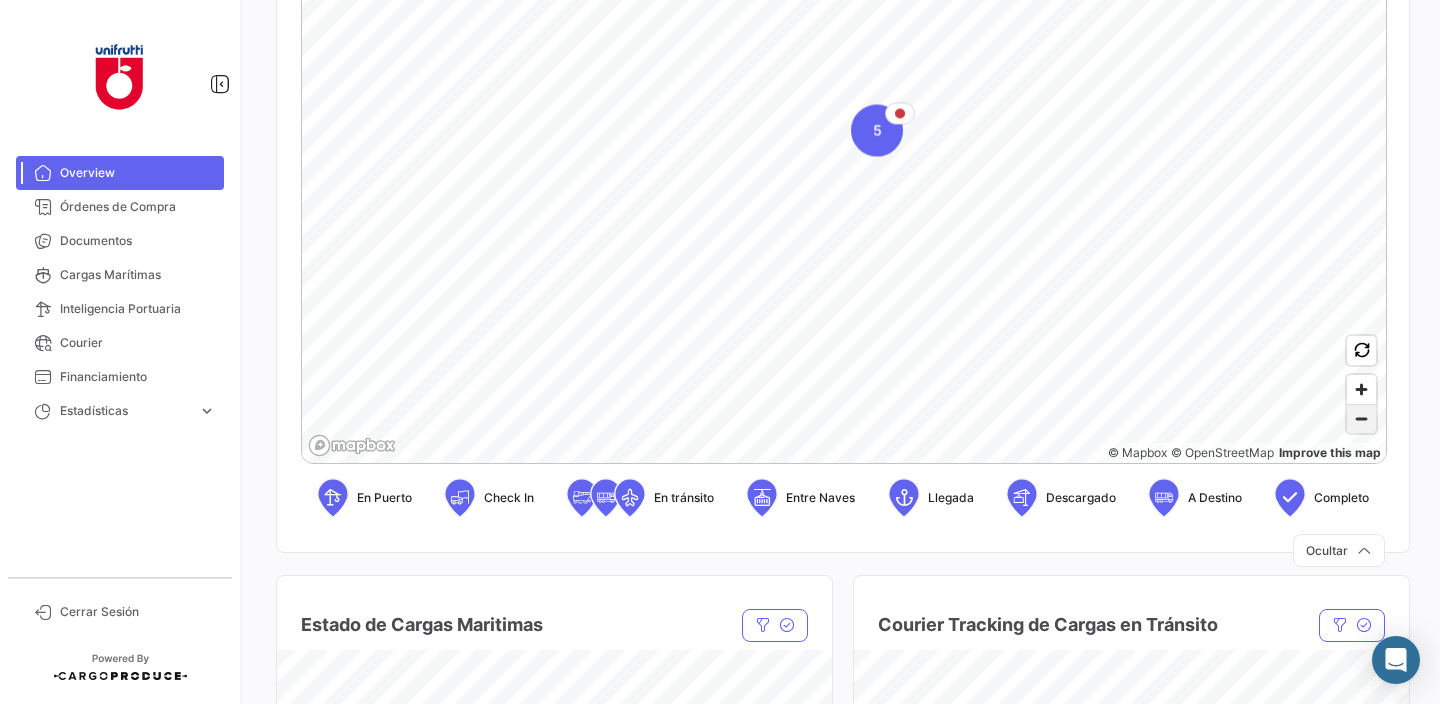 click 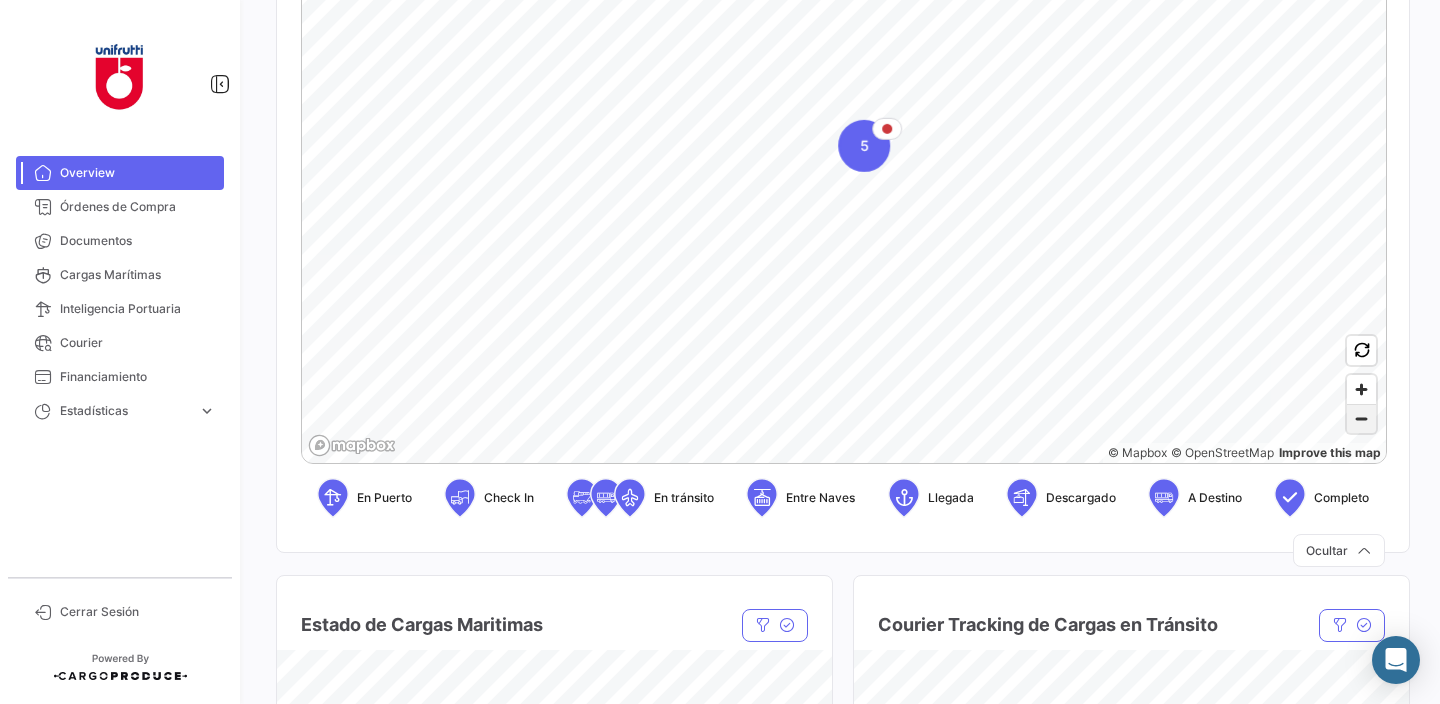 click 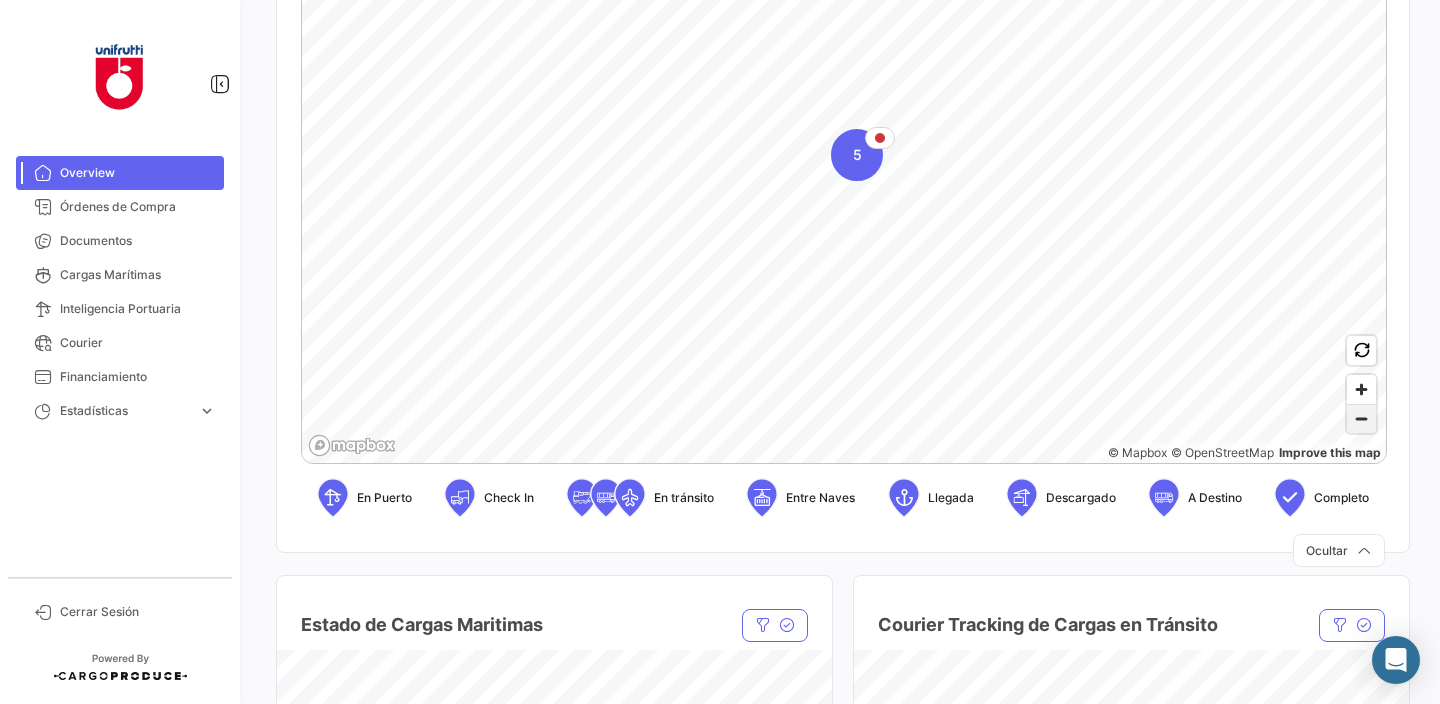 click 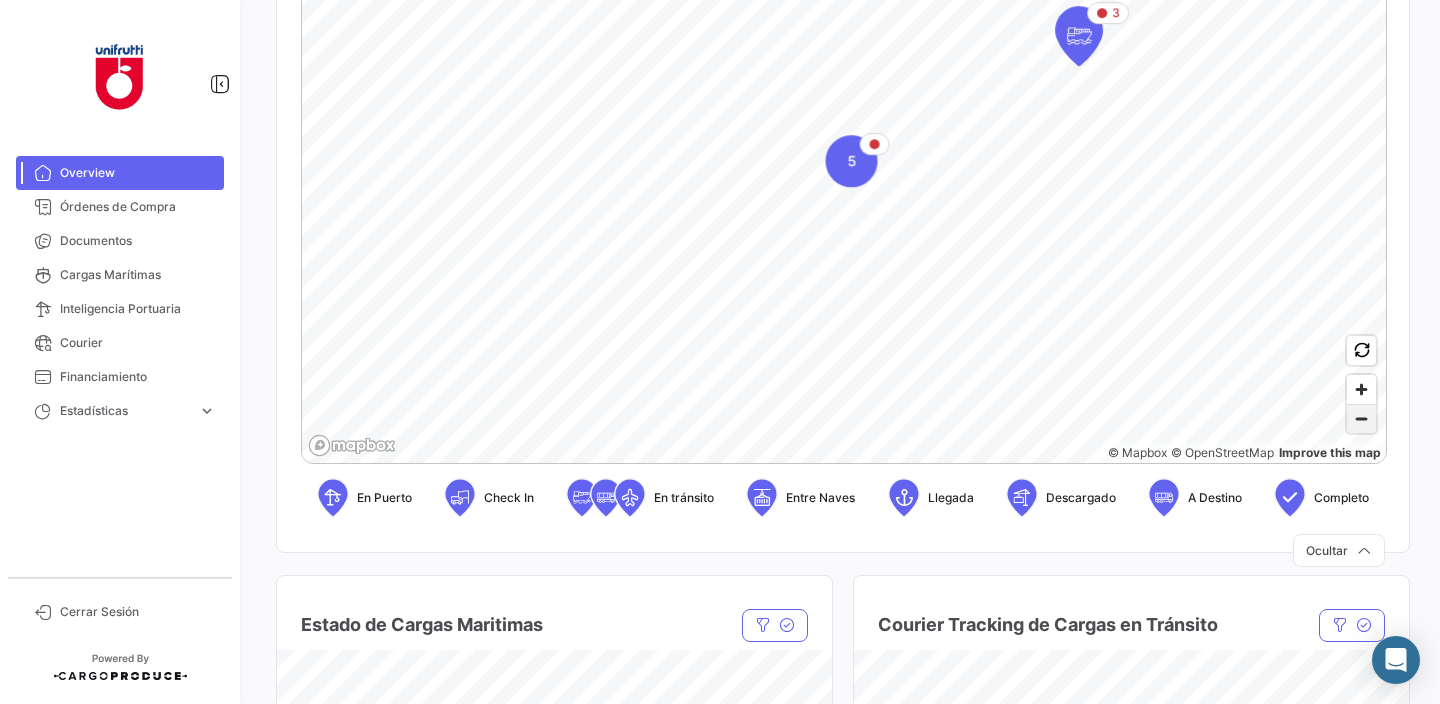 click 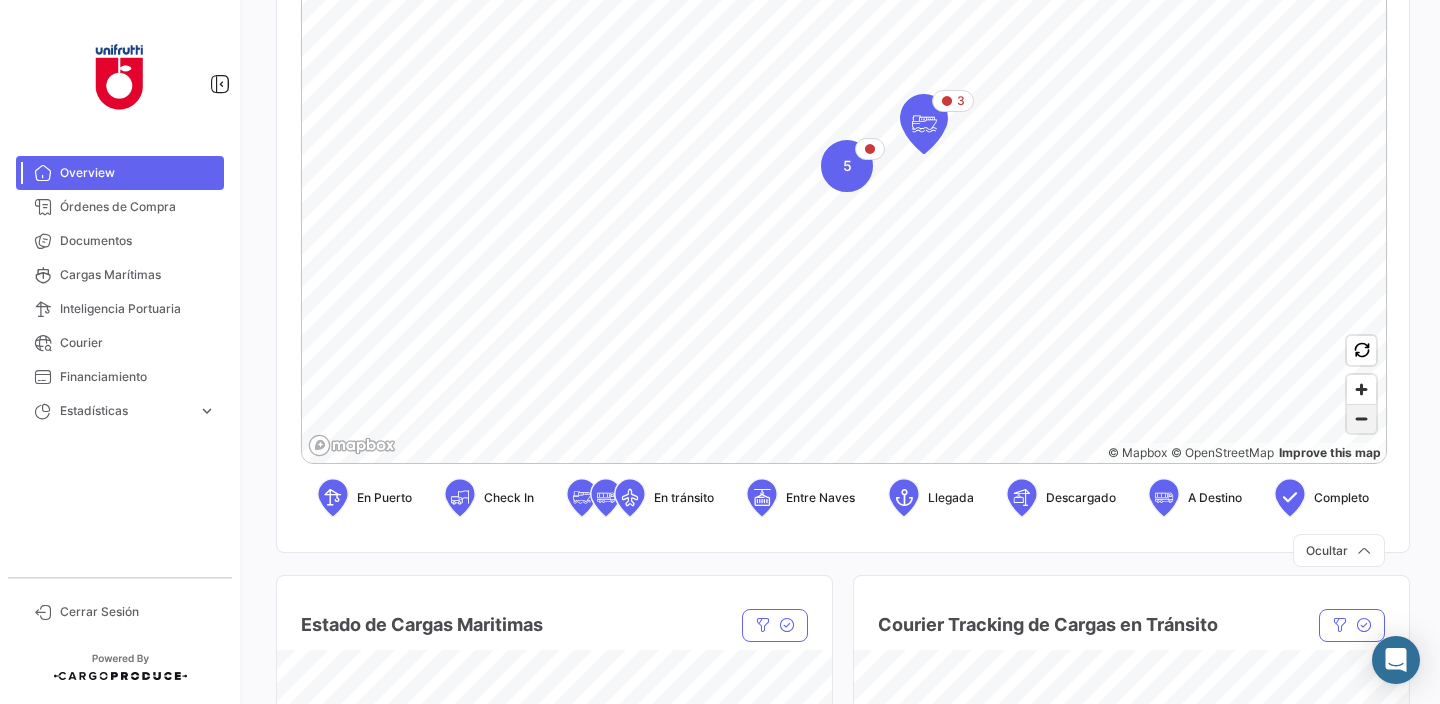 click 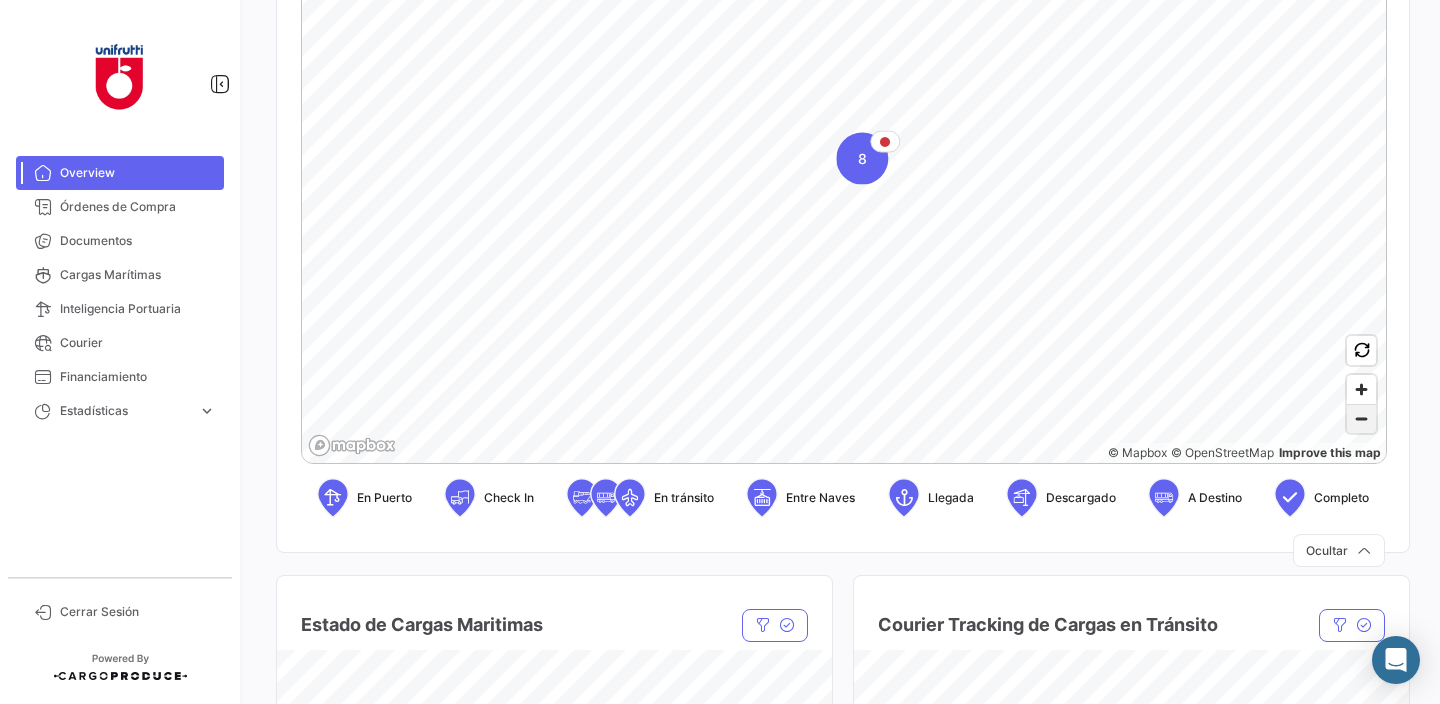 click 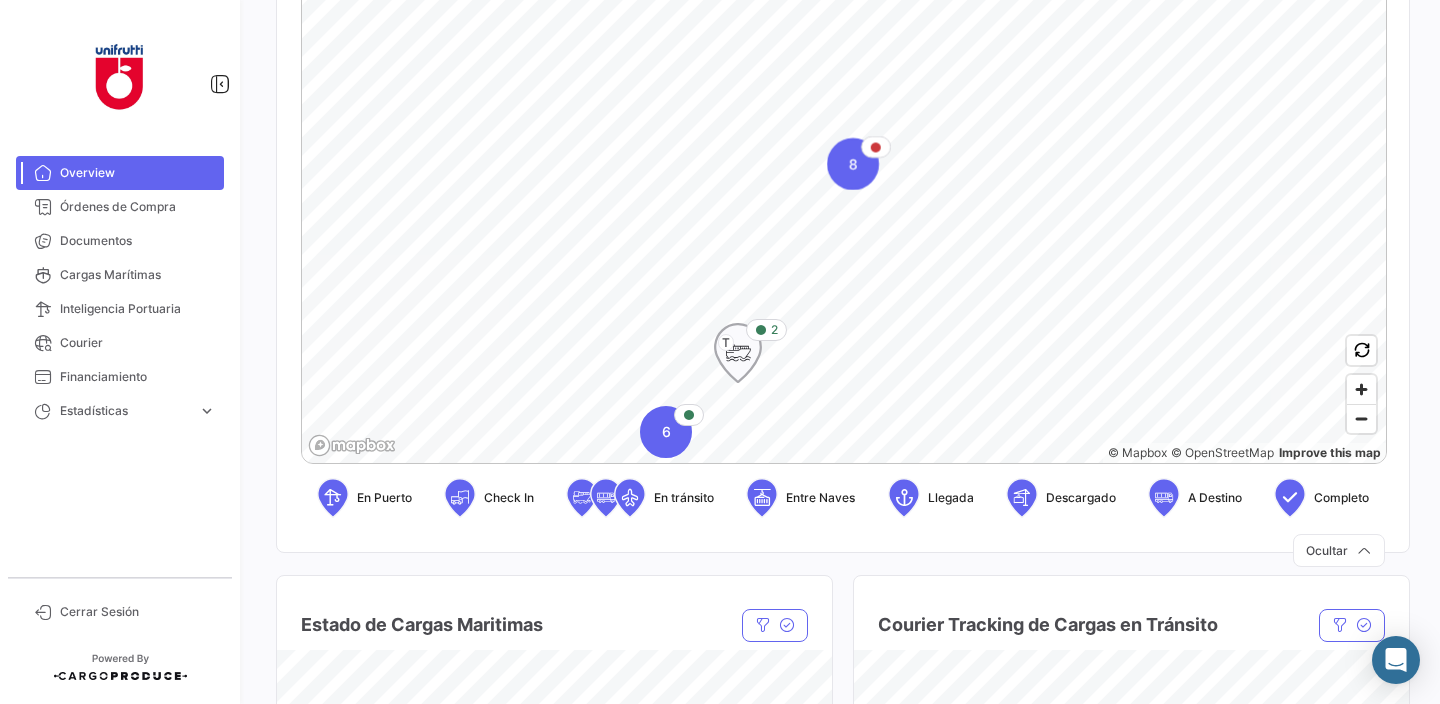 click 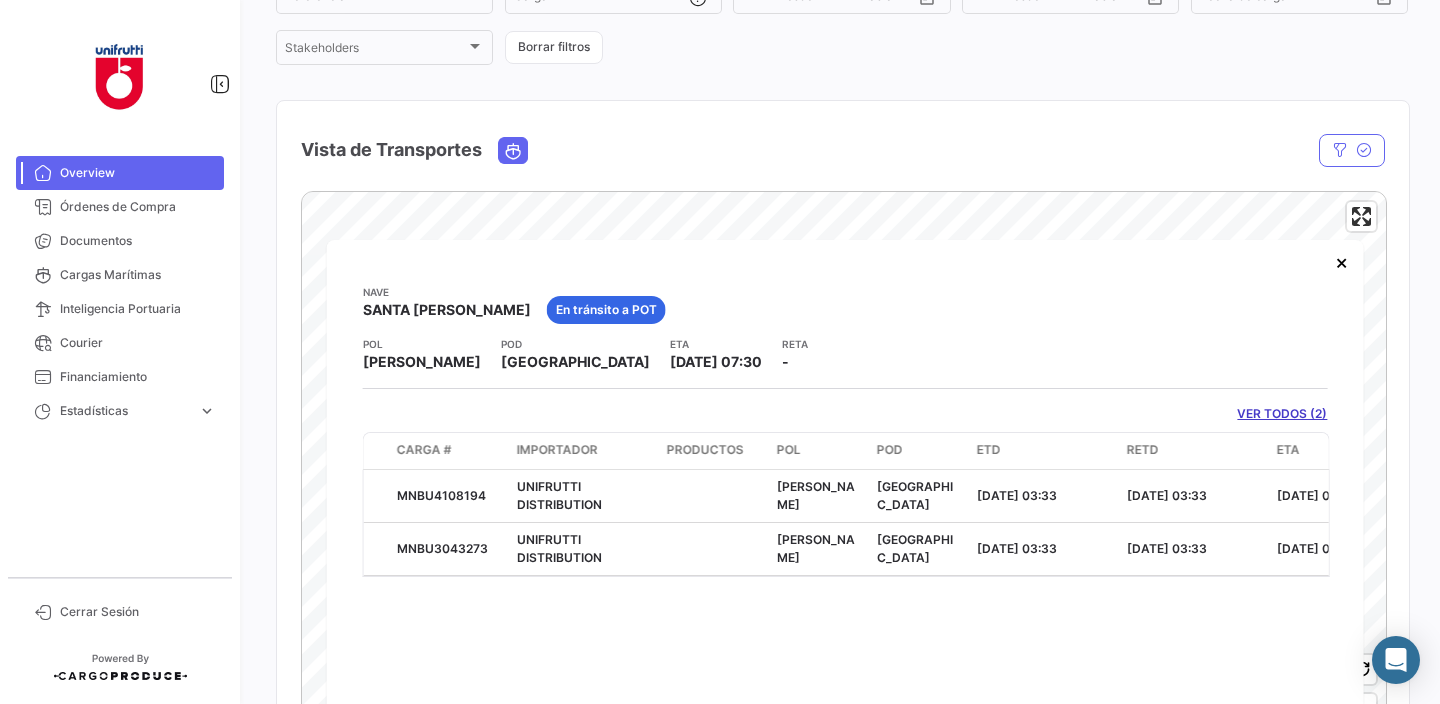 scroll, scrollTop: 233, scrollLeft: 0, axis: vertical 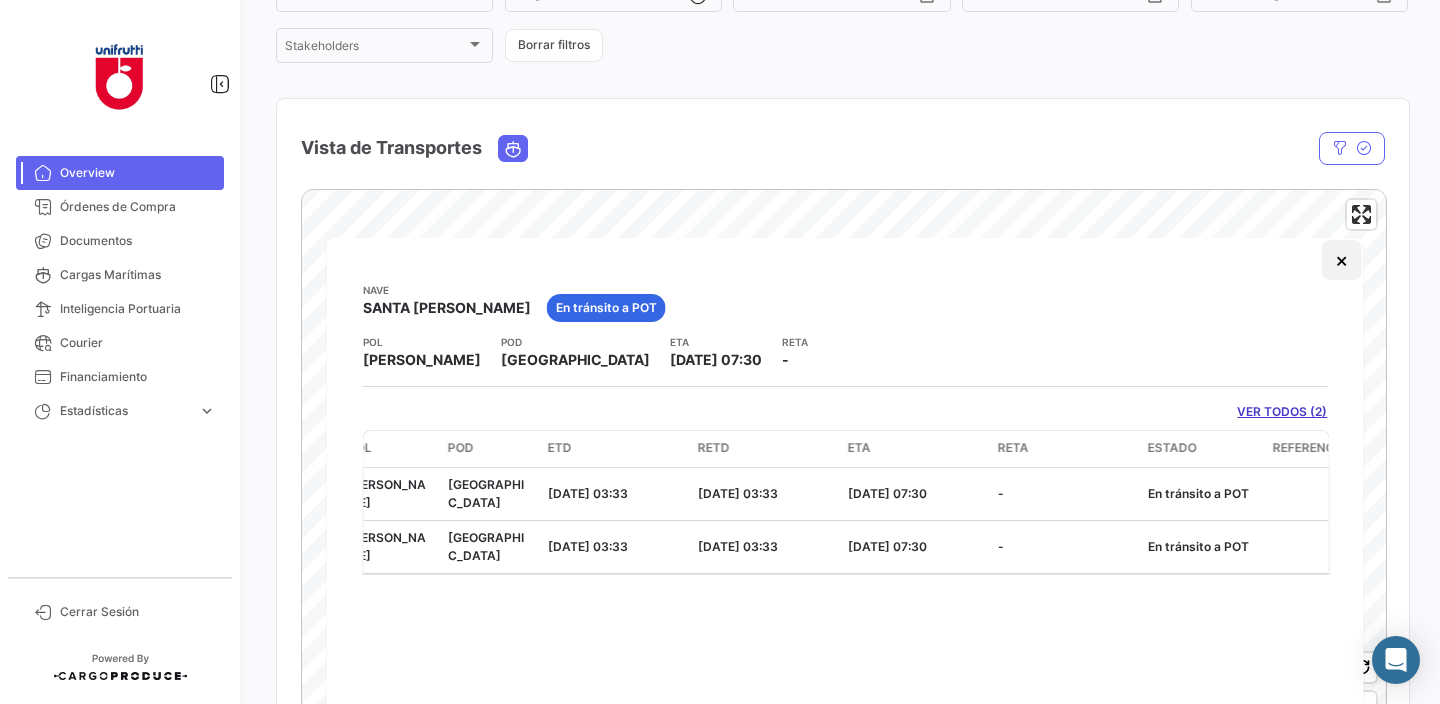 click on "×" 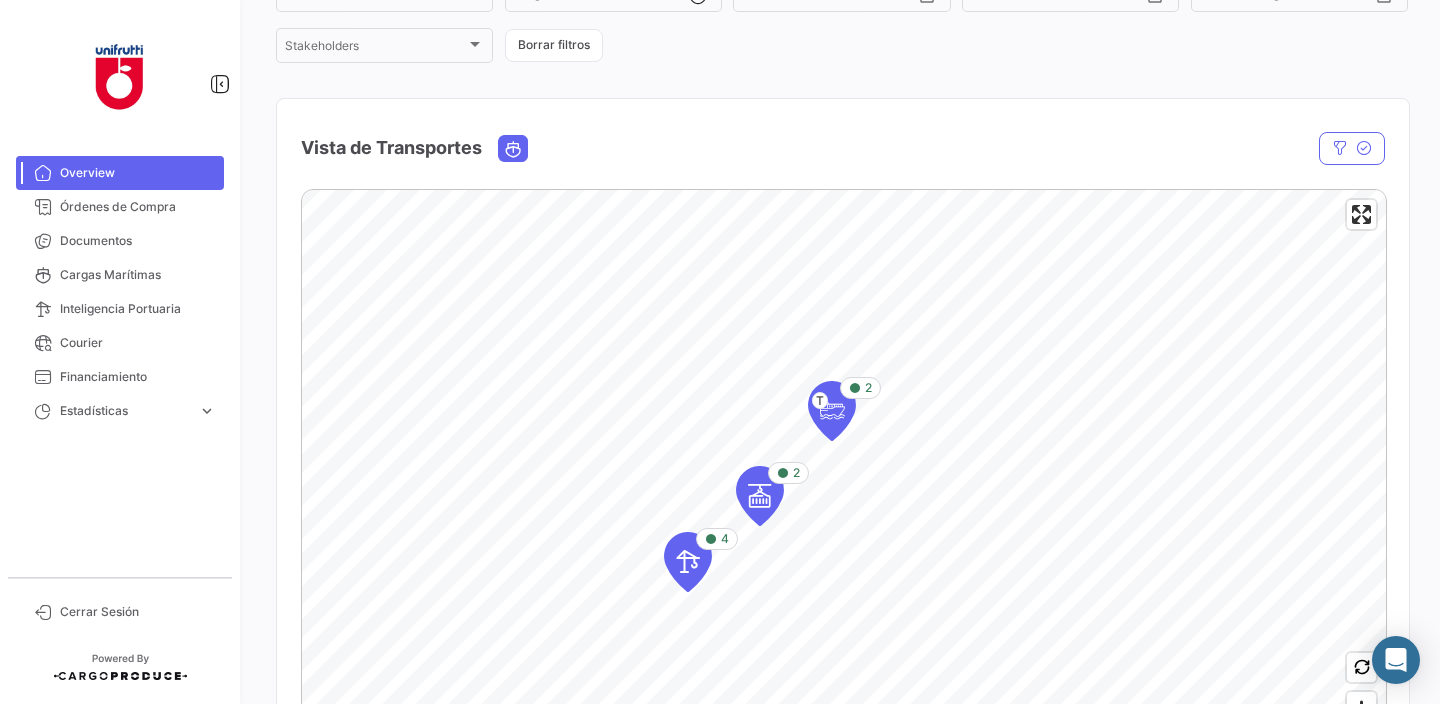 click on "Overview" at bounding box center (138, 173) 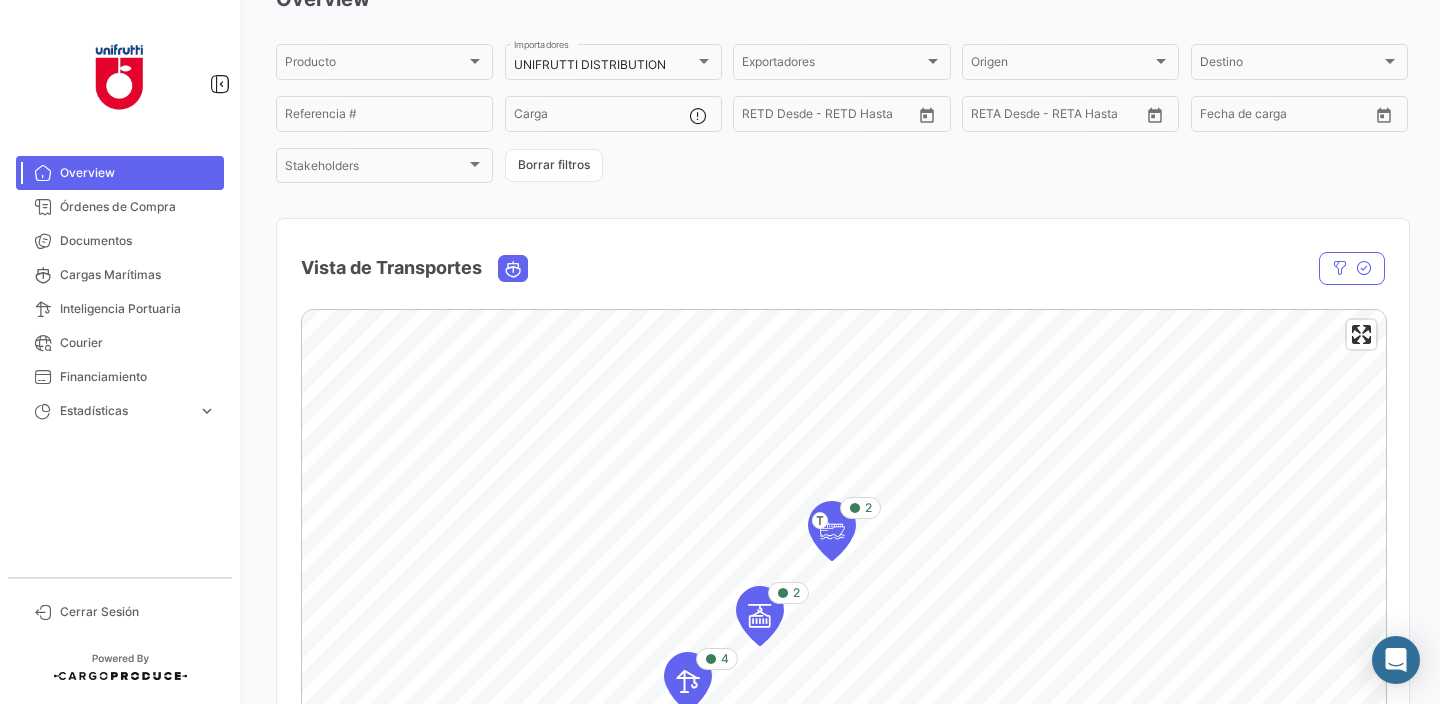 scroll, scrollTop: 0, scrollLeft: 0, axis: both 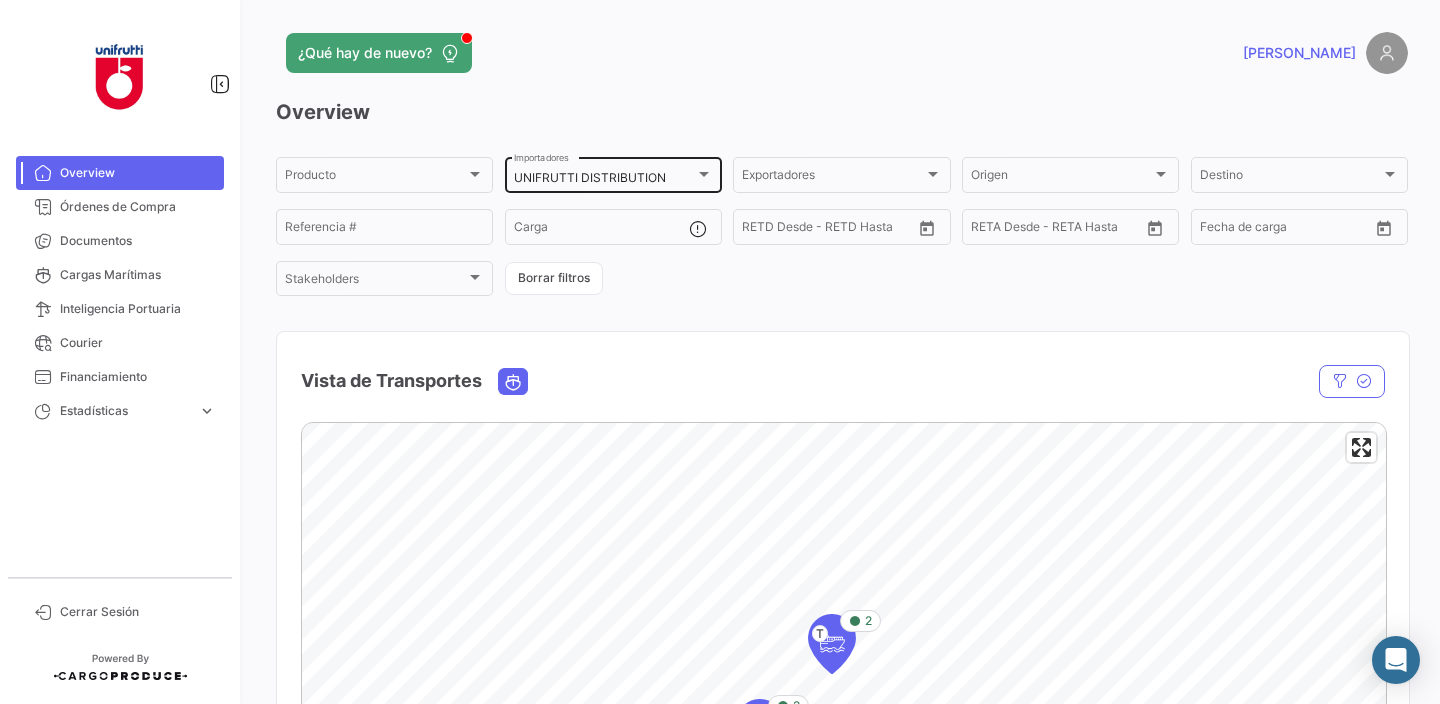 click at bounding box center [704, 174] 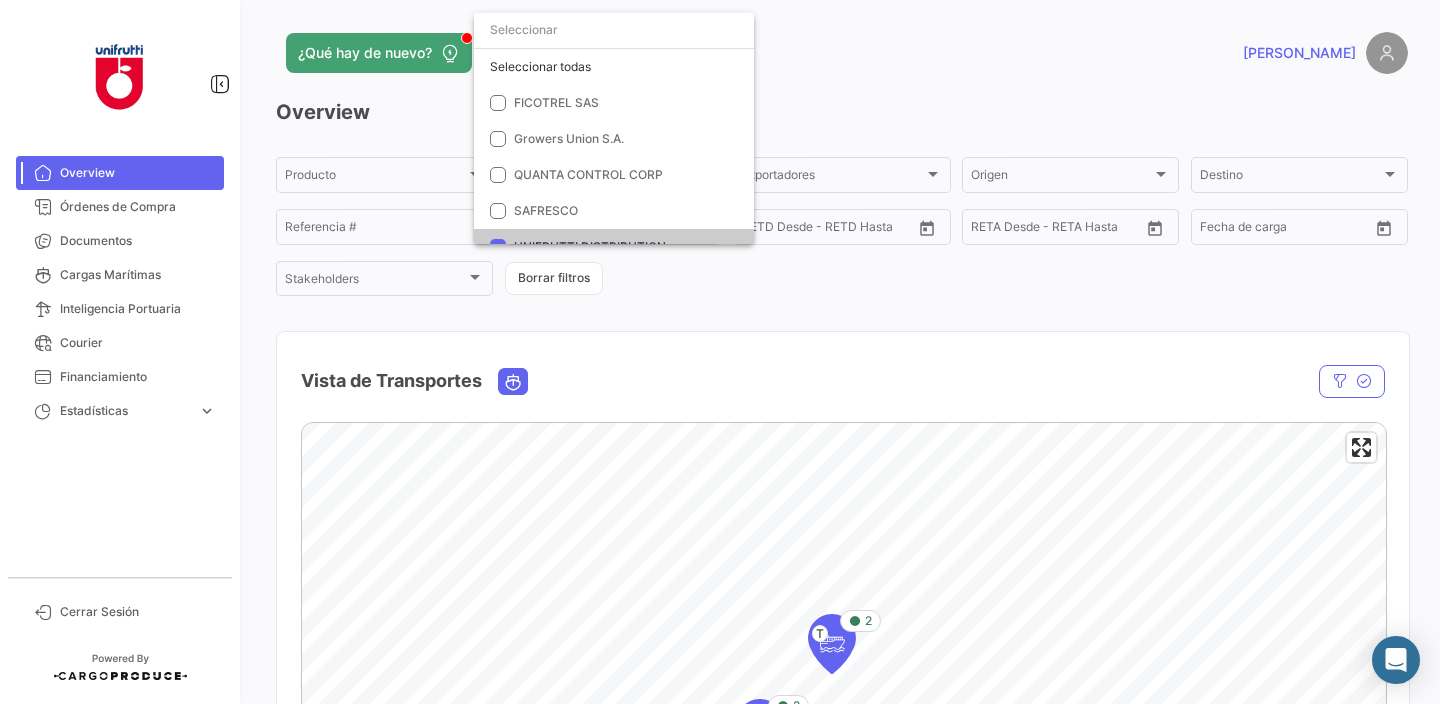 scroll, scrollTop: 57, scrollLeft: 0, axis: vertical 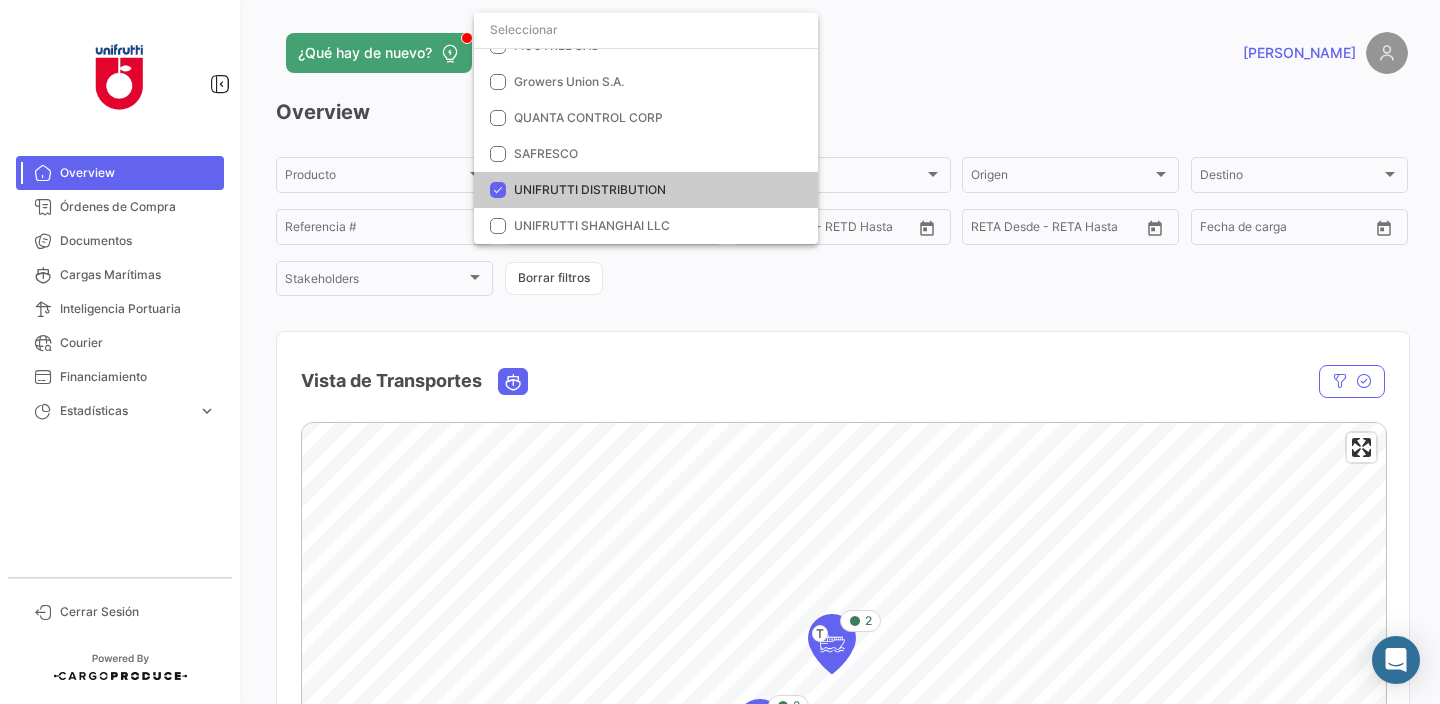 click at bounding box center (498, 190) 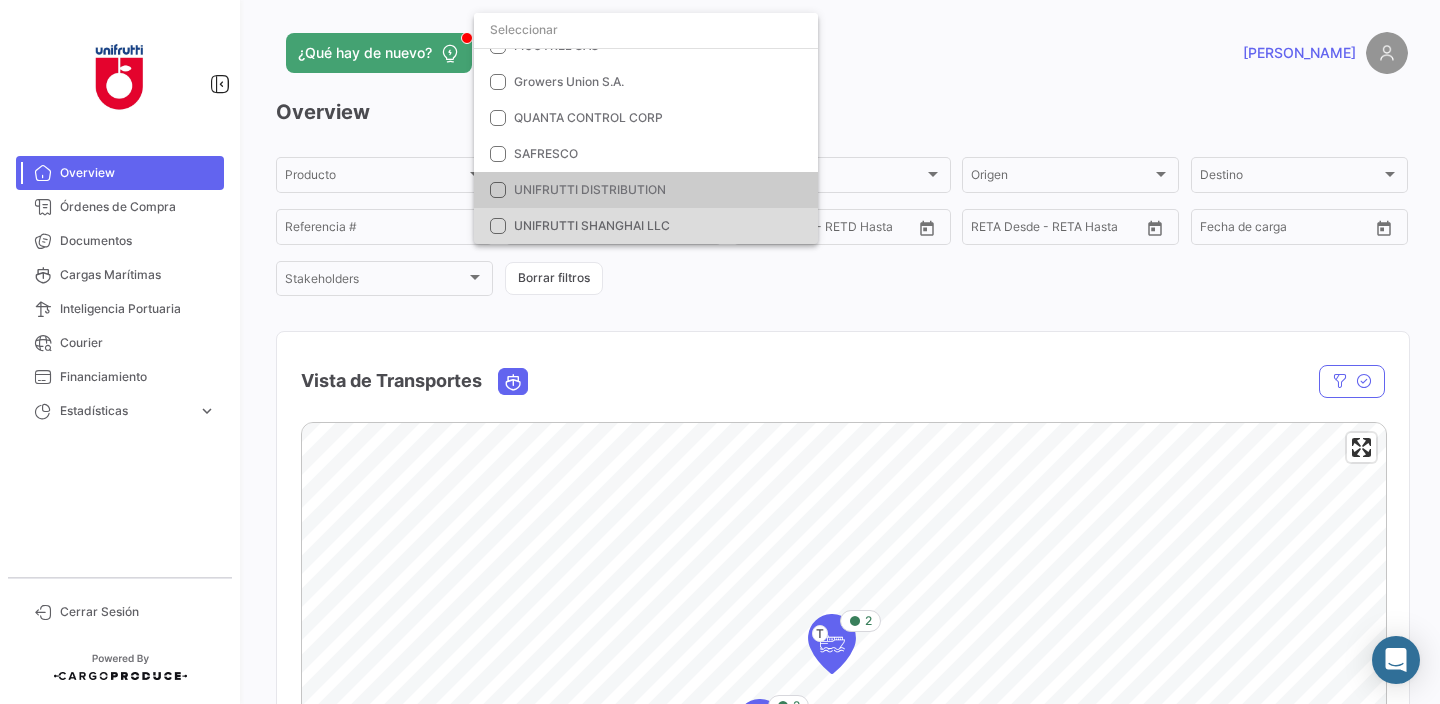 click at bounding box center [498, 226] 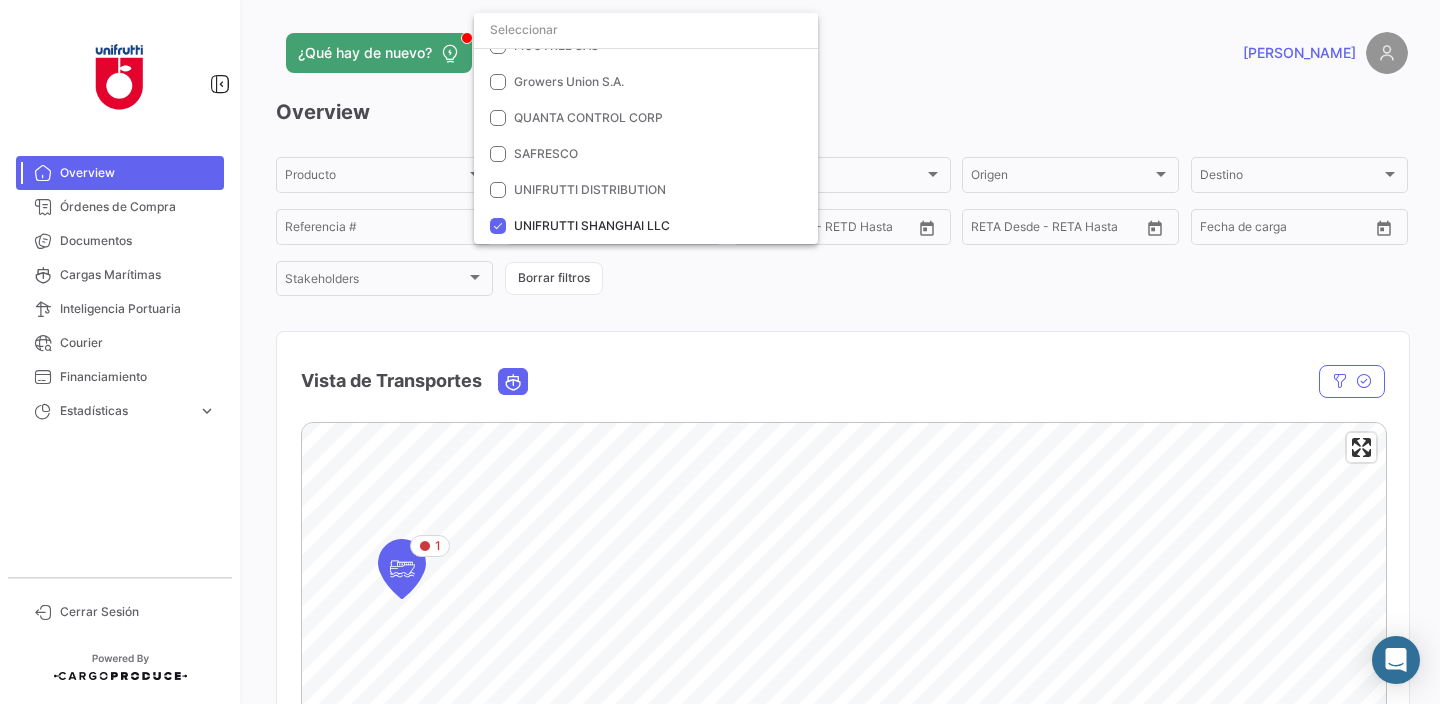 click at bounding box center [720, 352] 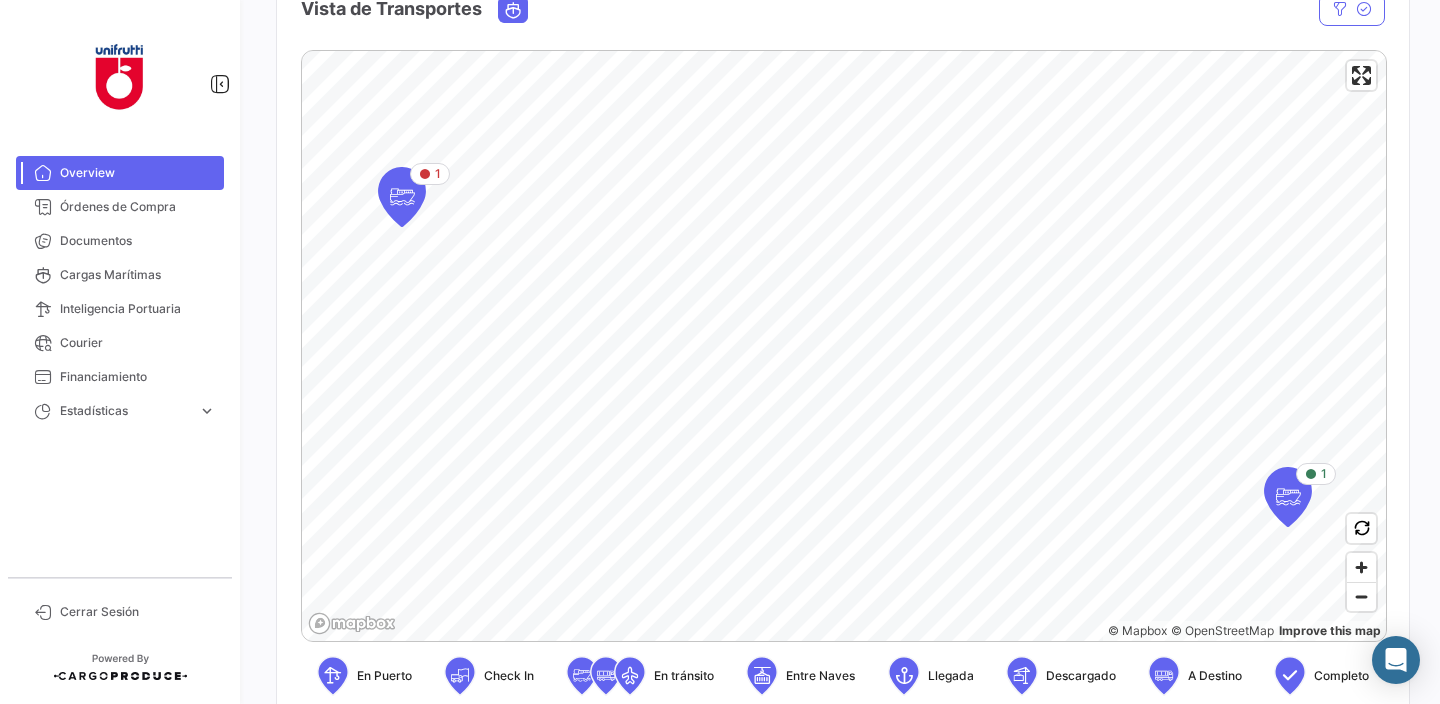 scroll, scrollTop: 394, scrollLeft: 0, axis: vertical 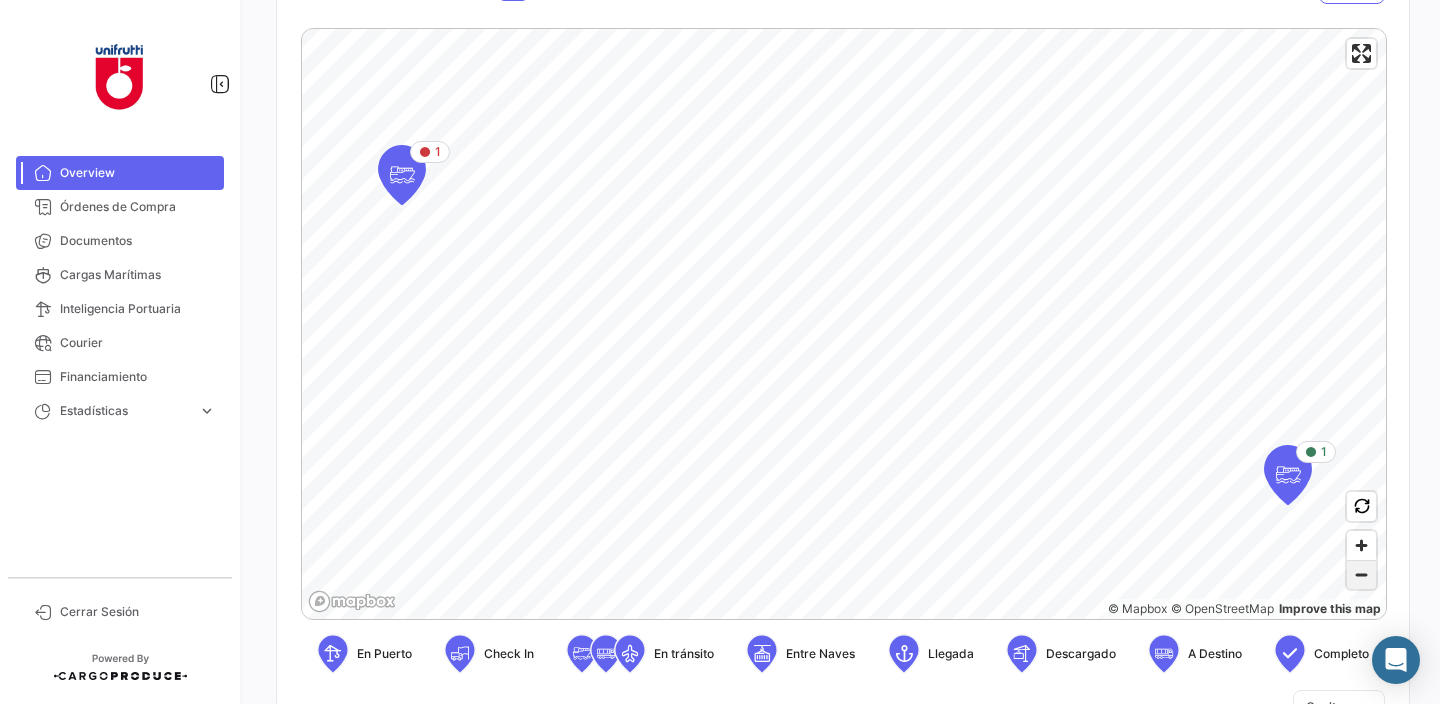 click 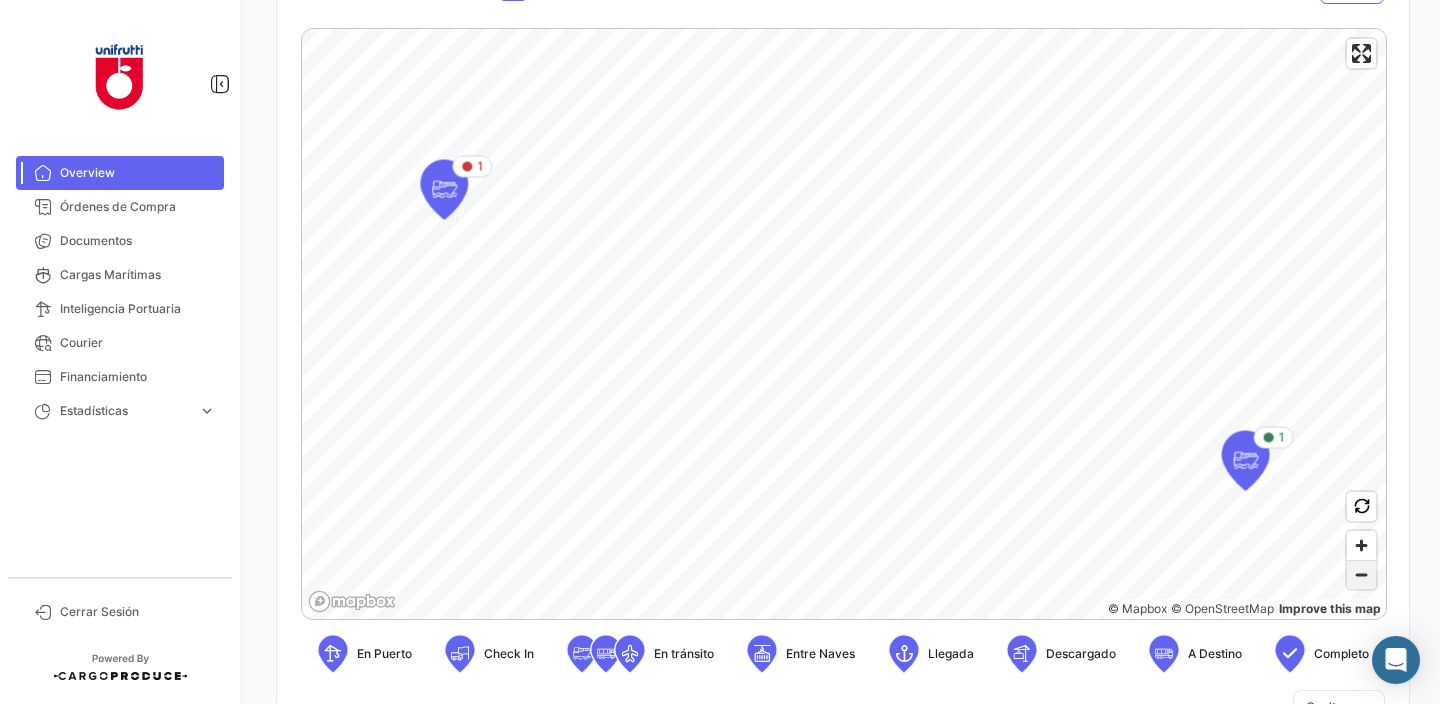 click 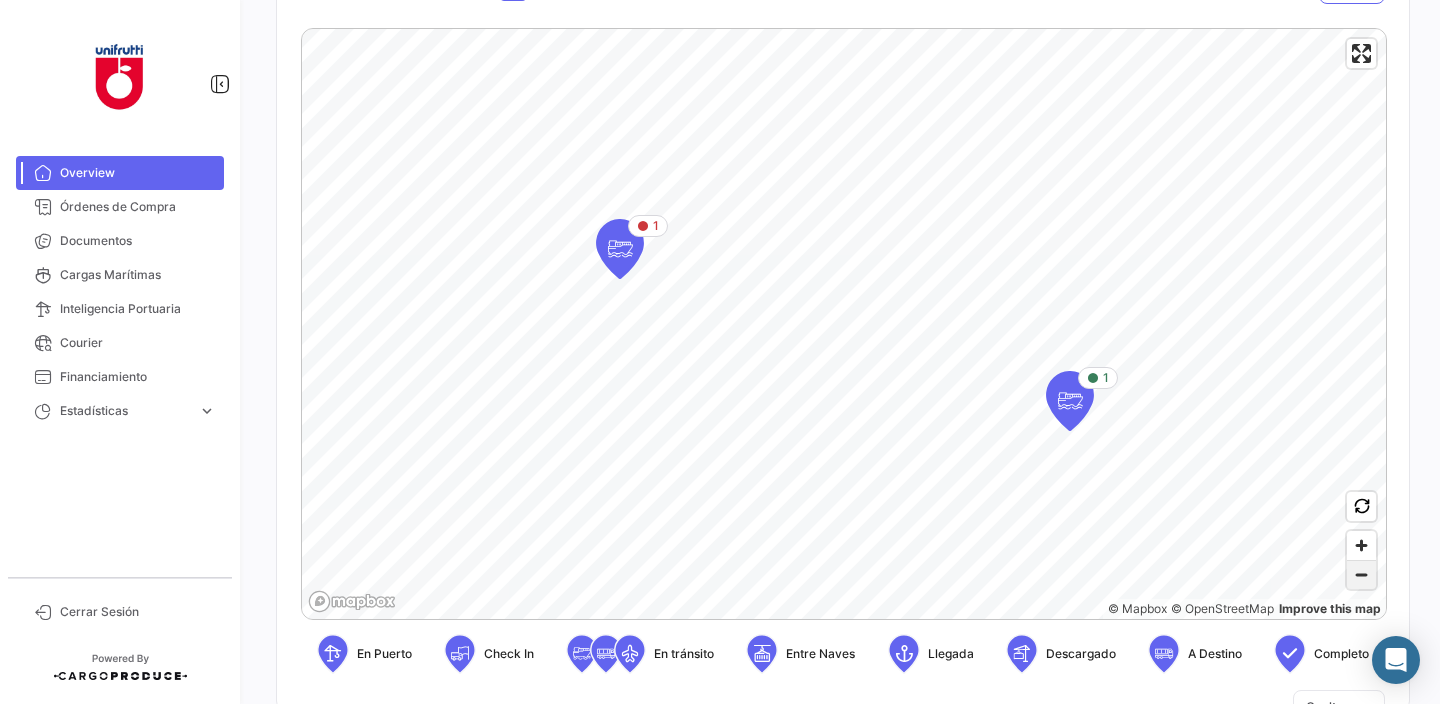 click 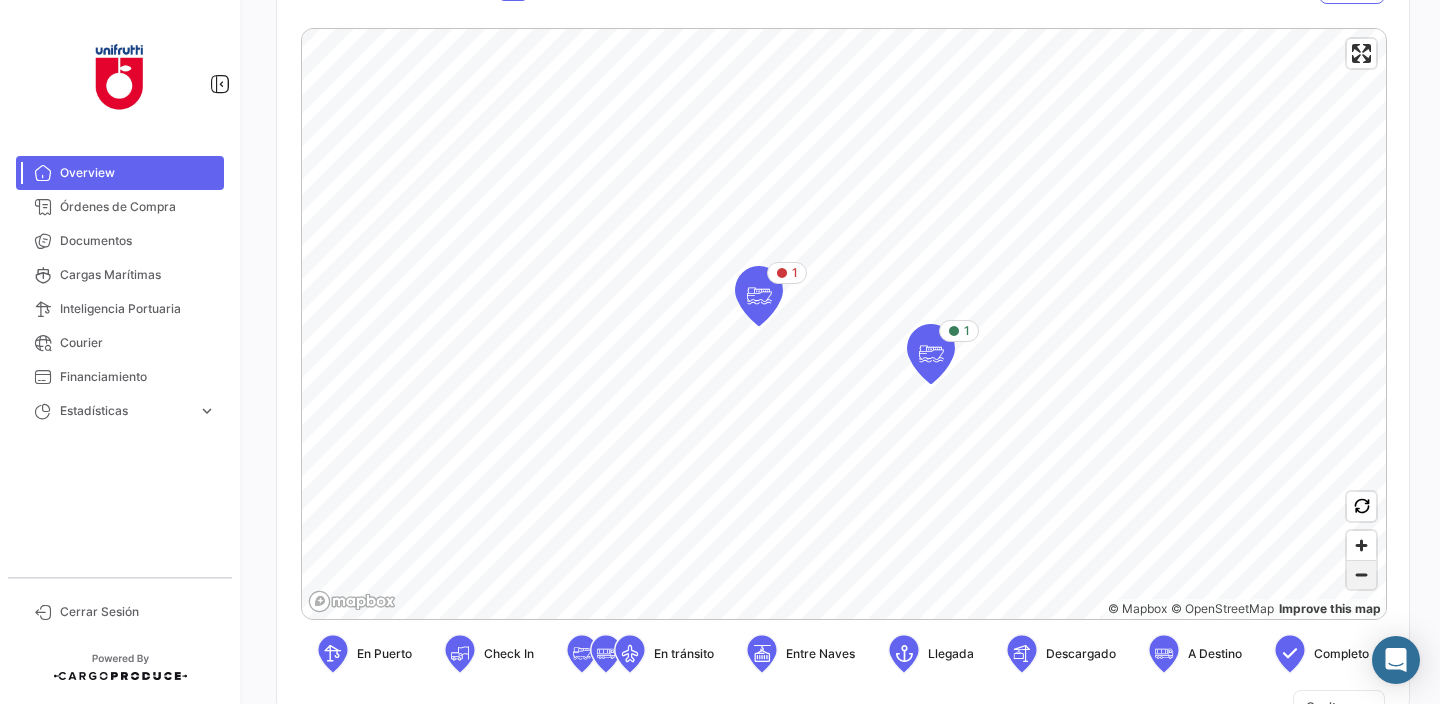 click 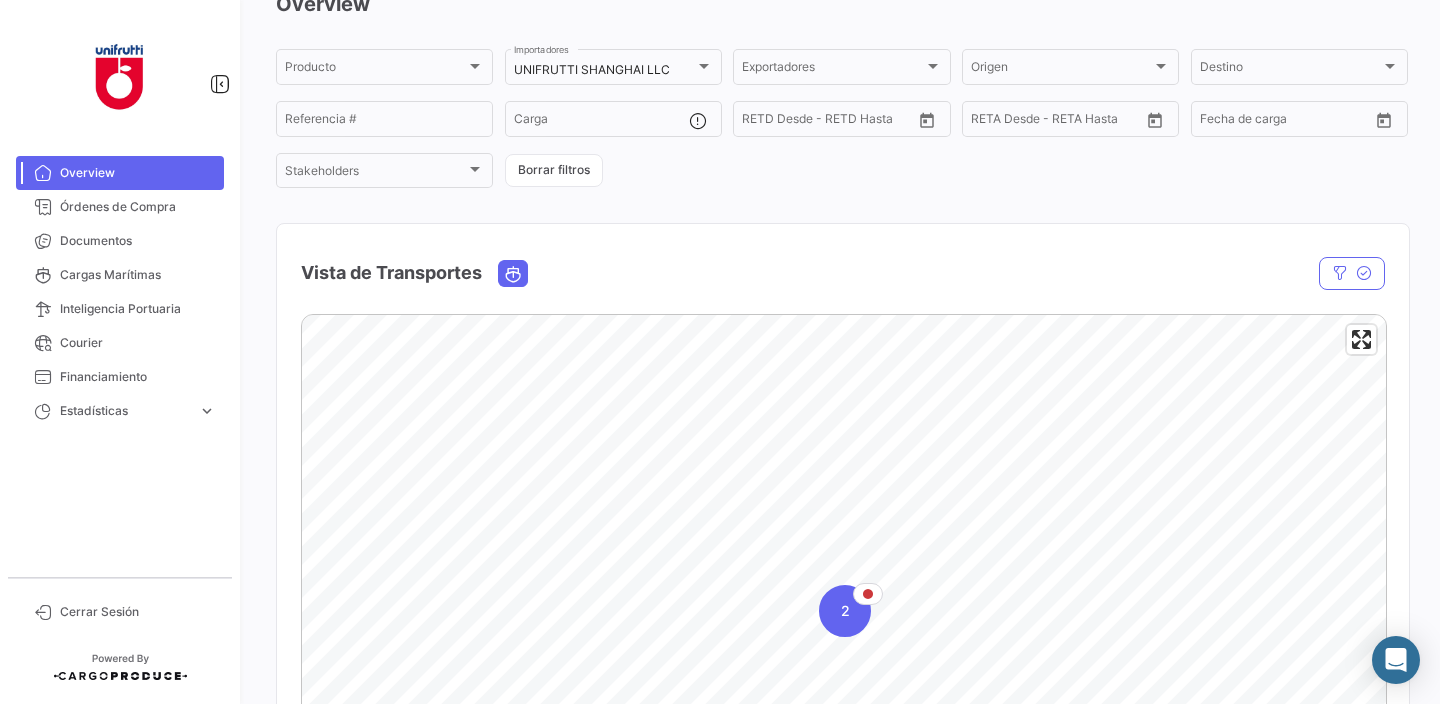 scroll, scrollTop: 0, scrollLeft: 0, axis: both 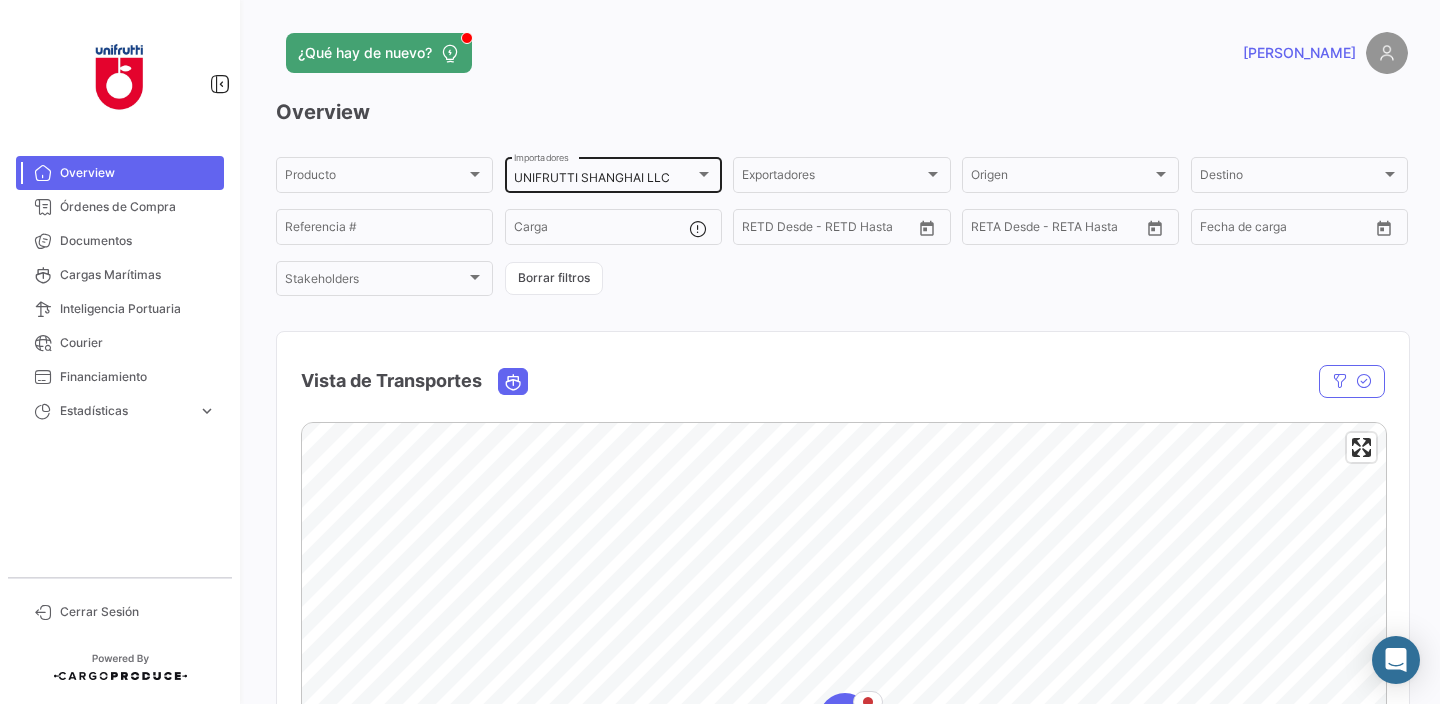click on "UNIFRUTTI SHANGHAI LLC" at bounding box center [592, 177] 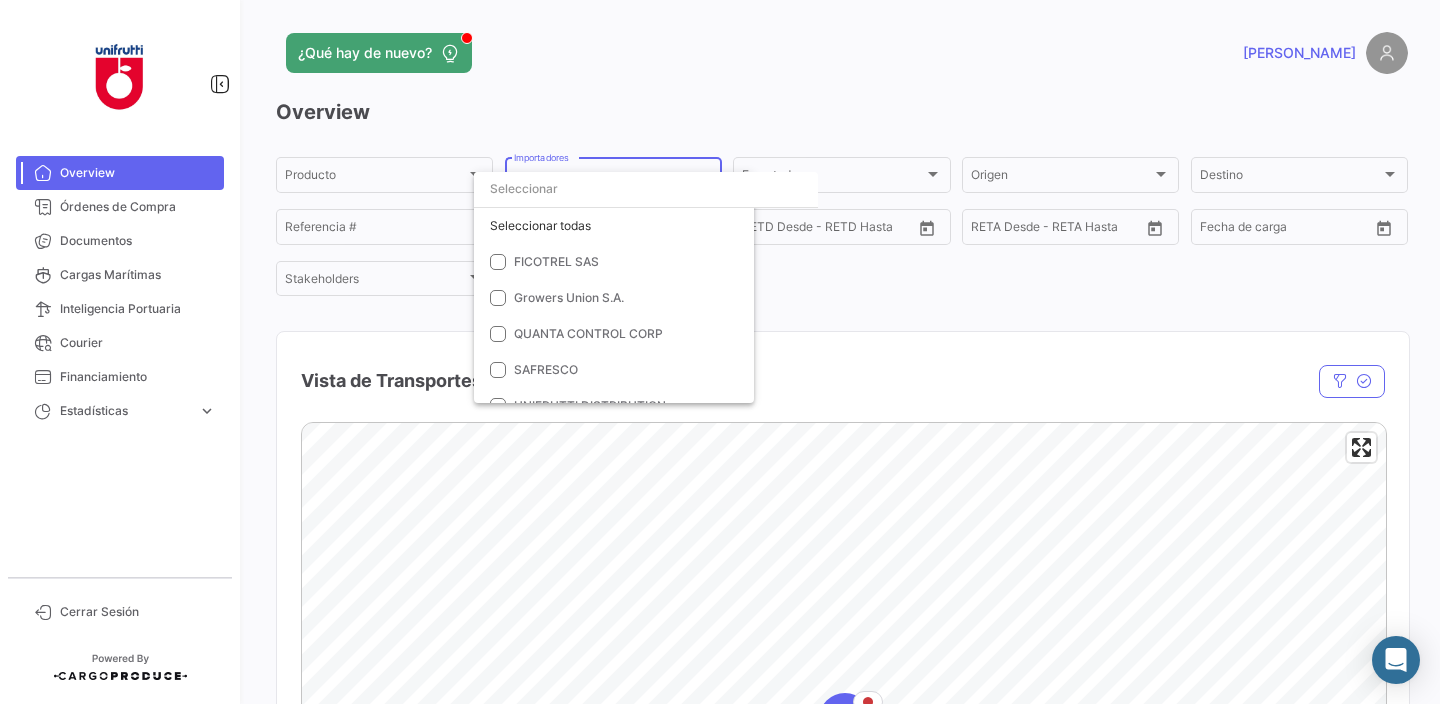 scroll, scrollTop: 57, scrollLeft: 0, axis: vertical 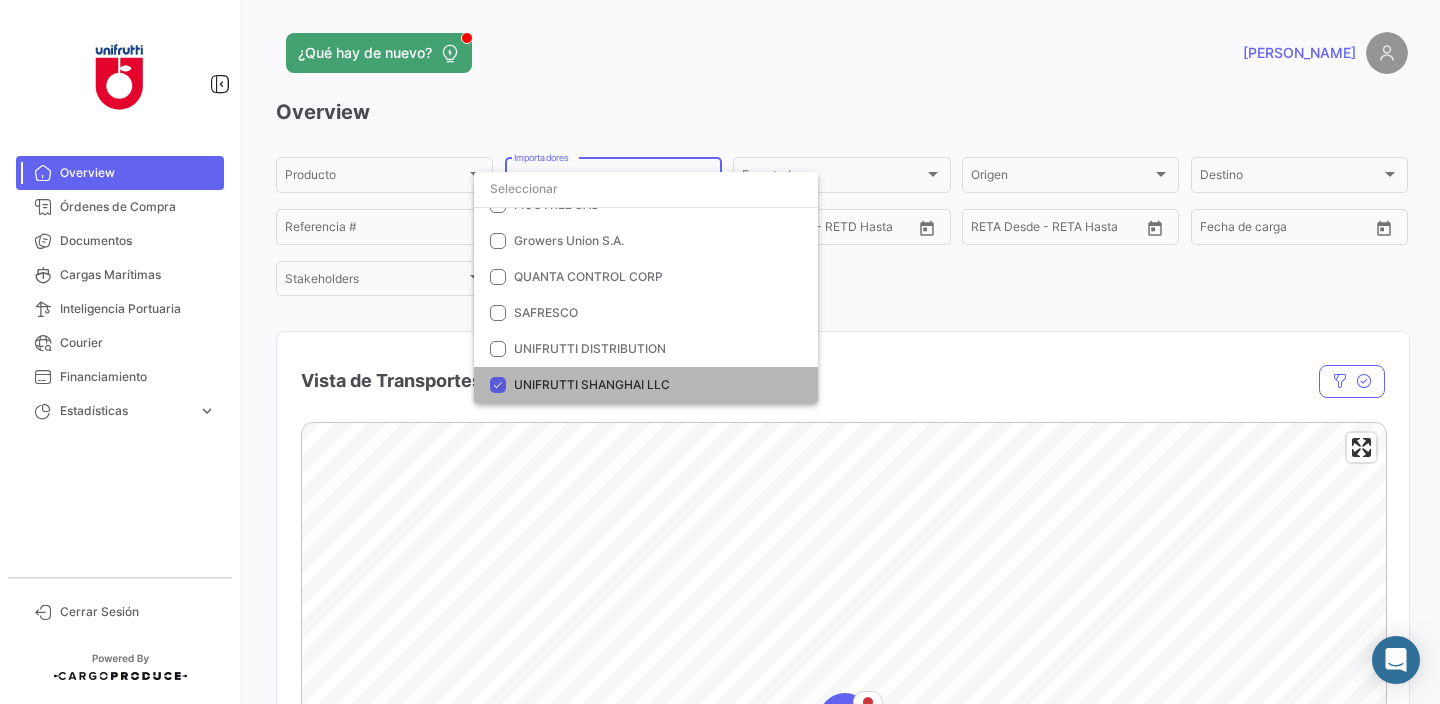 click at bounding box center (498, 385) 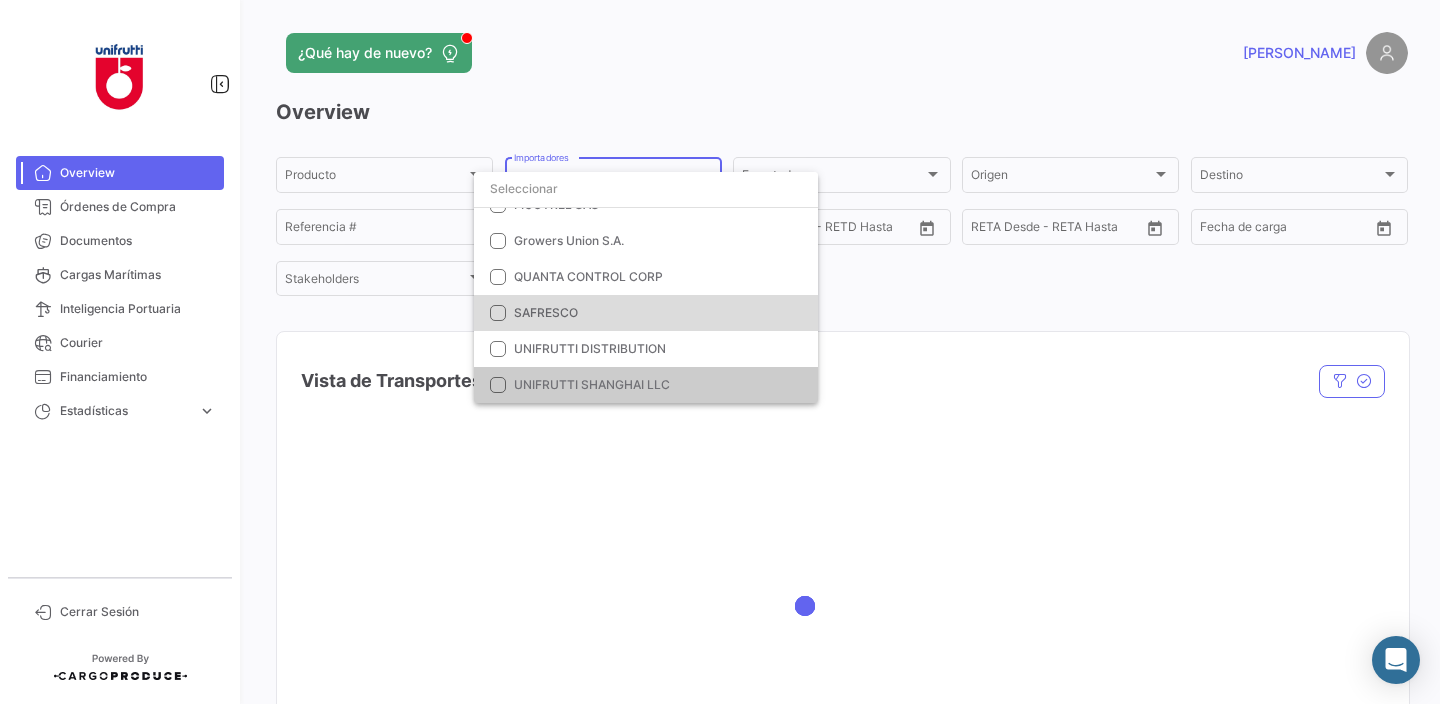 click at bounding box center [498, 313] 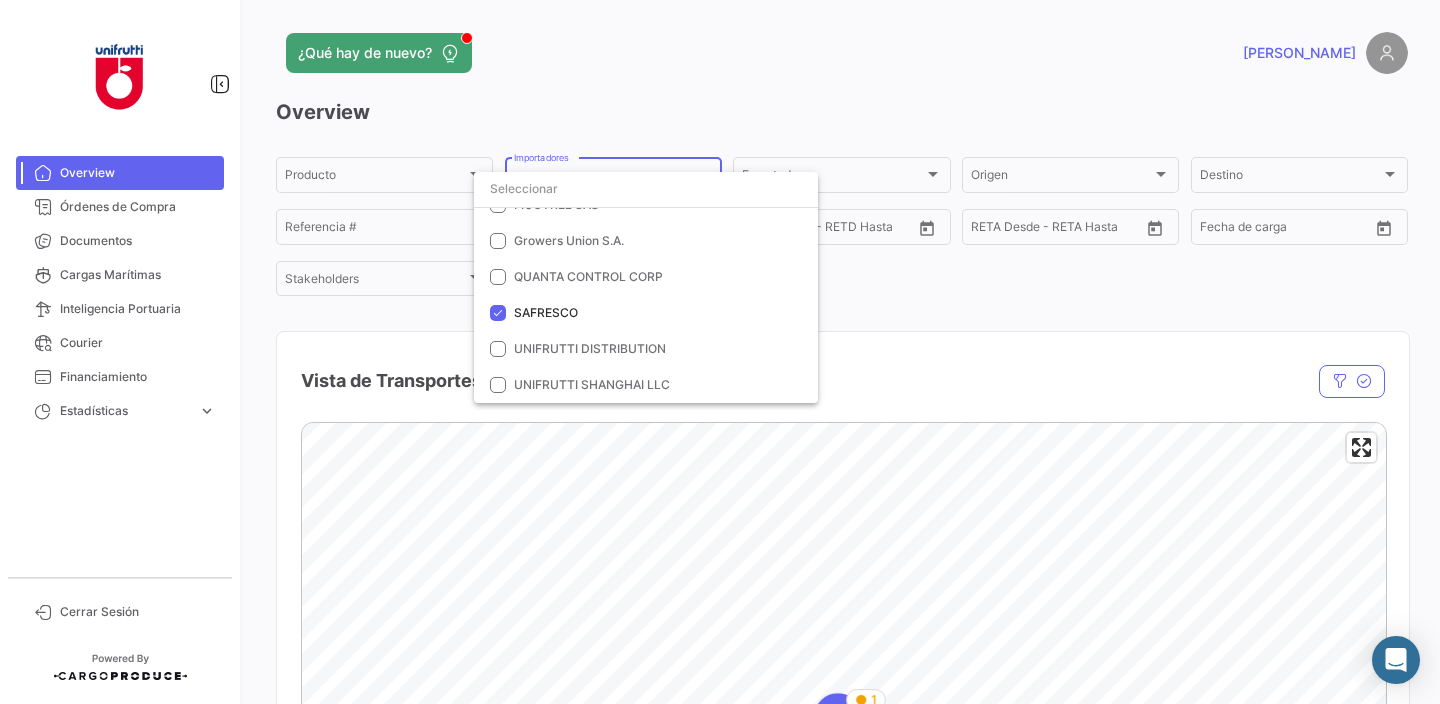 click at bounding box center (720, 352) 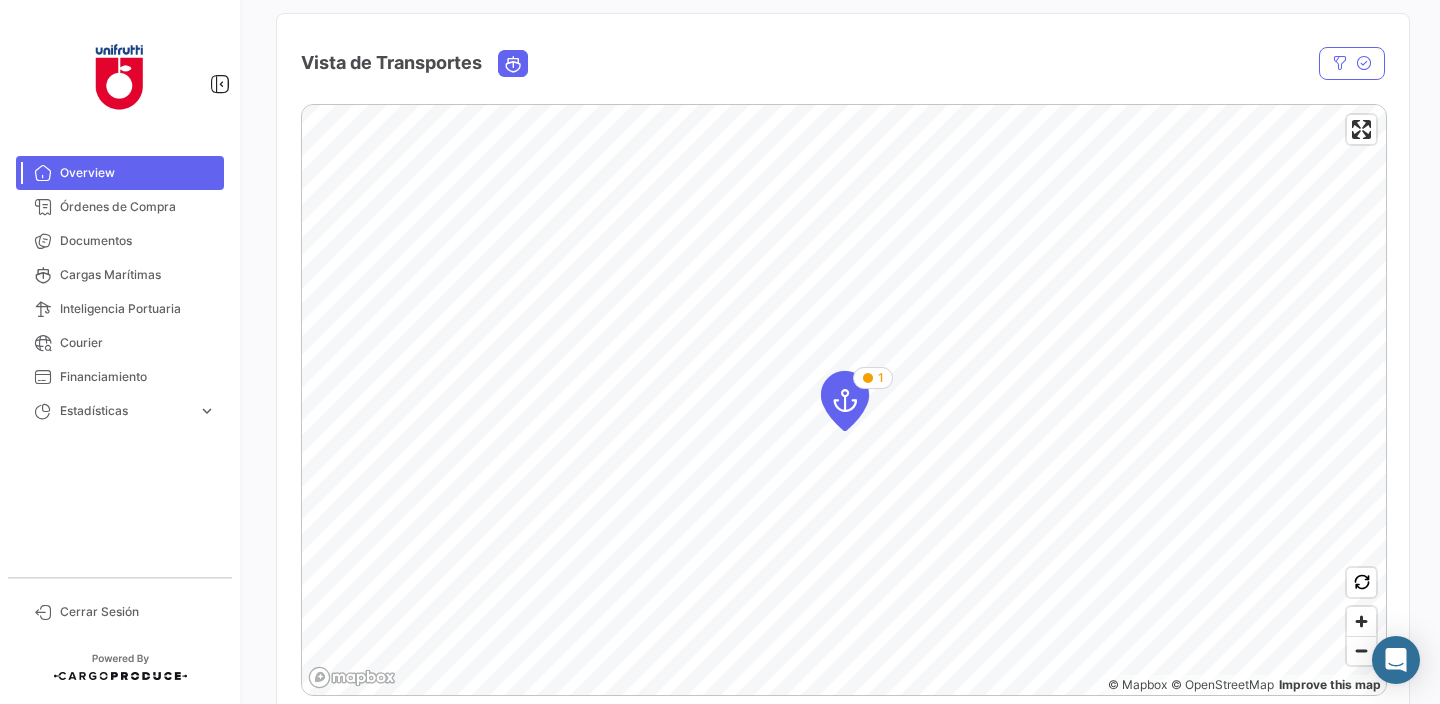 scroll, scrollTop: 329, scrollLeft: 0, axis: vertical 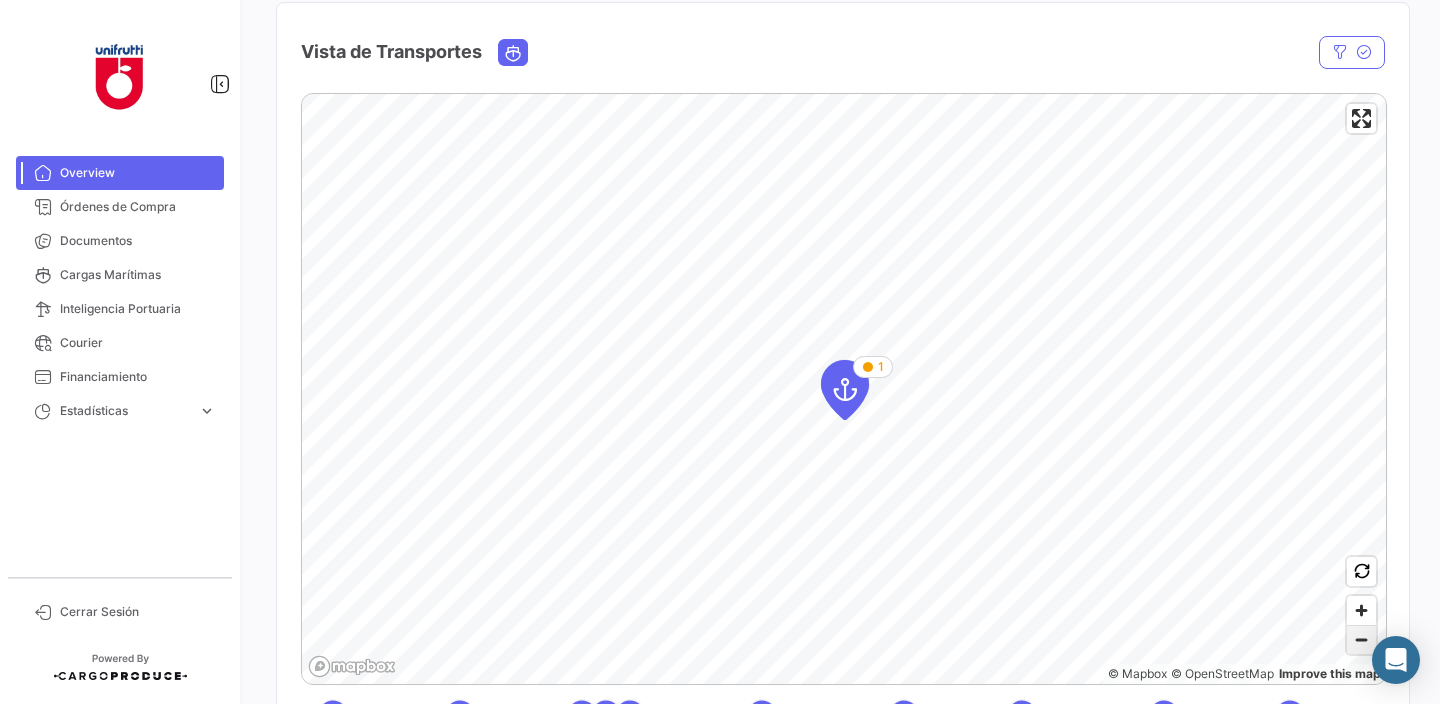click 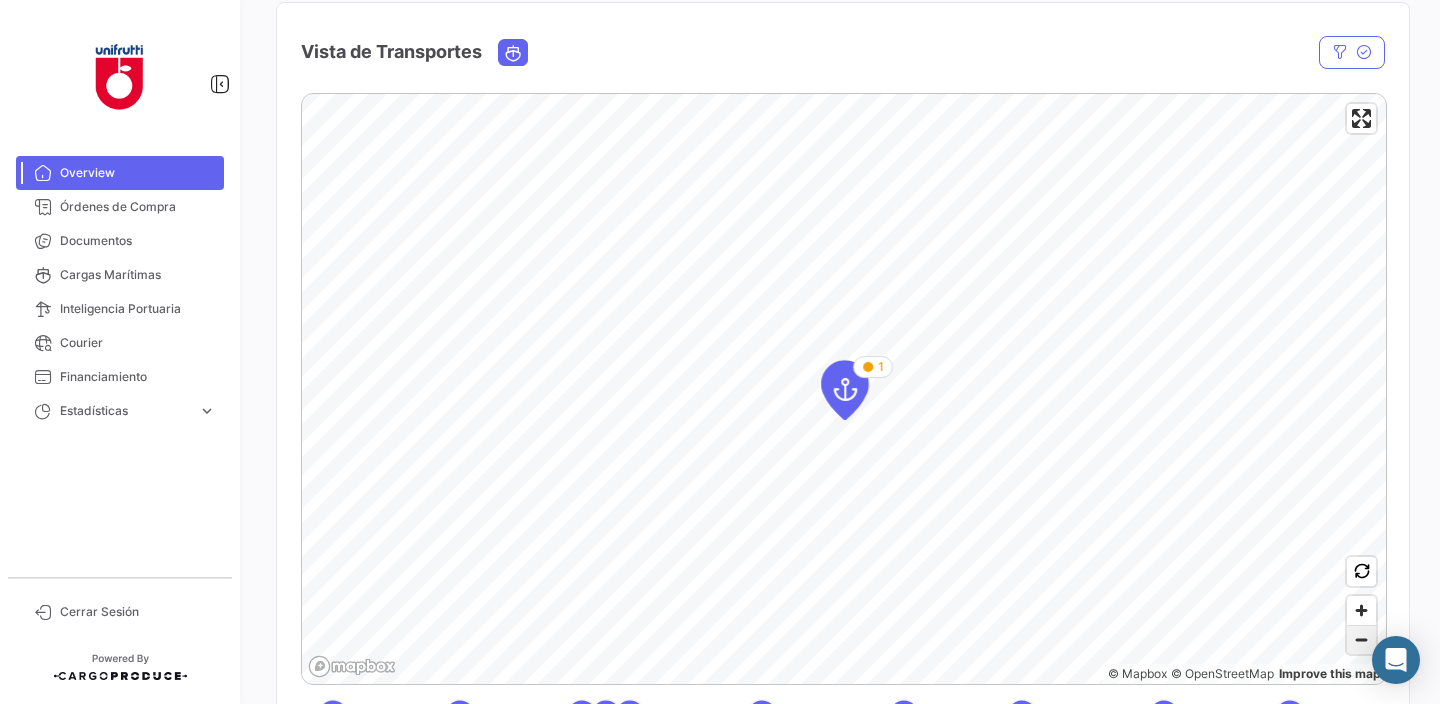 click 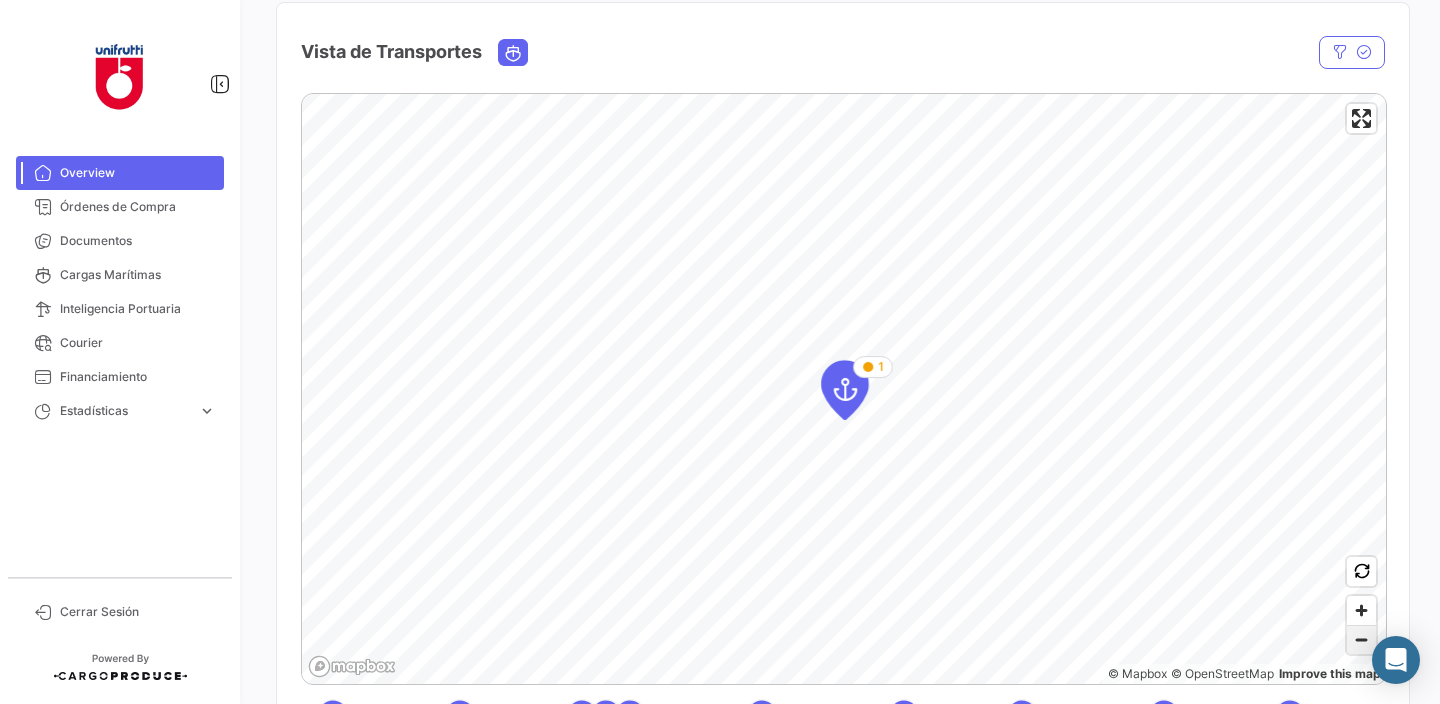 click 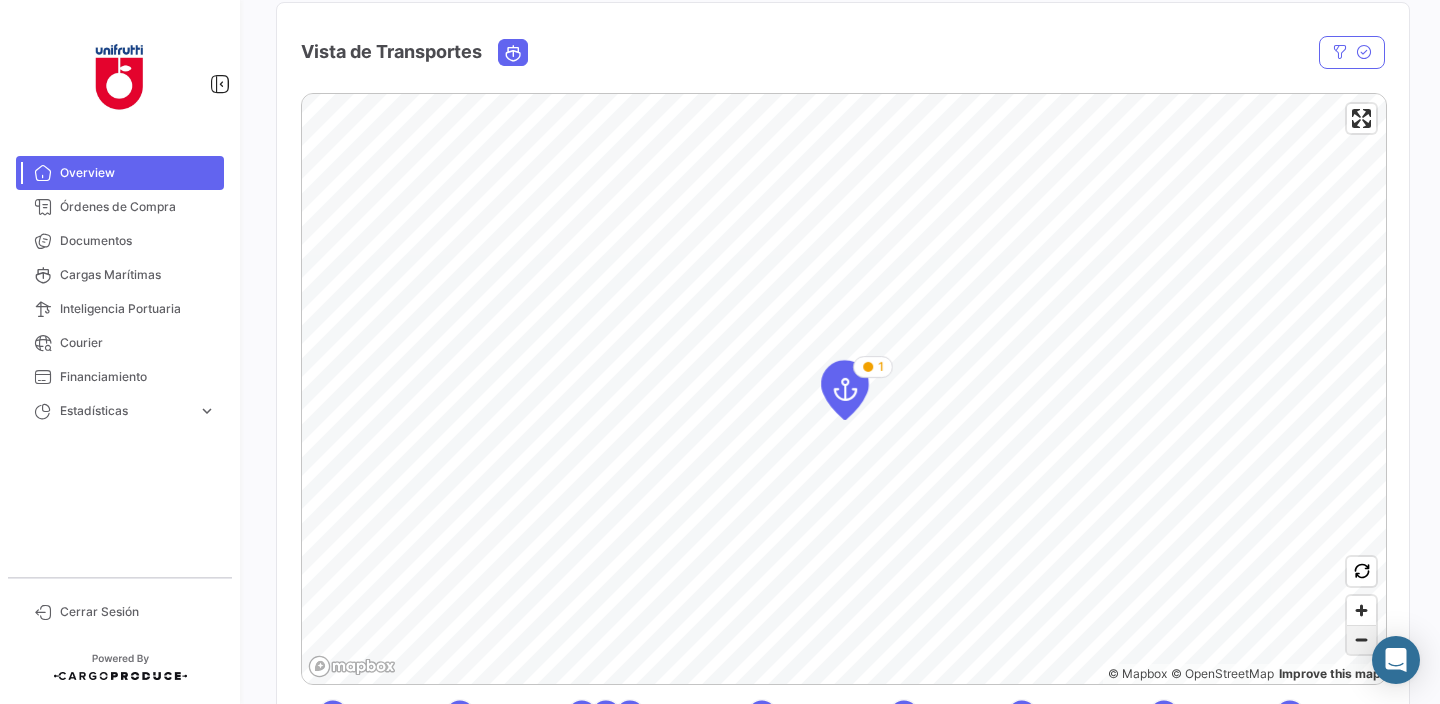 click 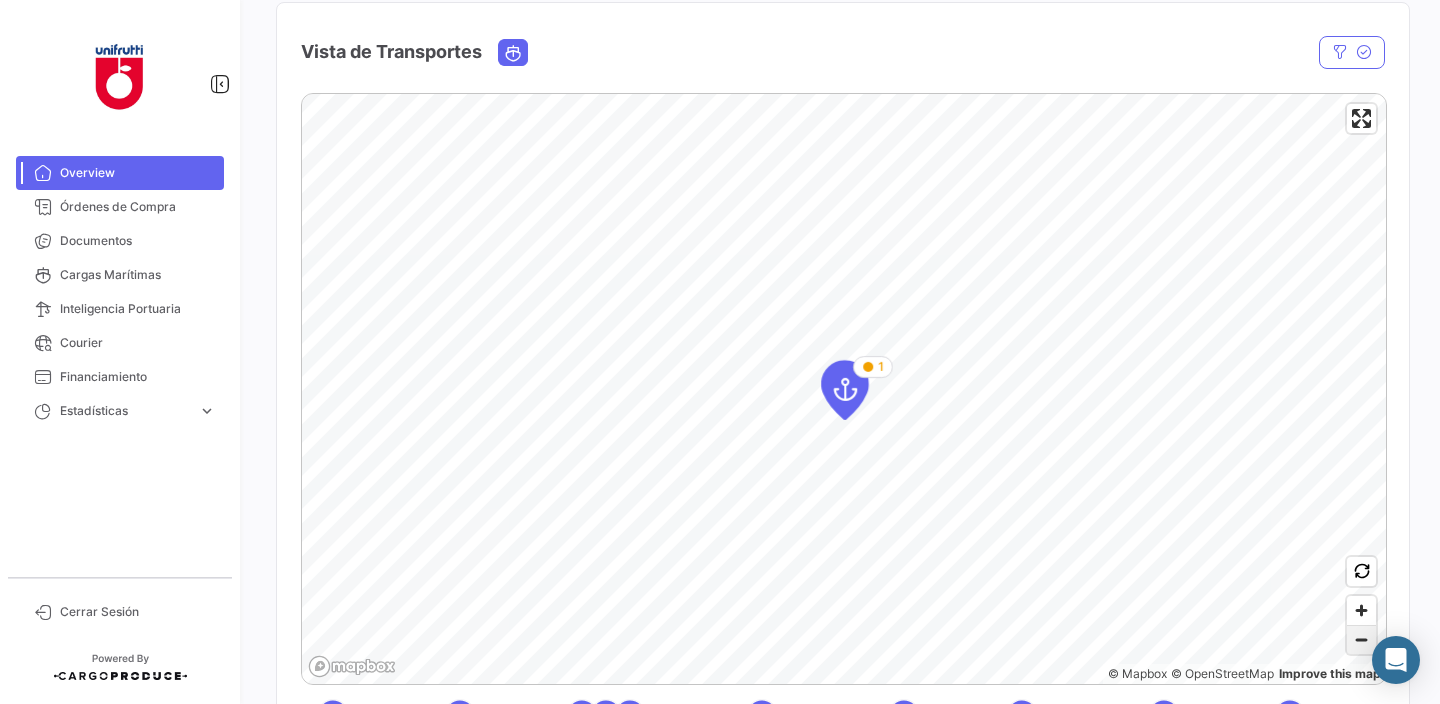 click 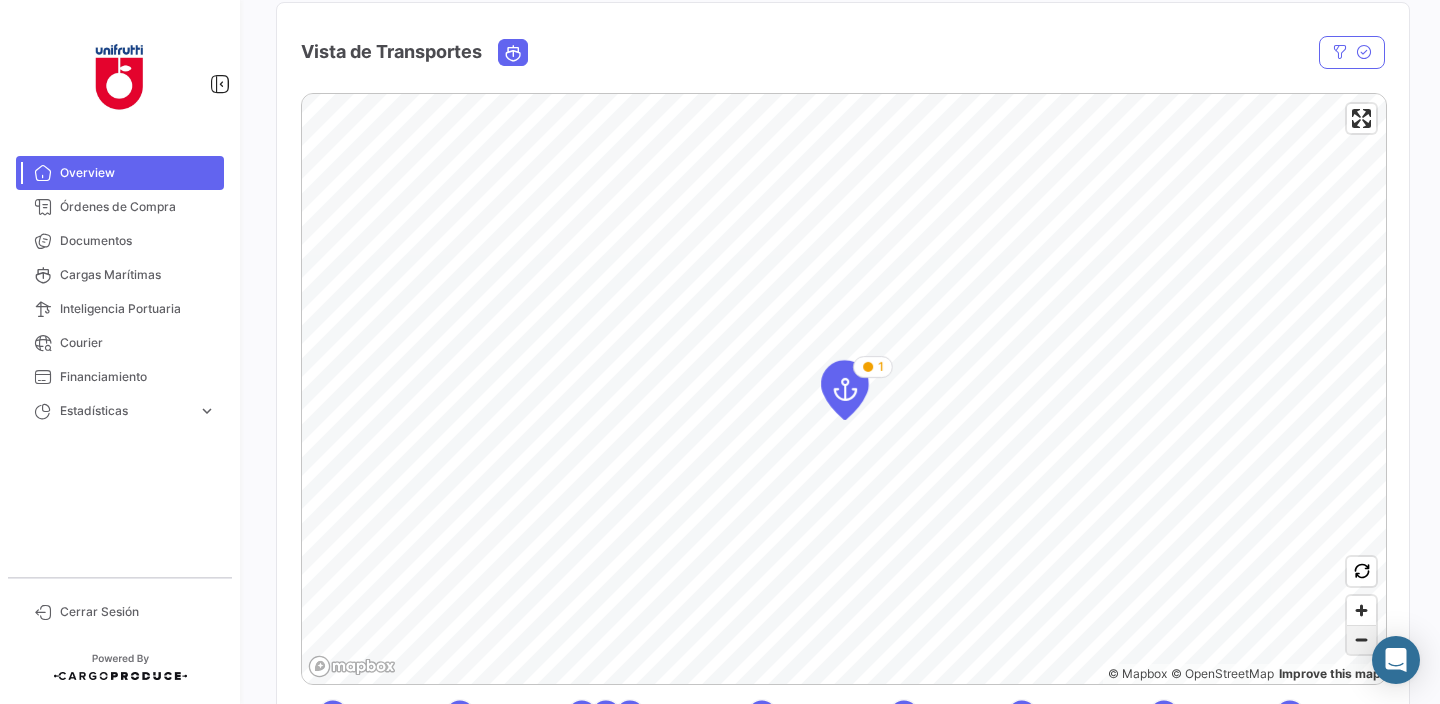 click 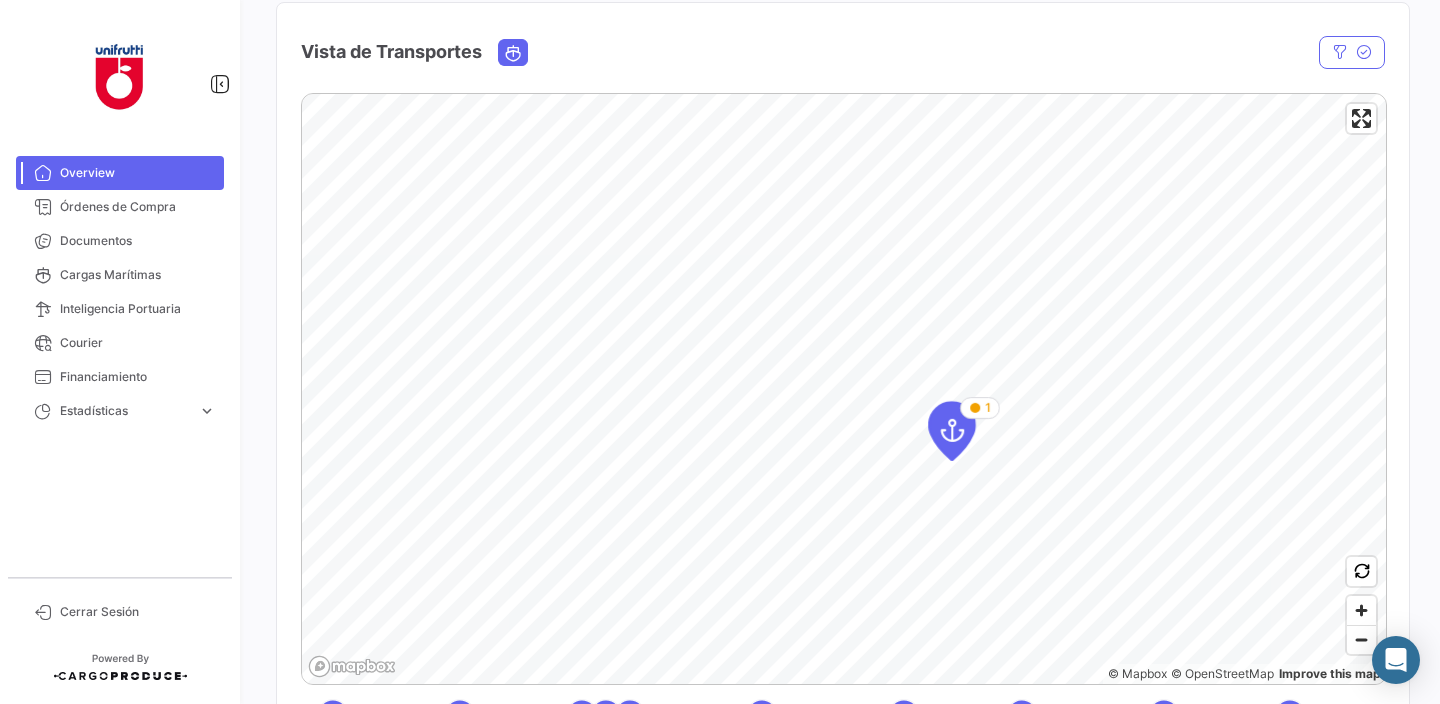 click on "Vista de Transportes  En [PERSON_NAME]  Estado [PERSON_NAME] [PERSON_NAME] Carga Agrupador por  *  OC #   Borrar filtros  1 © Mapbox   © OpenStreetMap   Improve this map En Puerto Check In En [PERSON_NAME] Entre [PERSON_NAME] Llegada Descargado A Destino Completo  Ocultar" 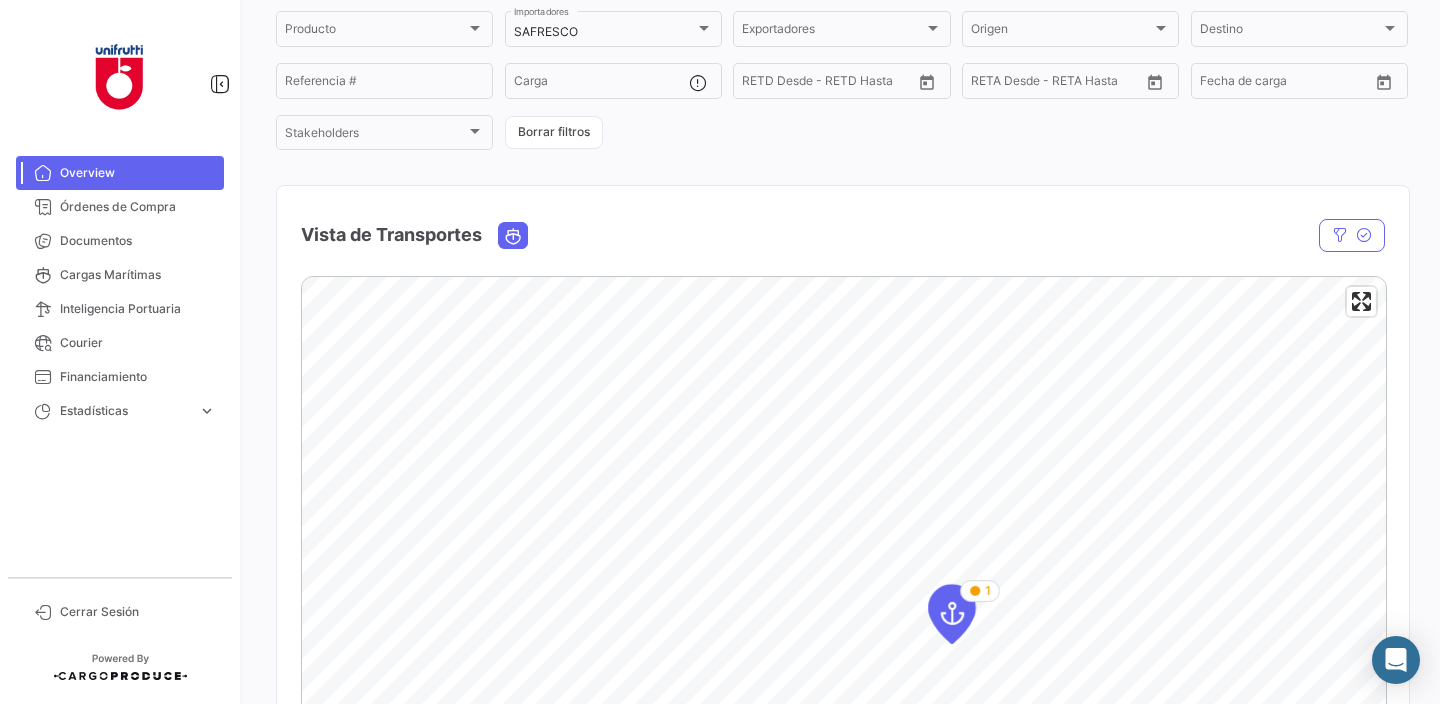 scroll, scrollTop: 0, scrollLeft: 0, axis: both 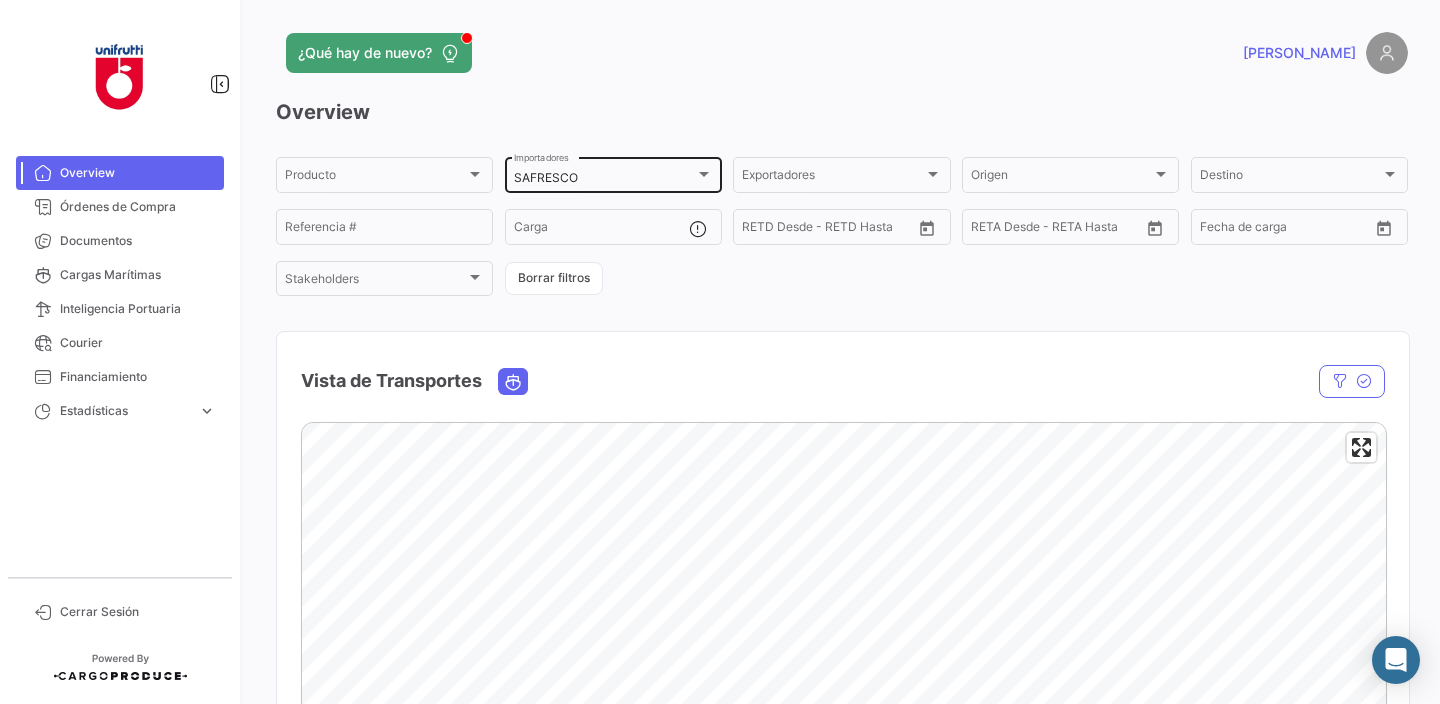 click on "SAFRESCO" at bounding box center [604, 178] 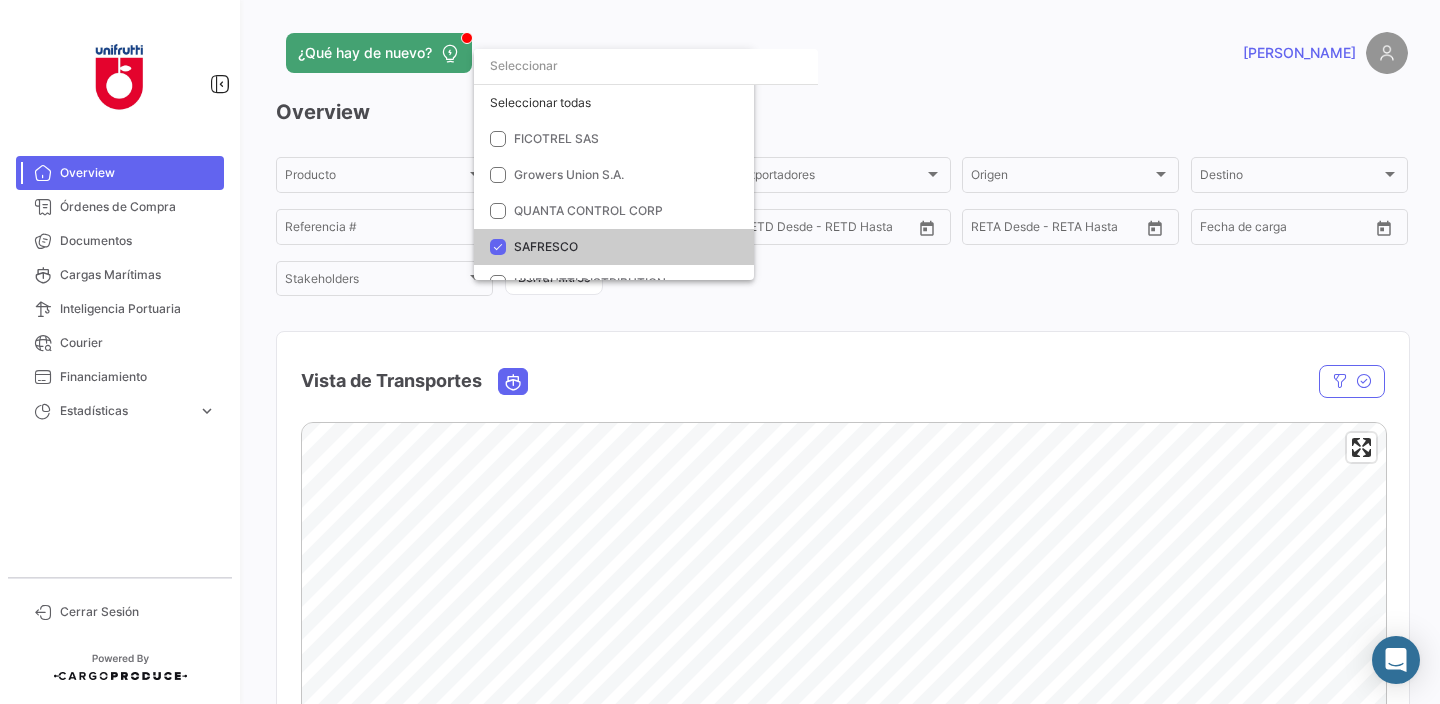scroll, scrollTop: 57, scrollLeft: 0, axis: vertical 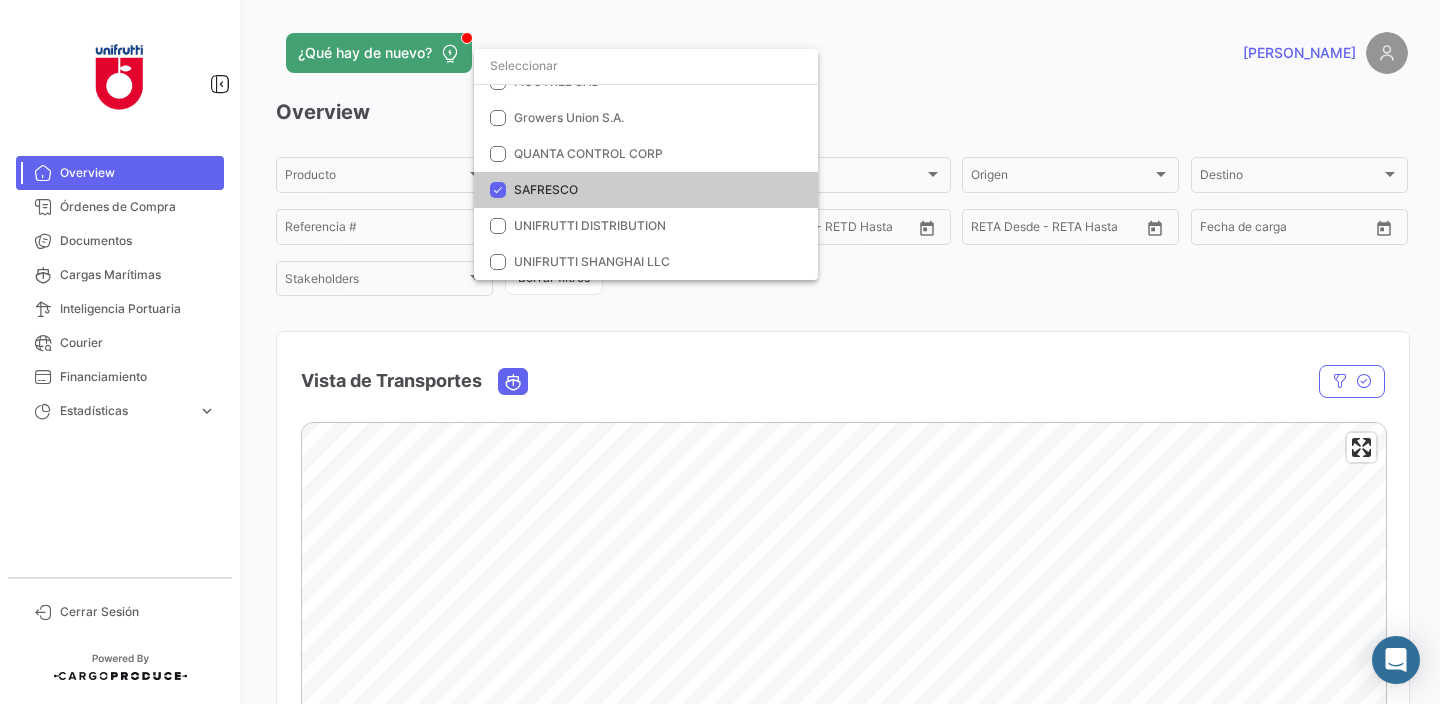 click at bounding box center (498, 190) 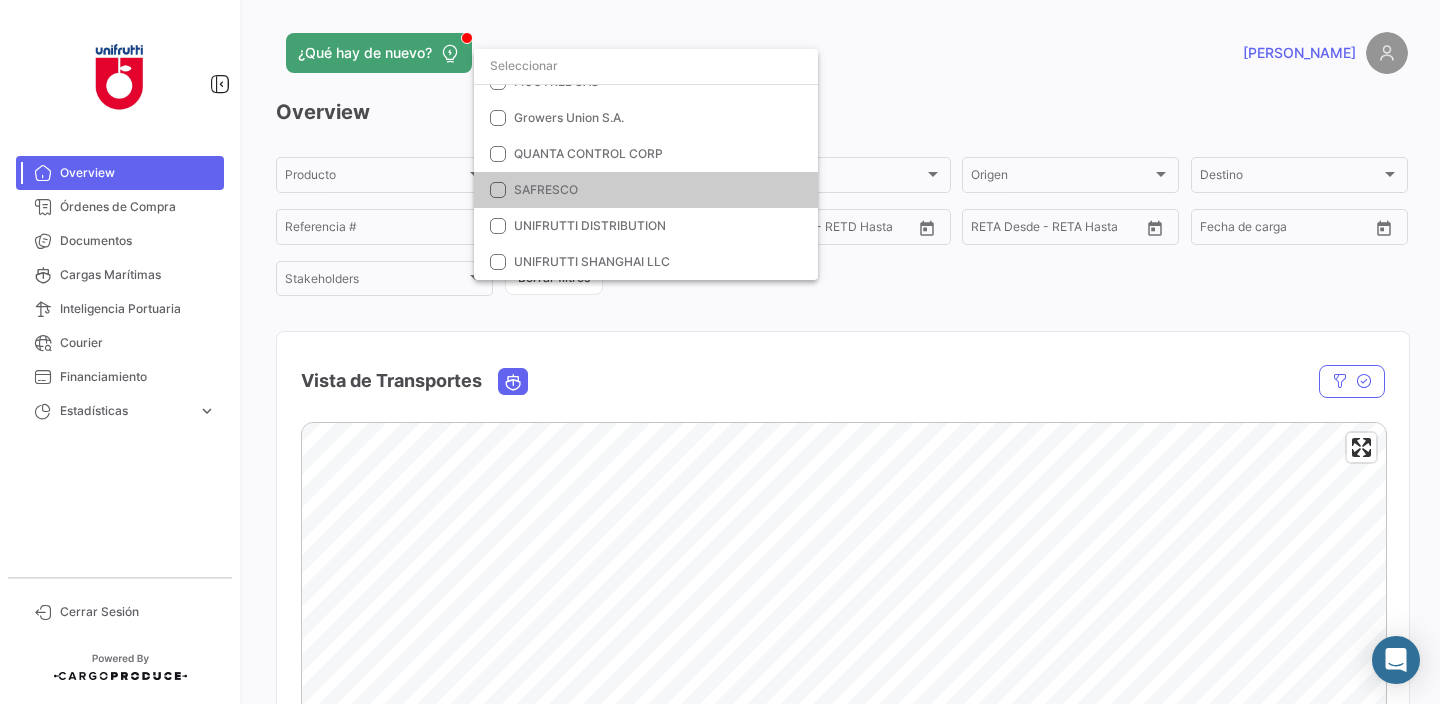 scroll, scrollTop: 0, scrollLeft: 0, axis: both 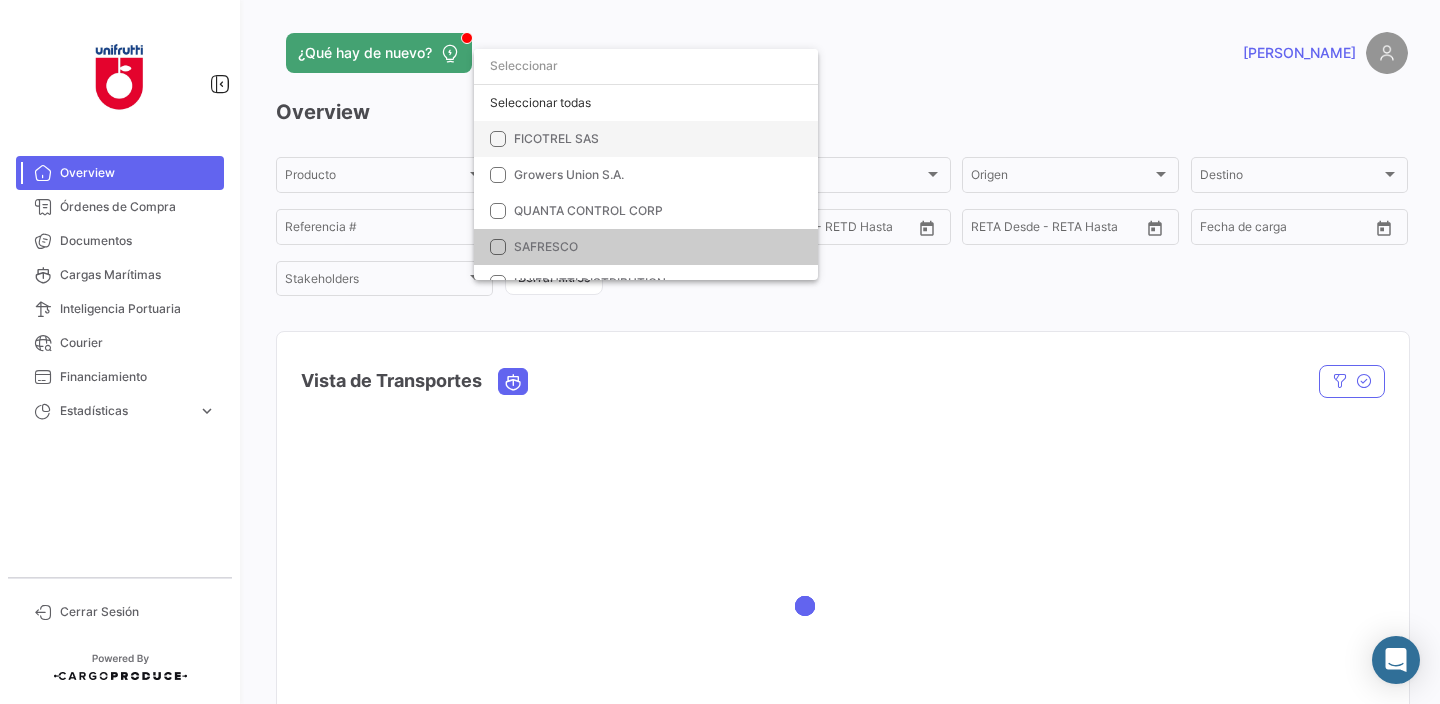 click at bounding box center (498, 139) 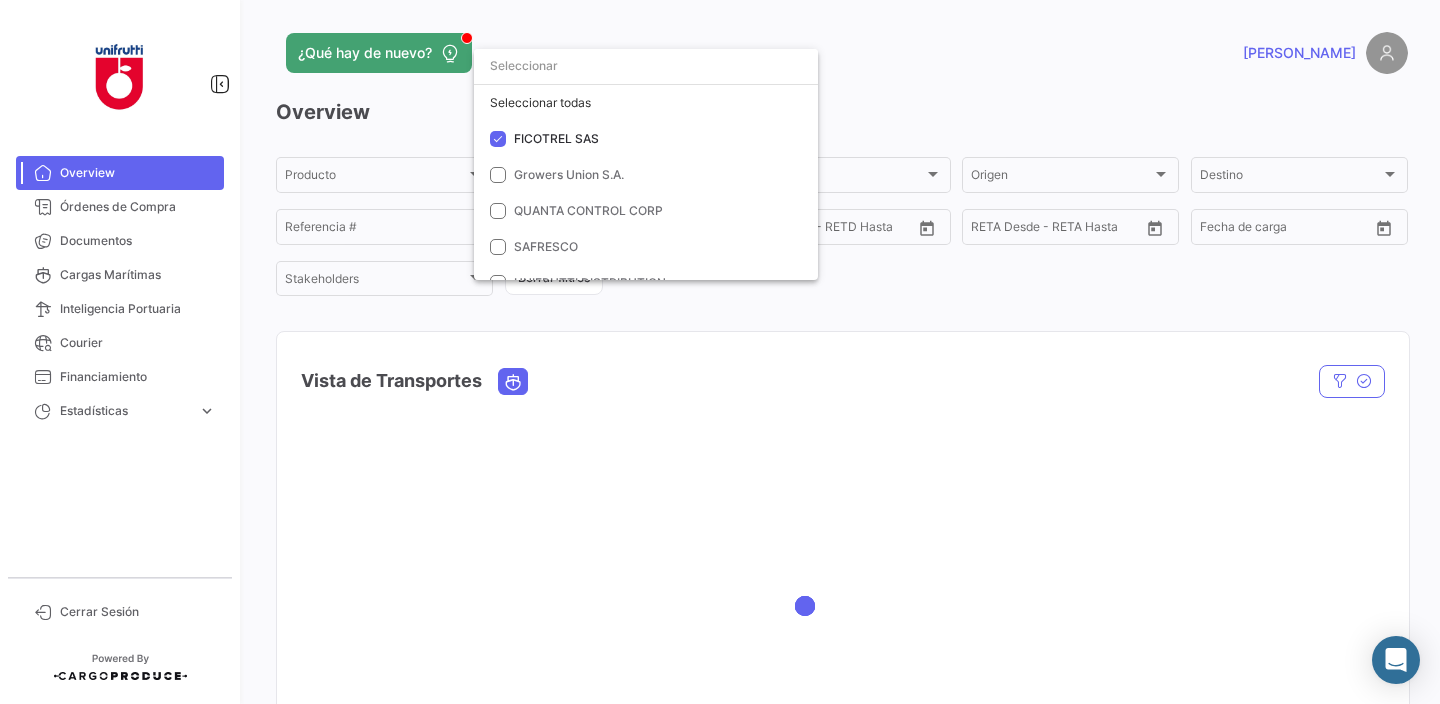 click at bounding box center [720, 352] 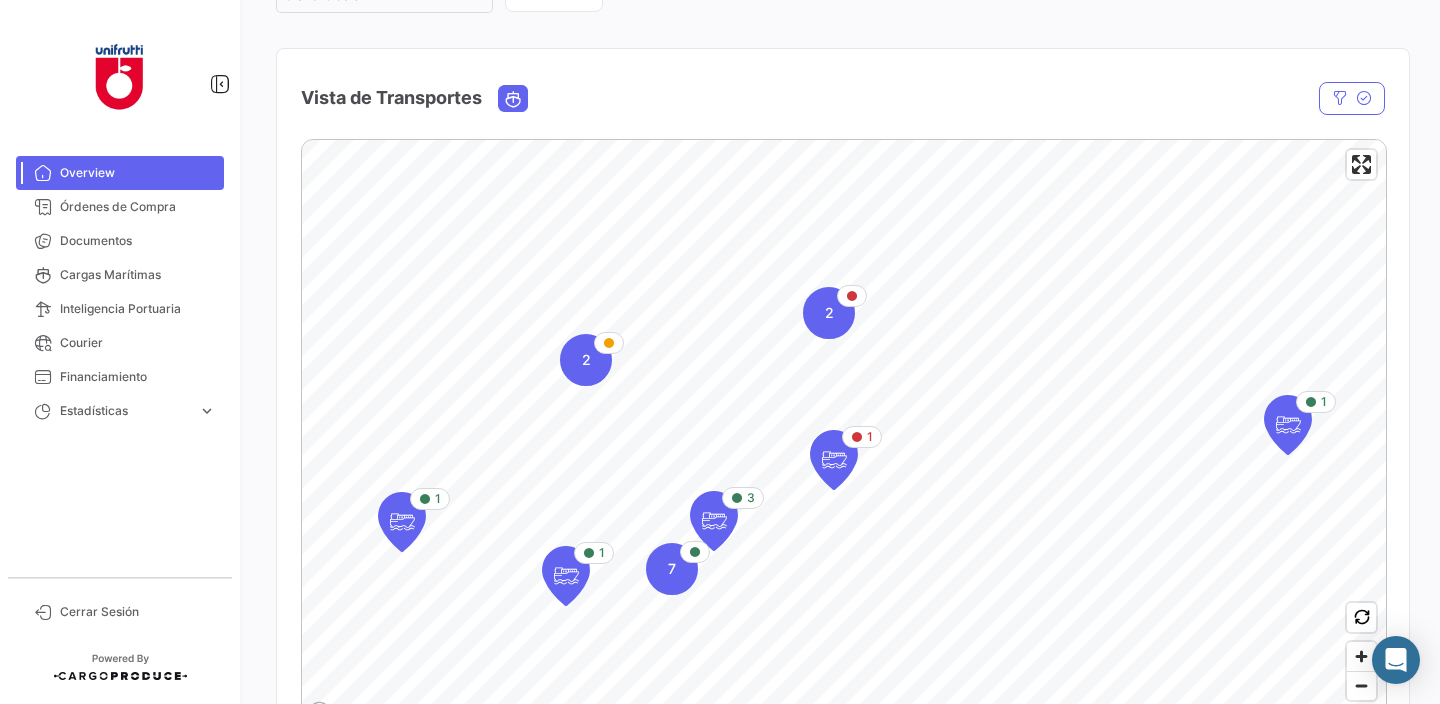 scroll, scrollTop: 290, scrollLeft: 0, axis: vertical 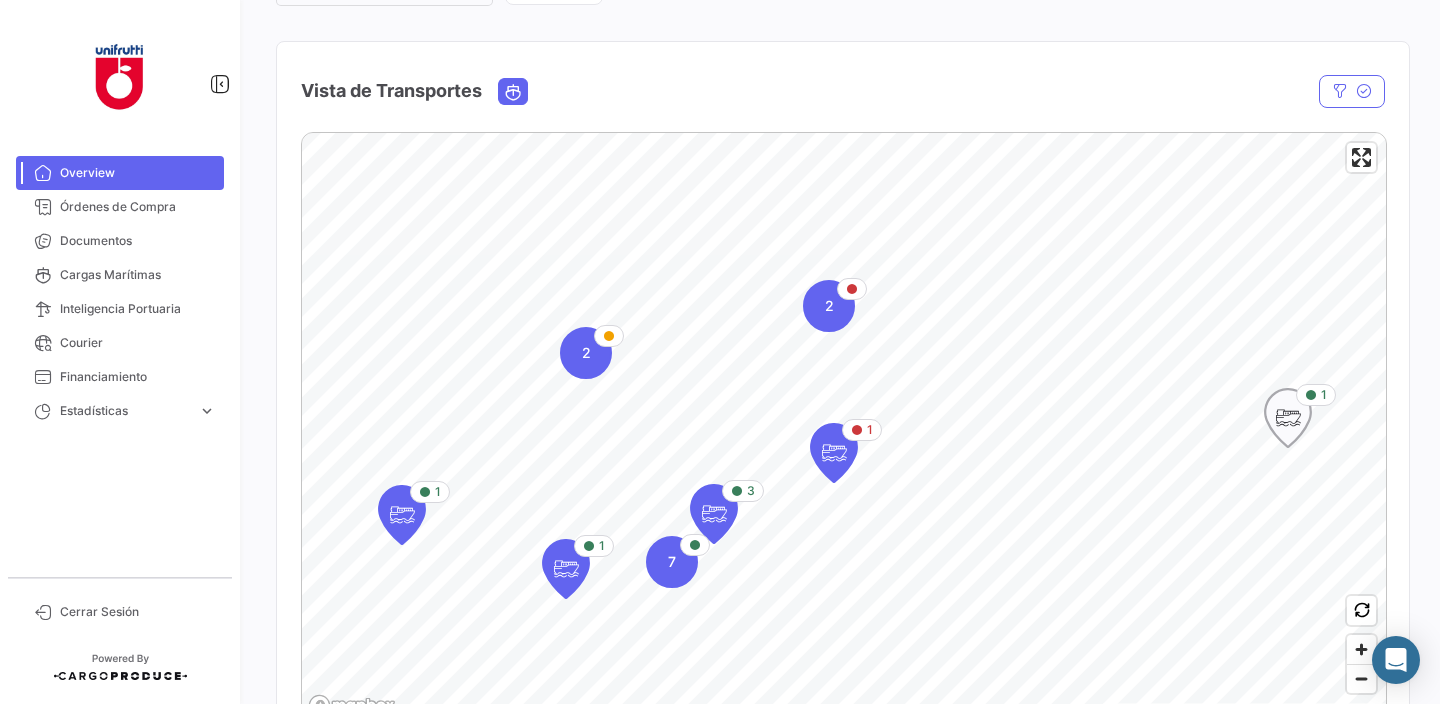 click 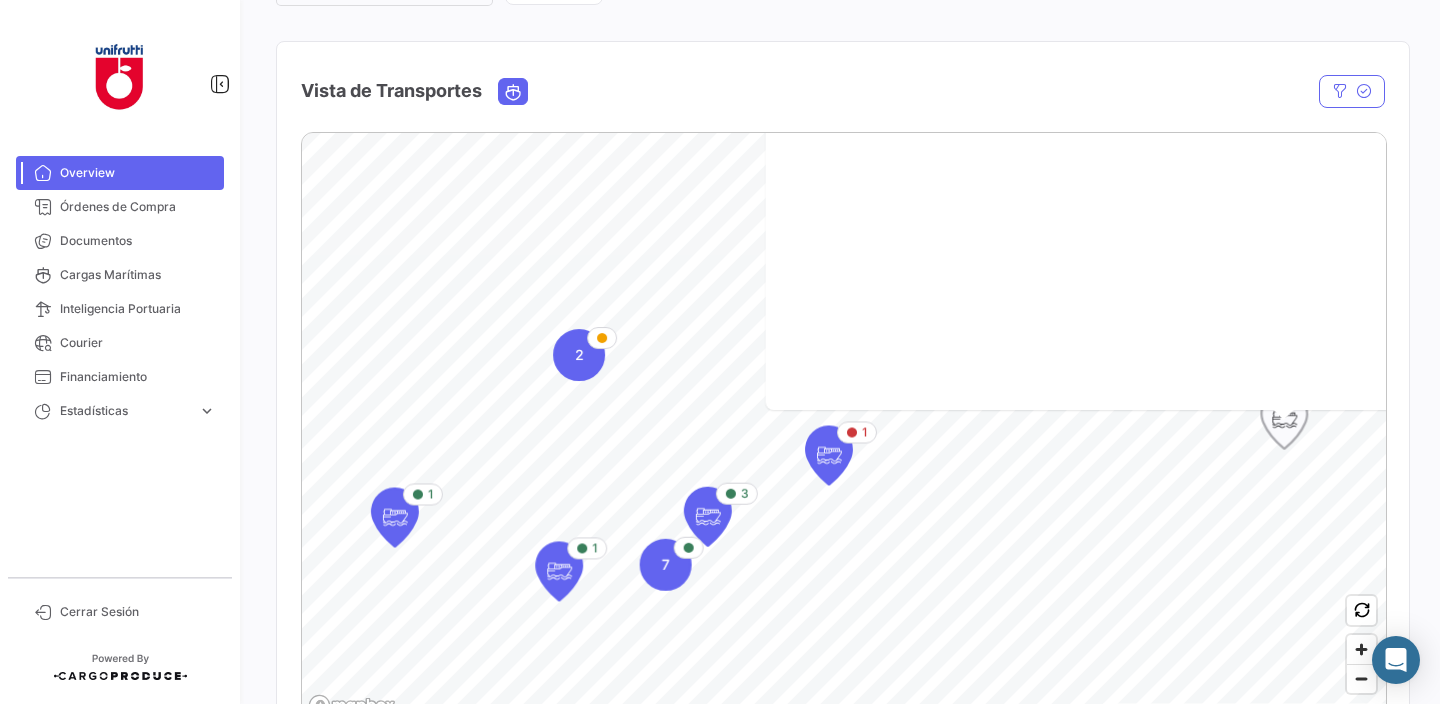scroll, scrollTop: 0, scrollLeft: 0, axis: both 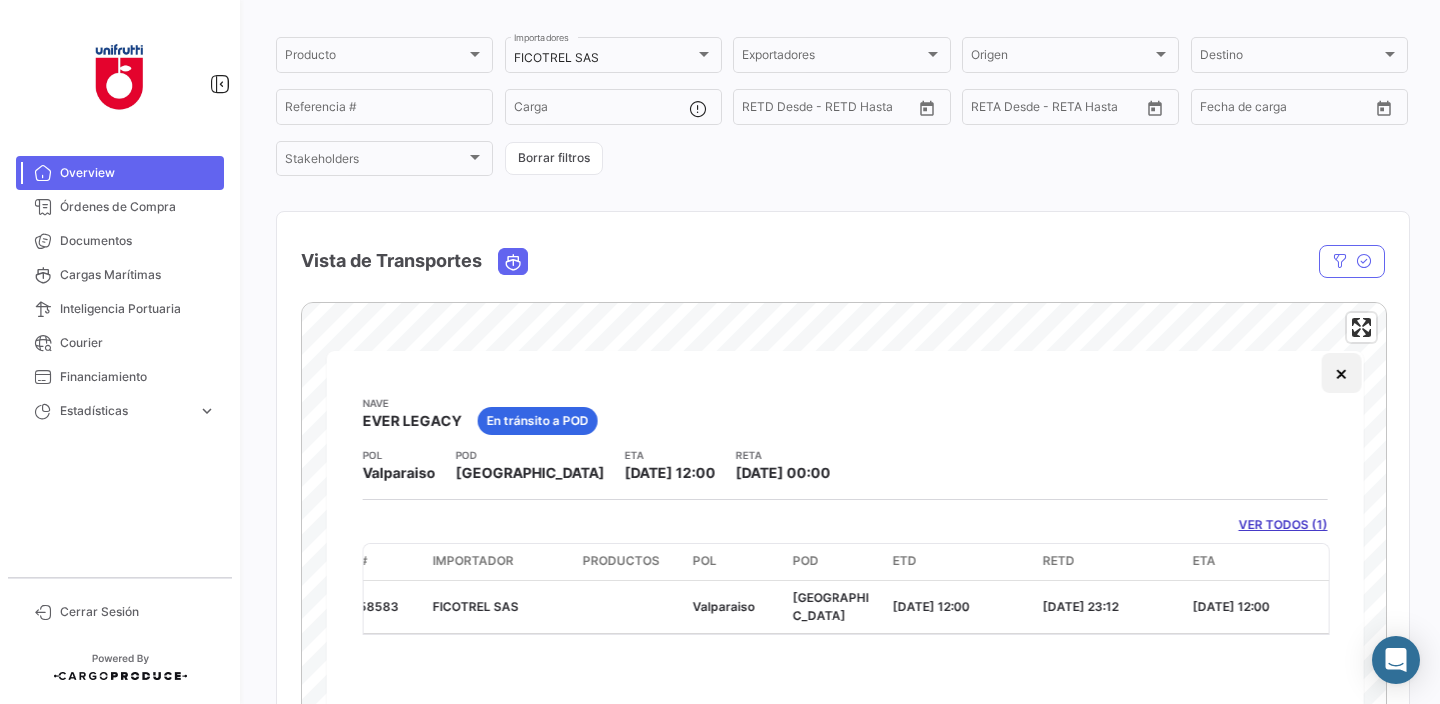 click on "×" 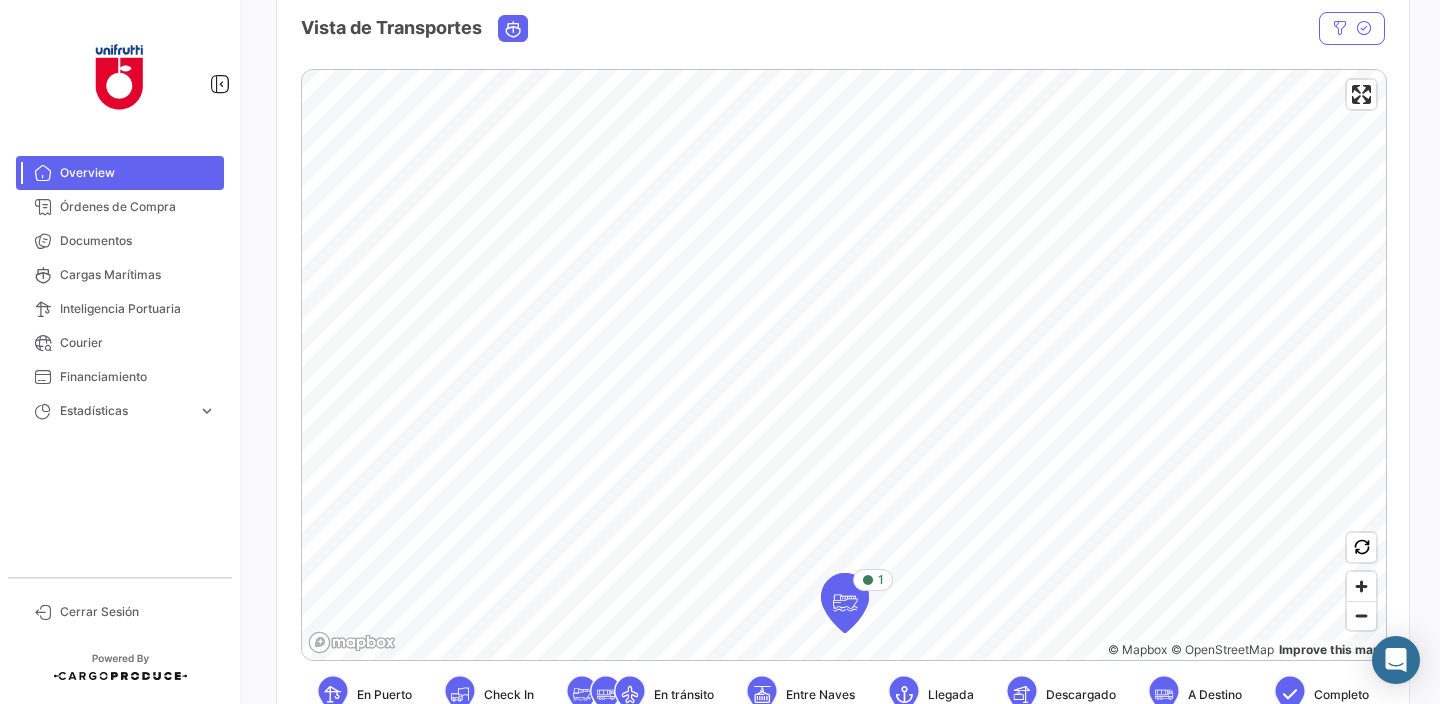 scroll, scrollTop: 534, scrollLeft: 0, axis: vertical 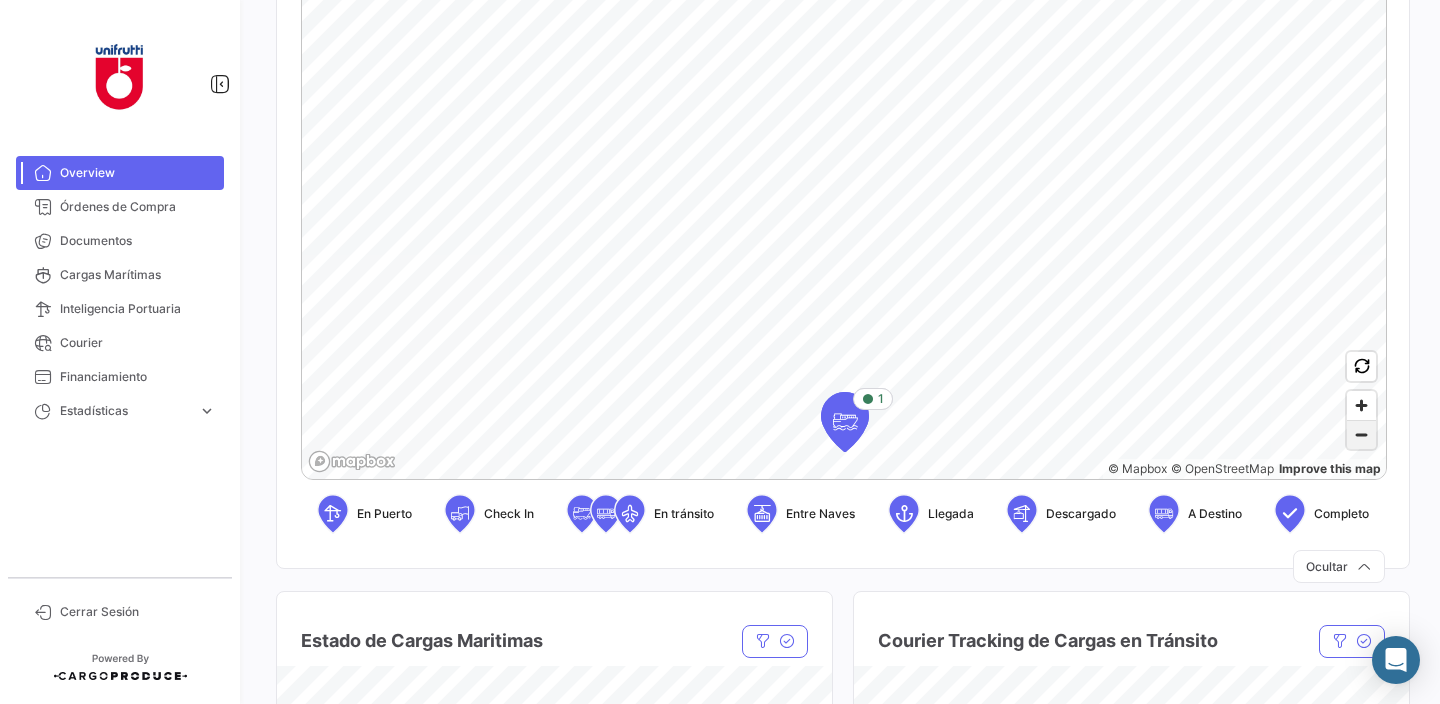 click 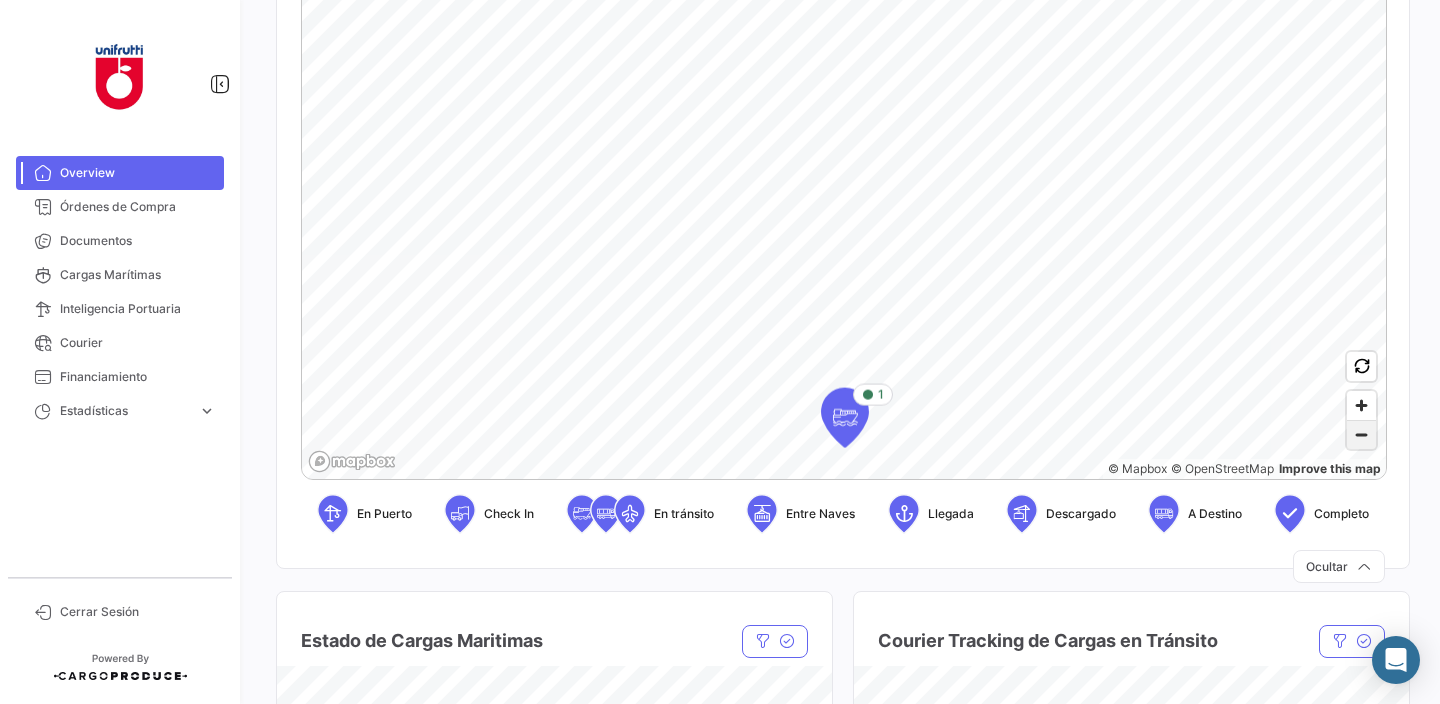 click 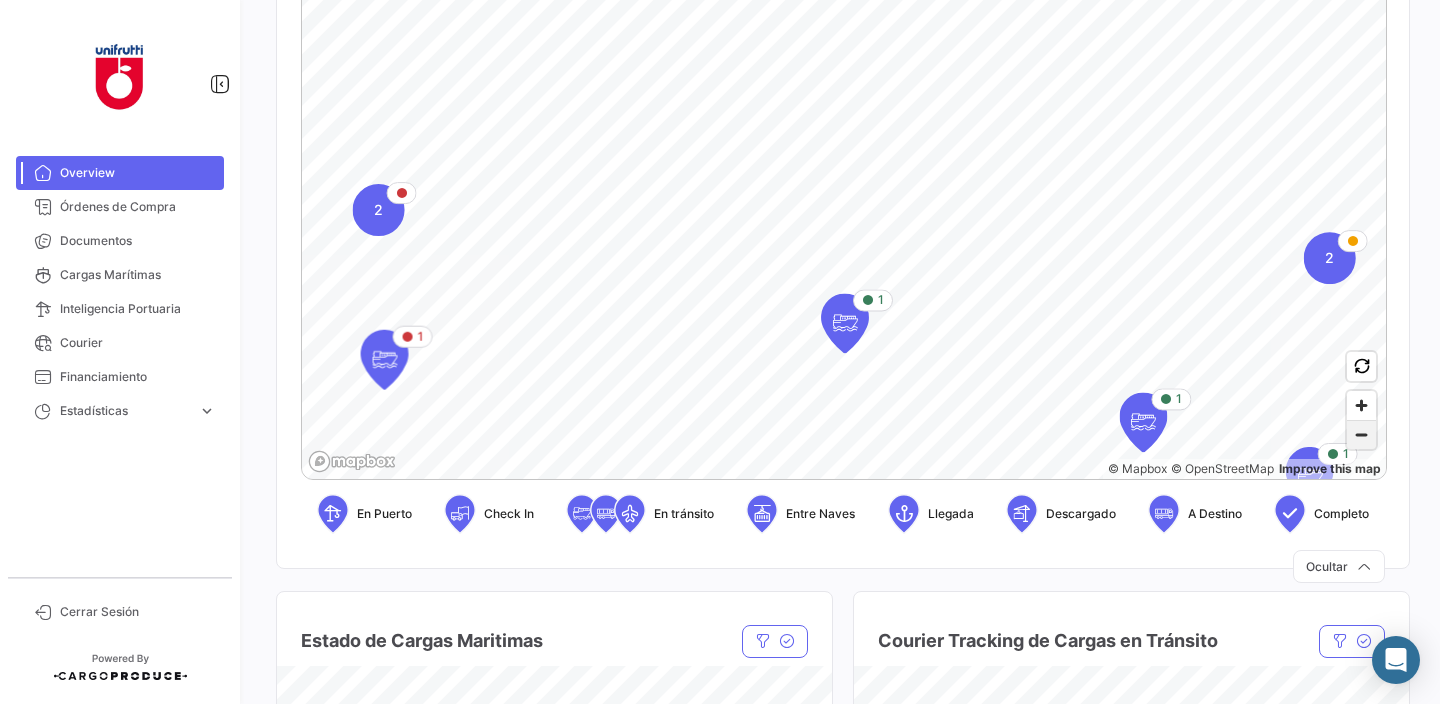 type 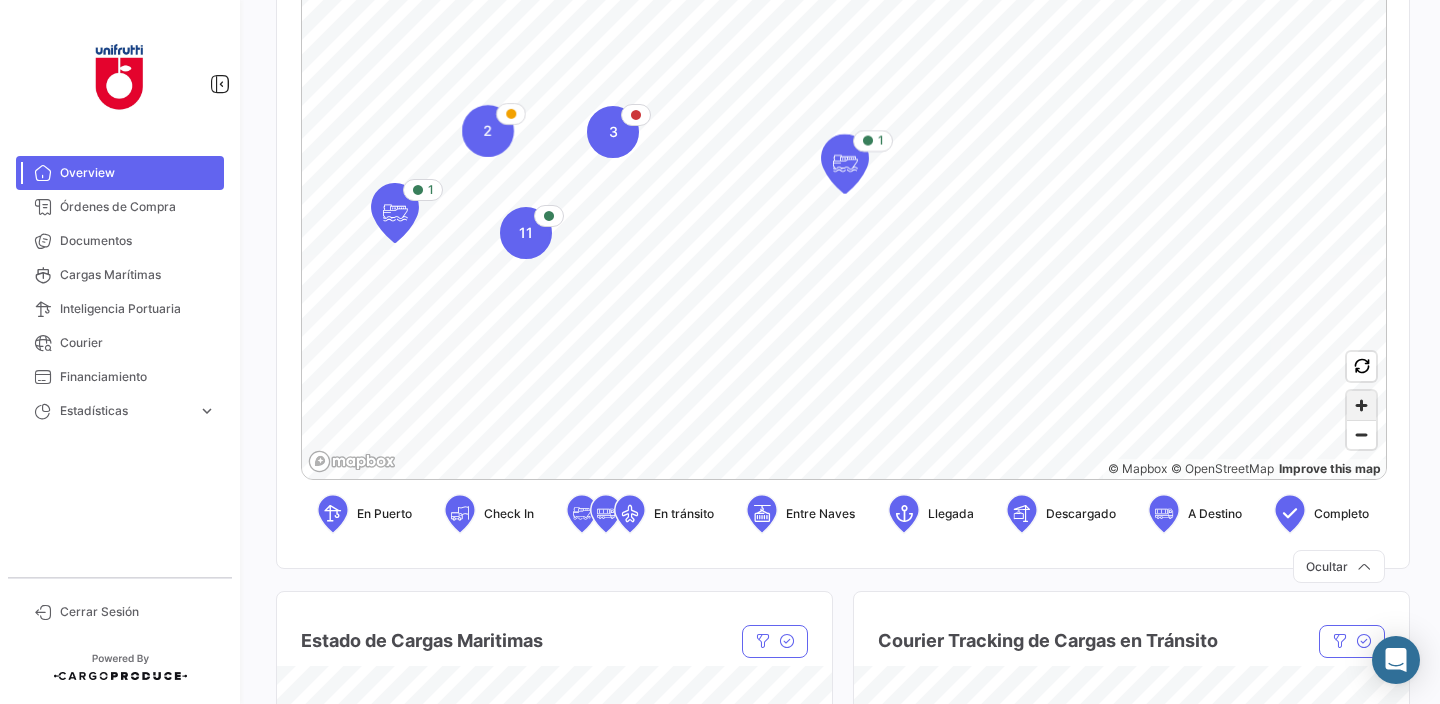 click 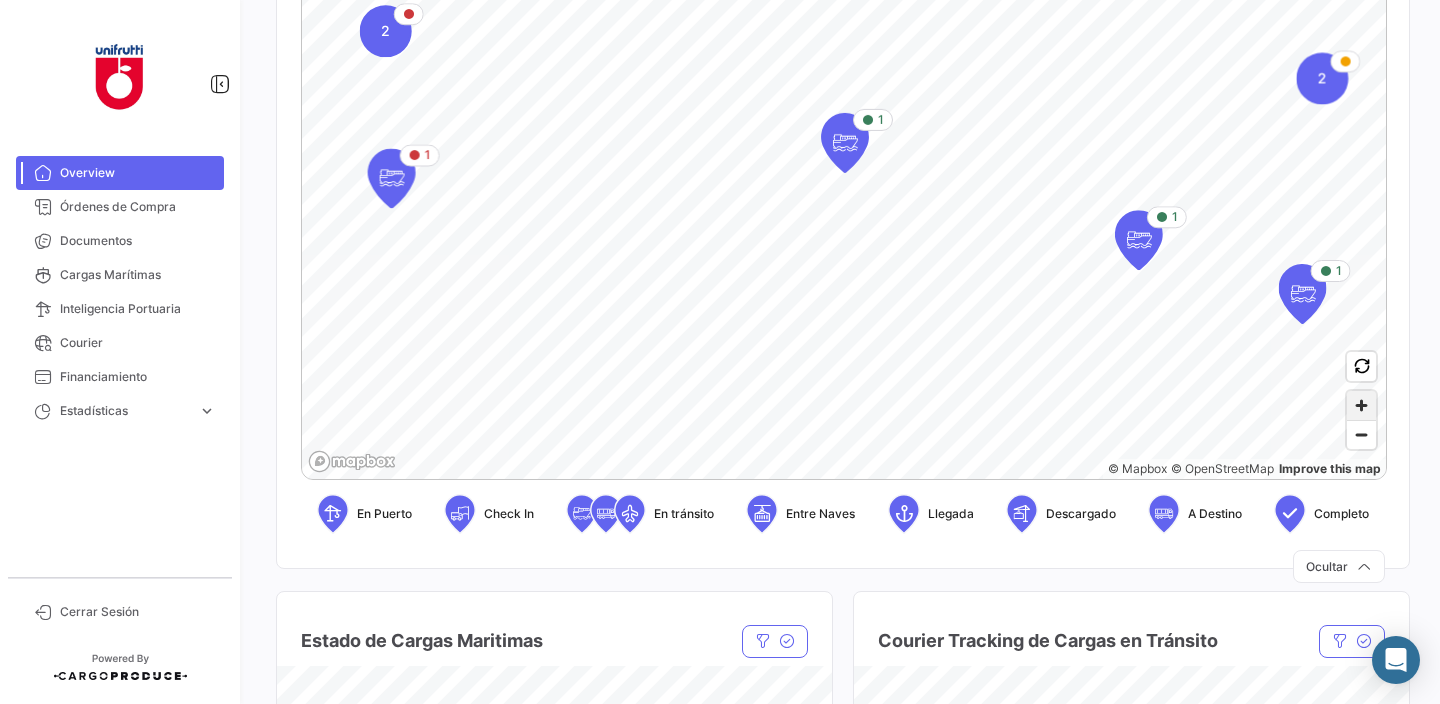 type 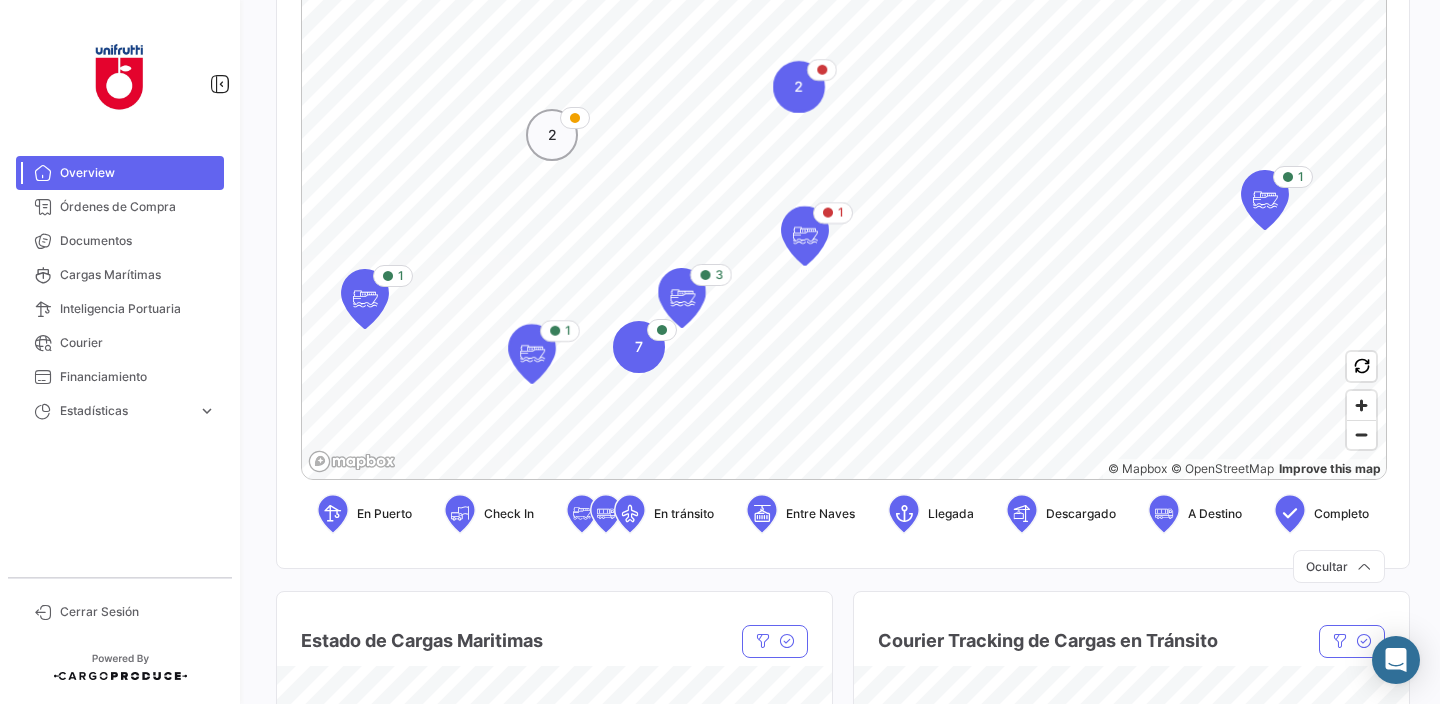 click on "2" 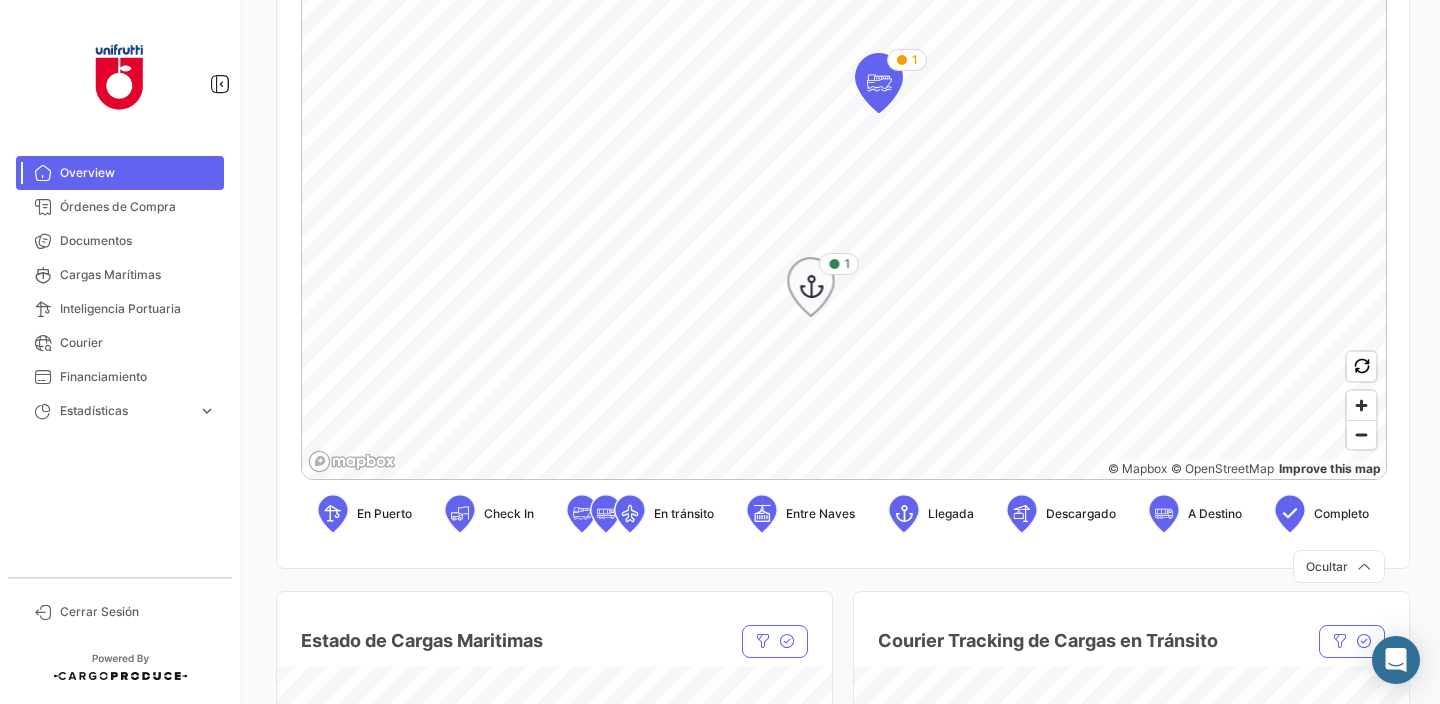 click 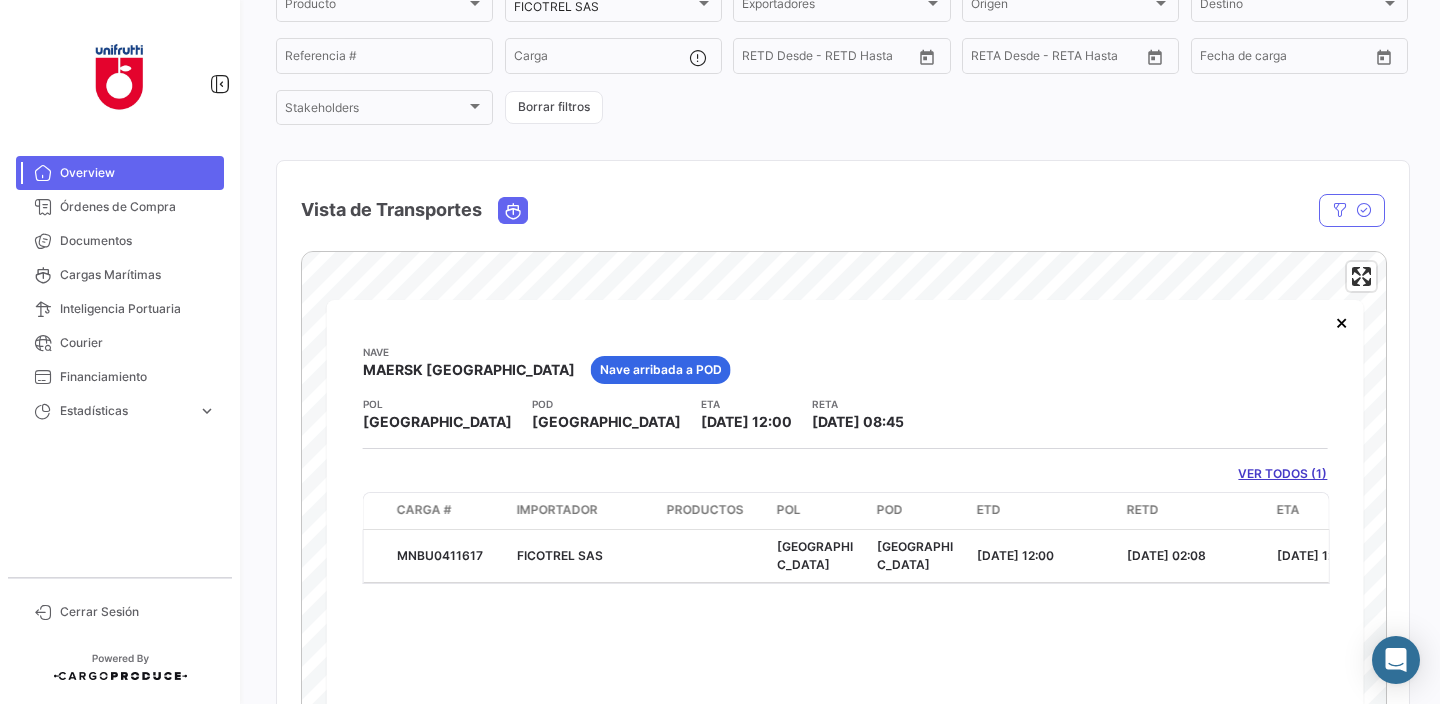 scroll, scrollTop: 167, scrollLeft: 0, axis: vertical 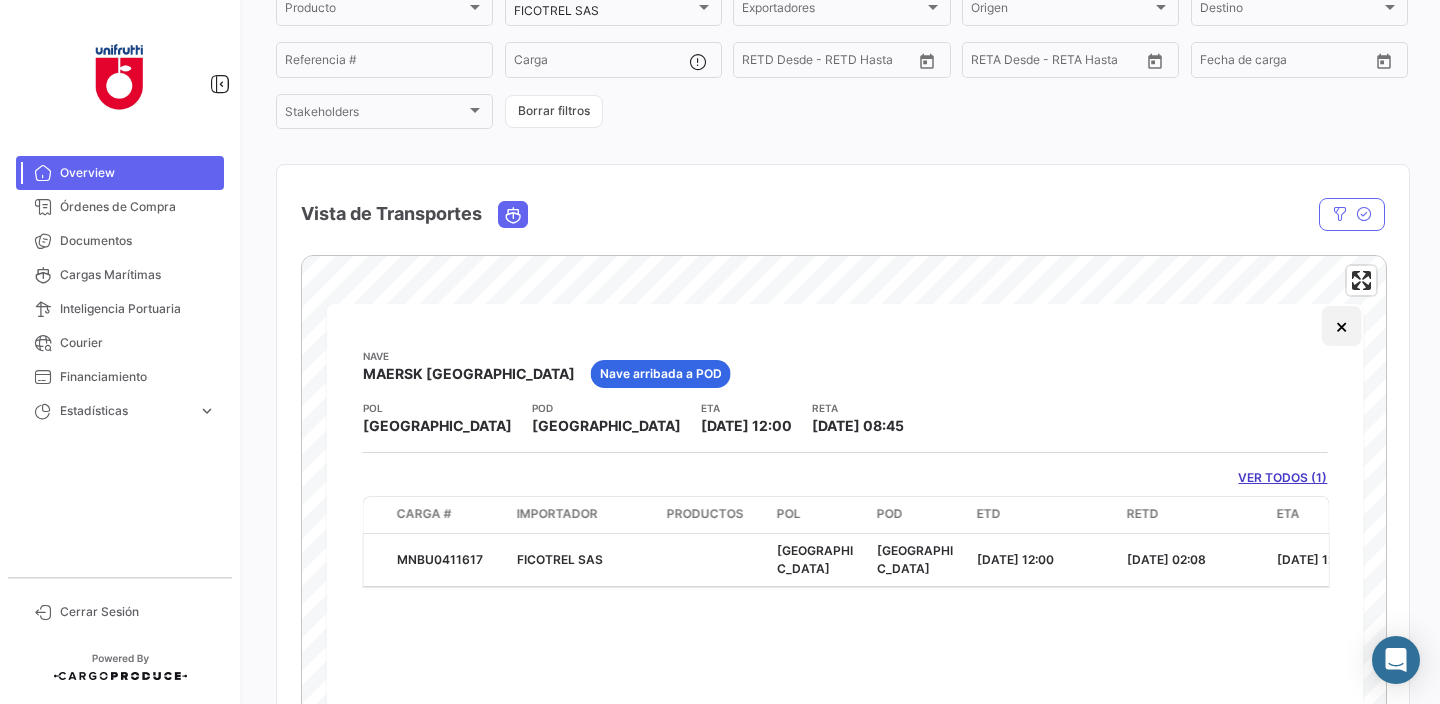 click on "×" 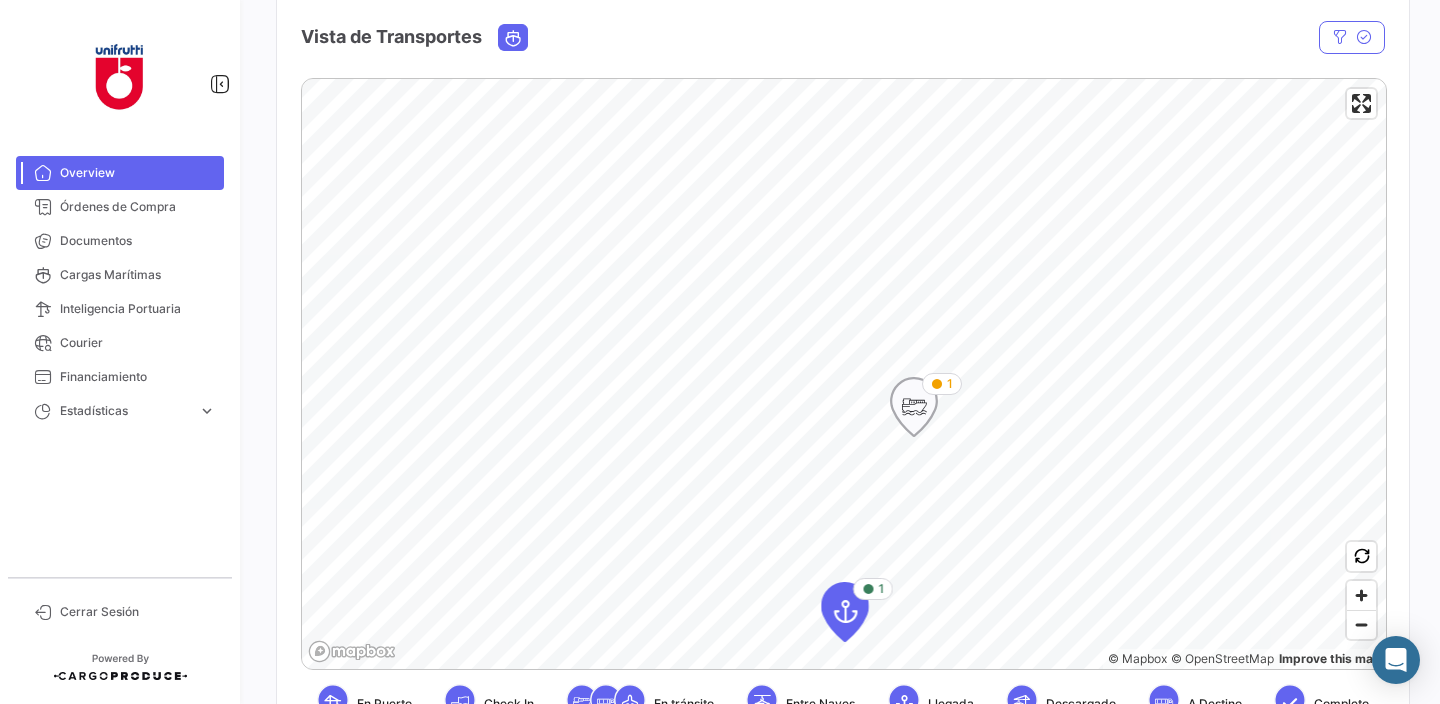 scroll, scrollTop: 366, scrollLeft: 0, axis: vertical 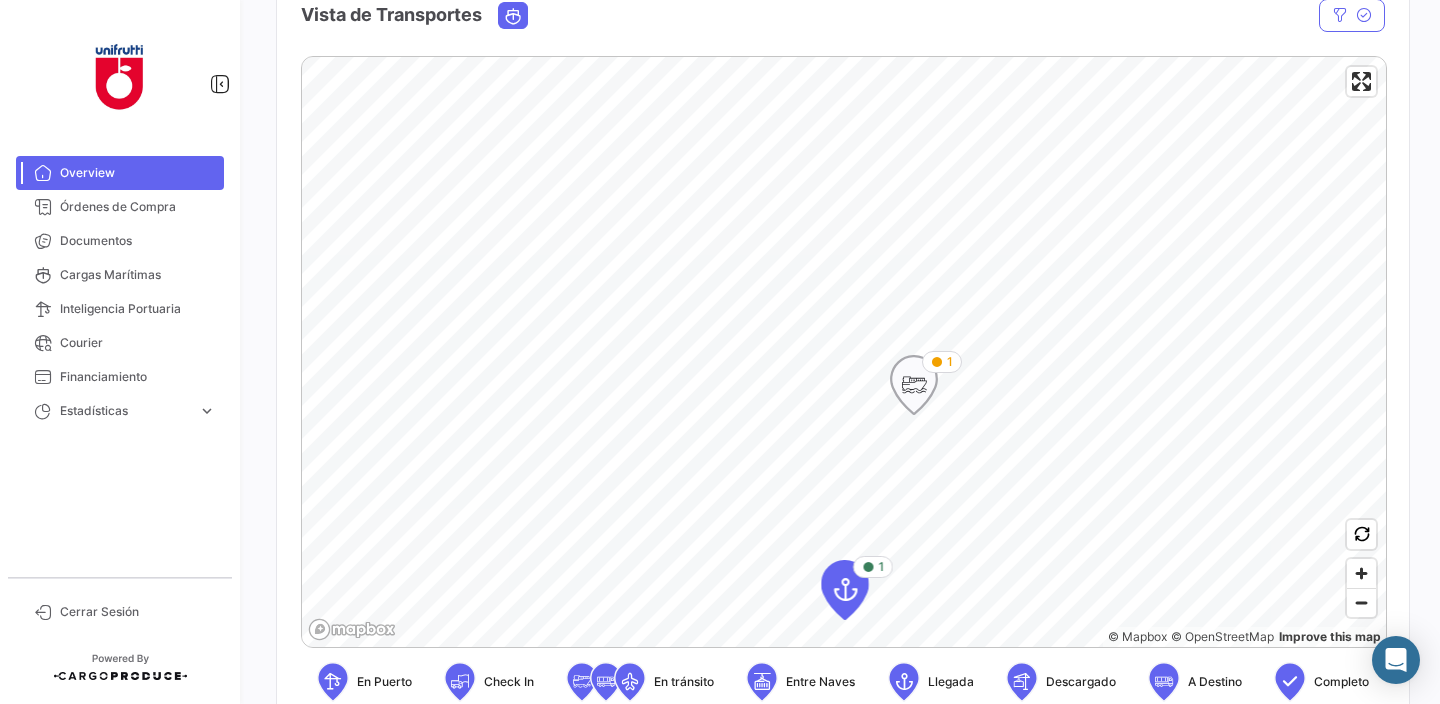 click 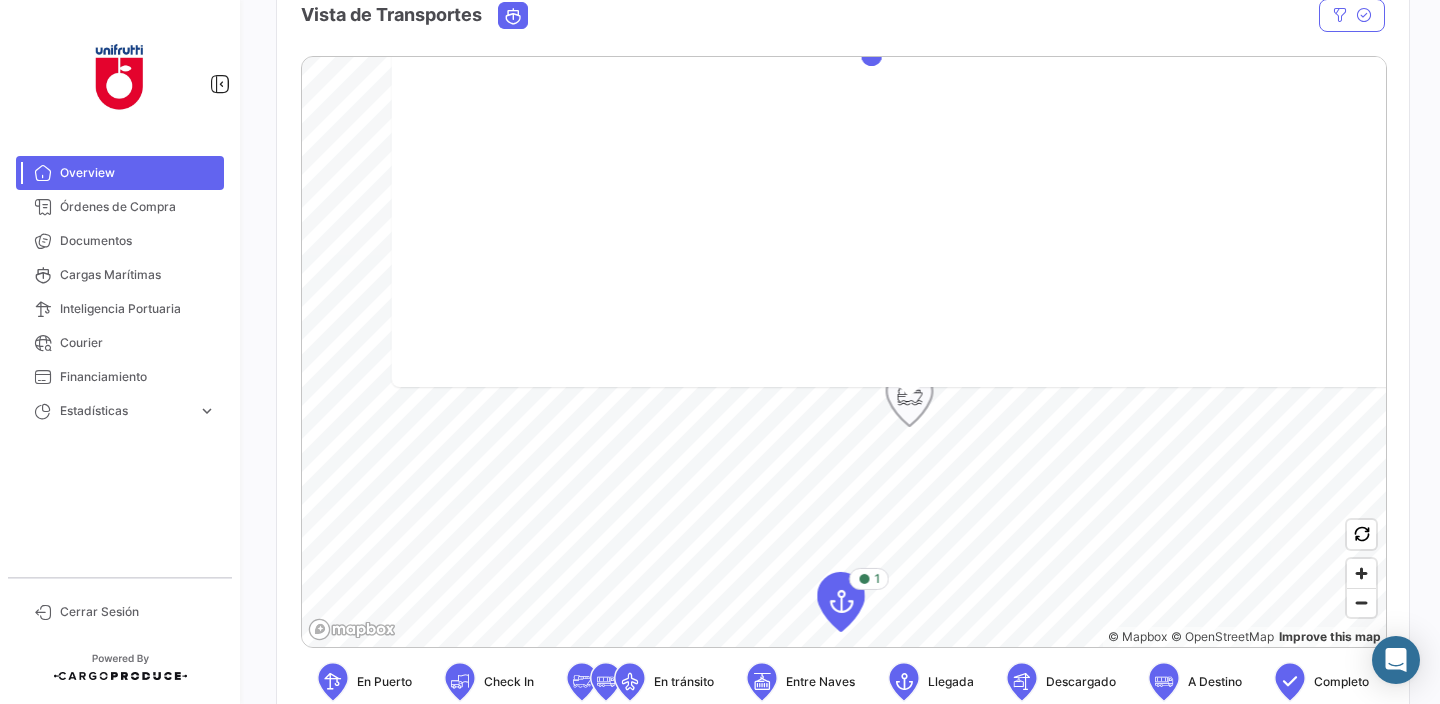 scroll, scrollTop: 0, scrollLeft: 0, axis: both 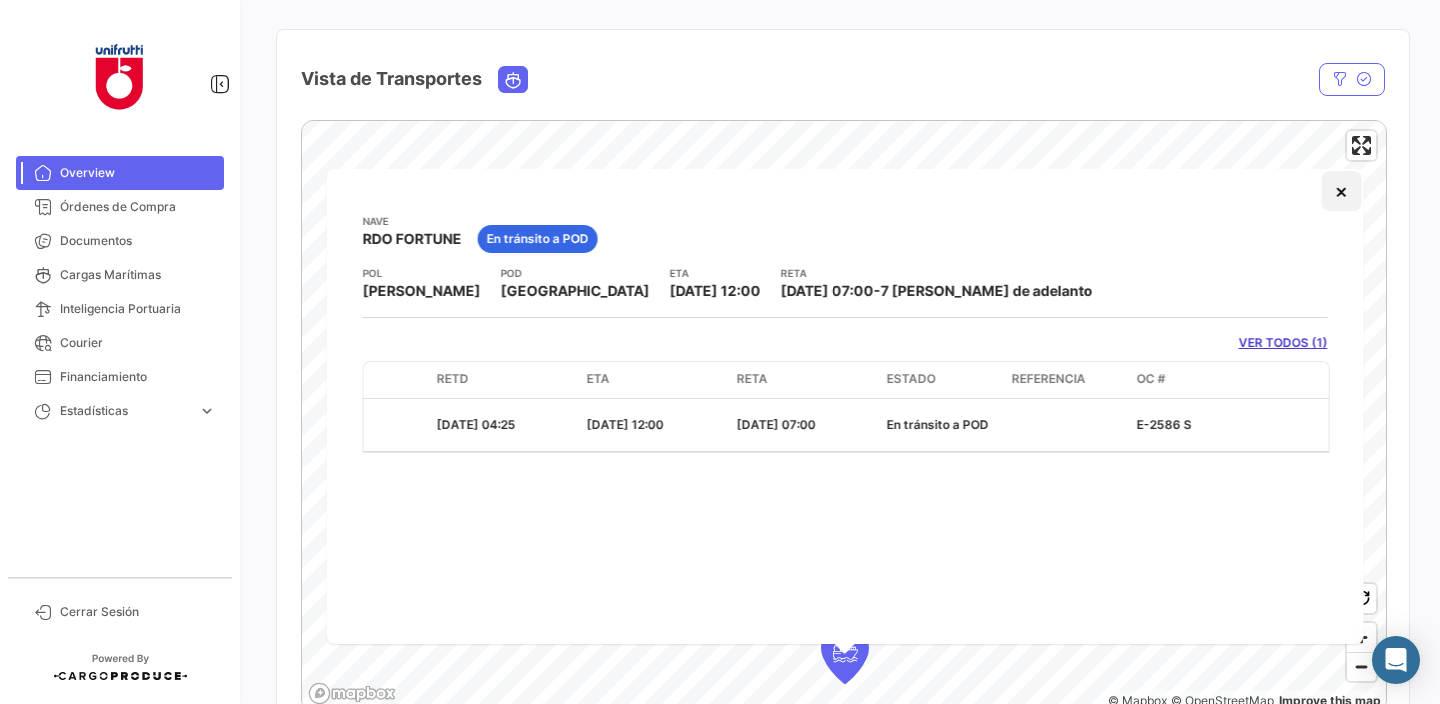 click on "×" 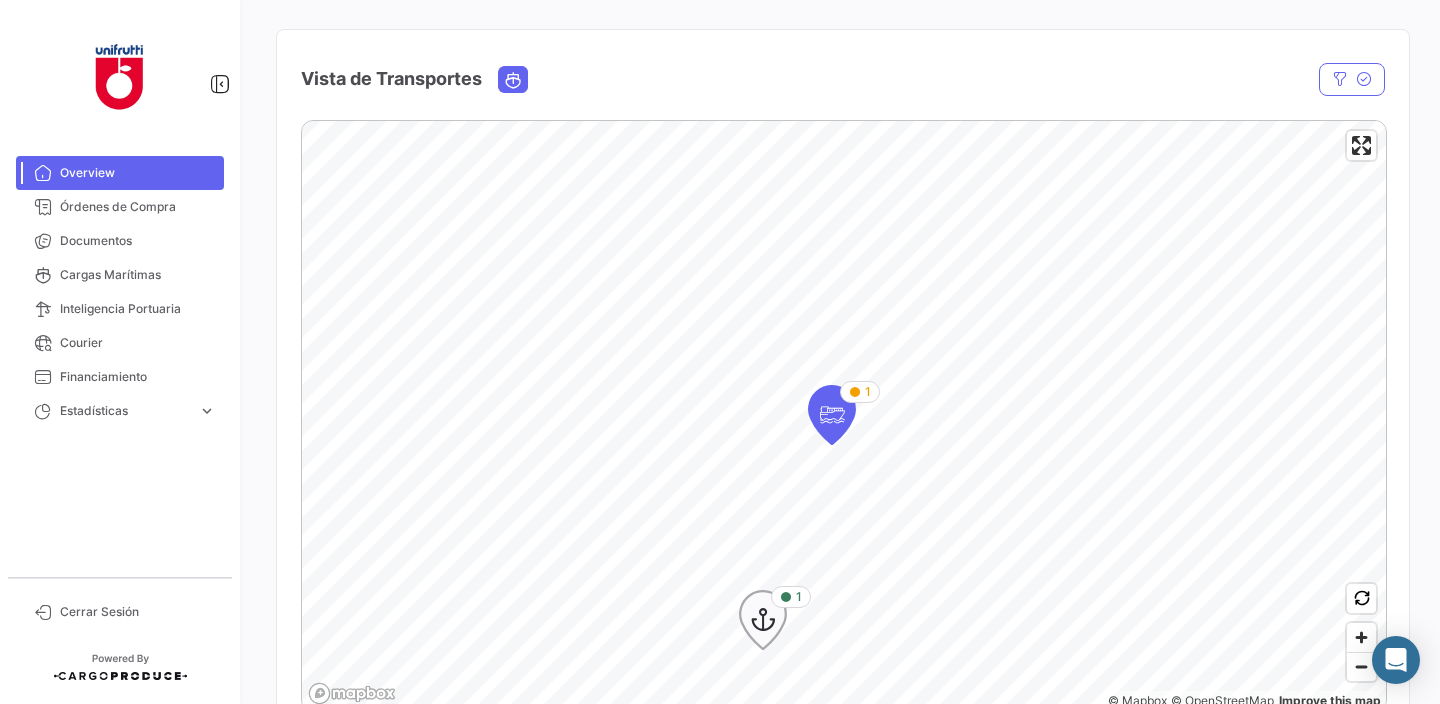 click 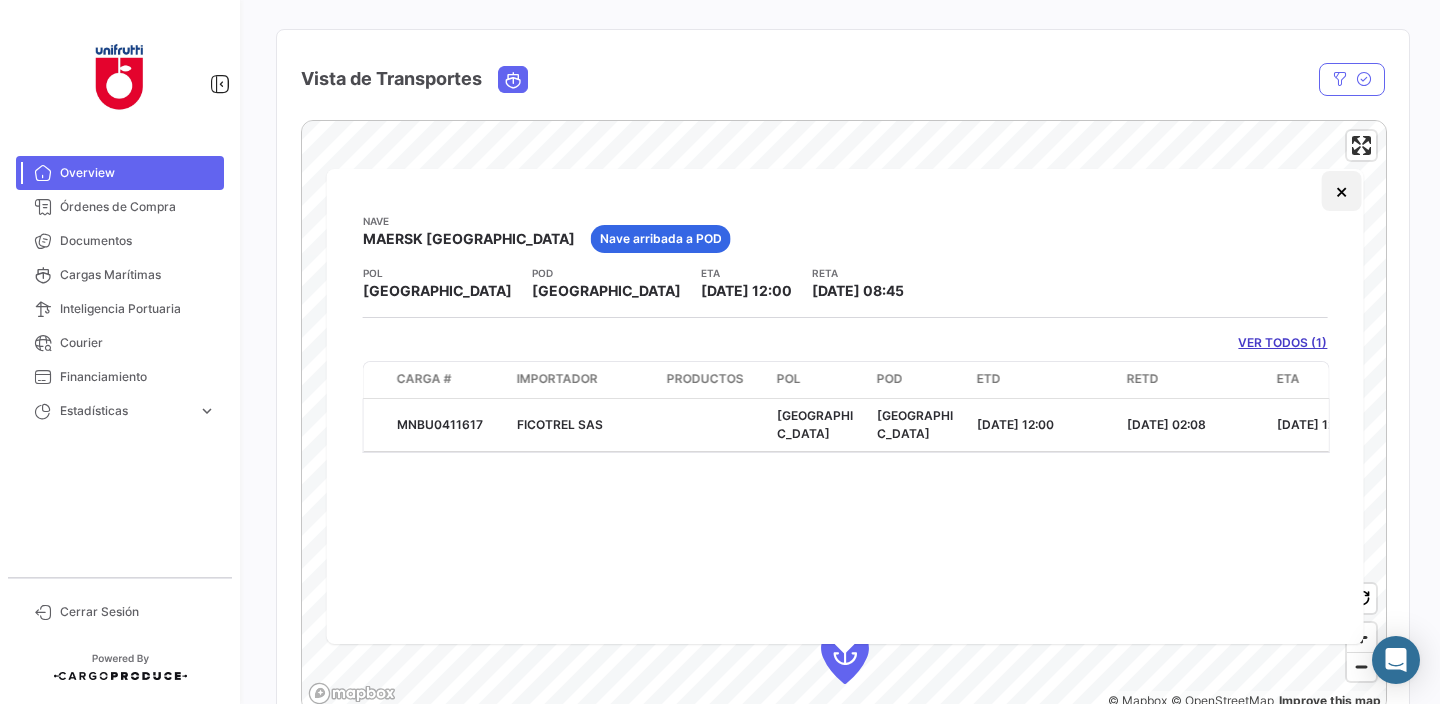 click on "×" 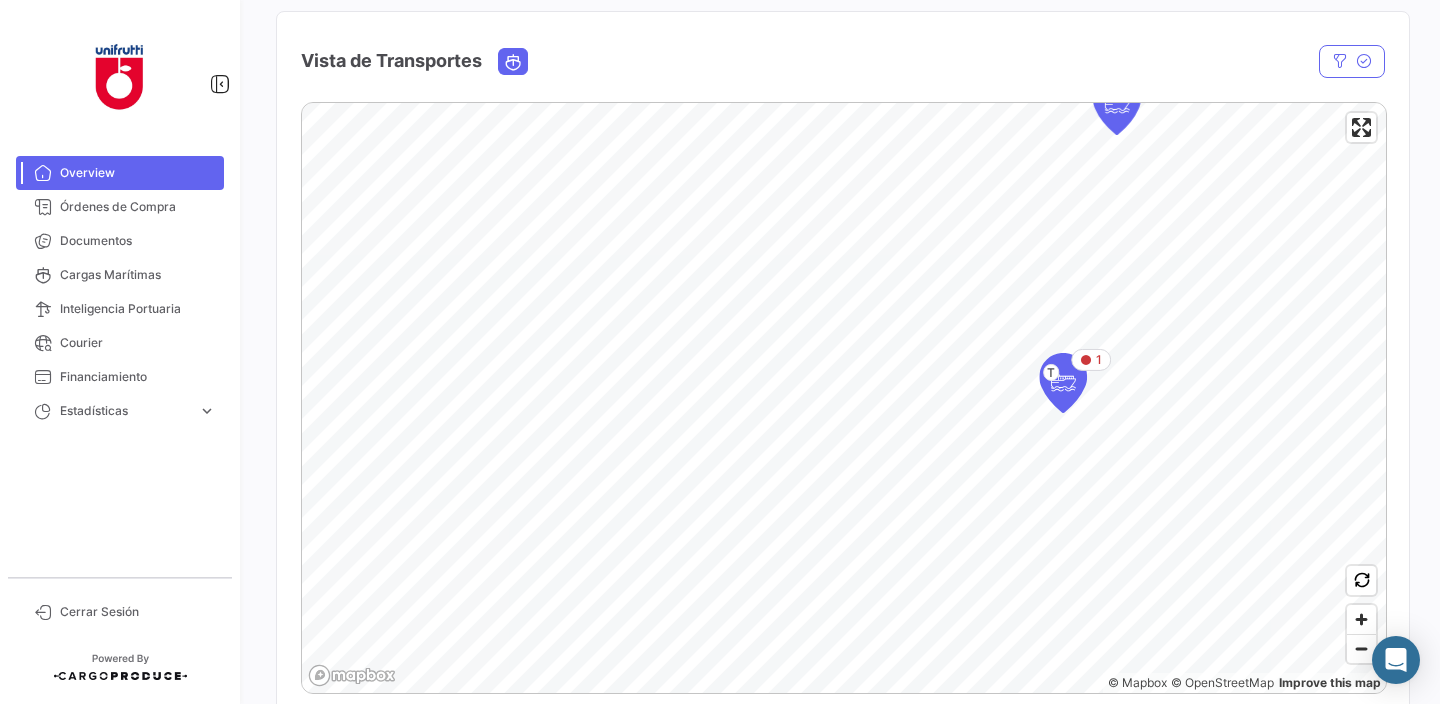 scroll, scrollTop: 324, scrollLeft: 0, axis: vertical 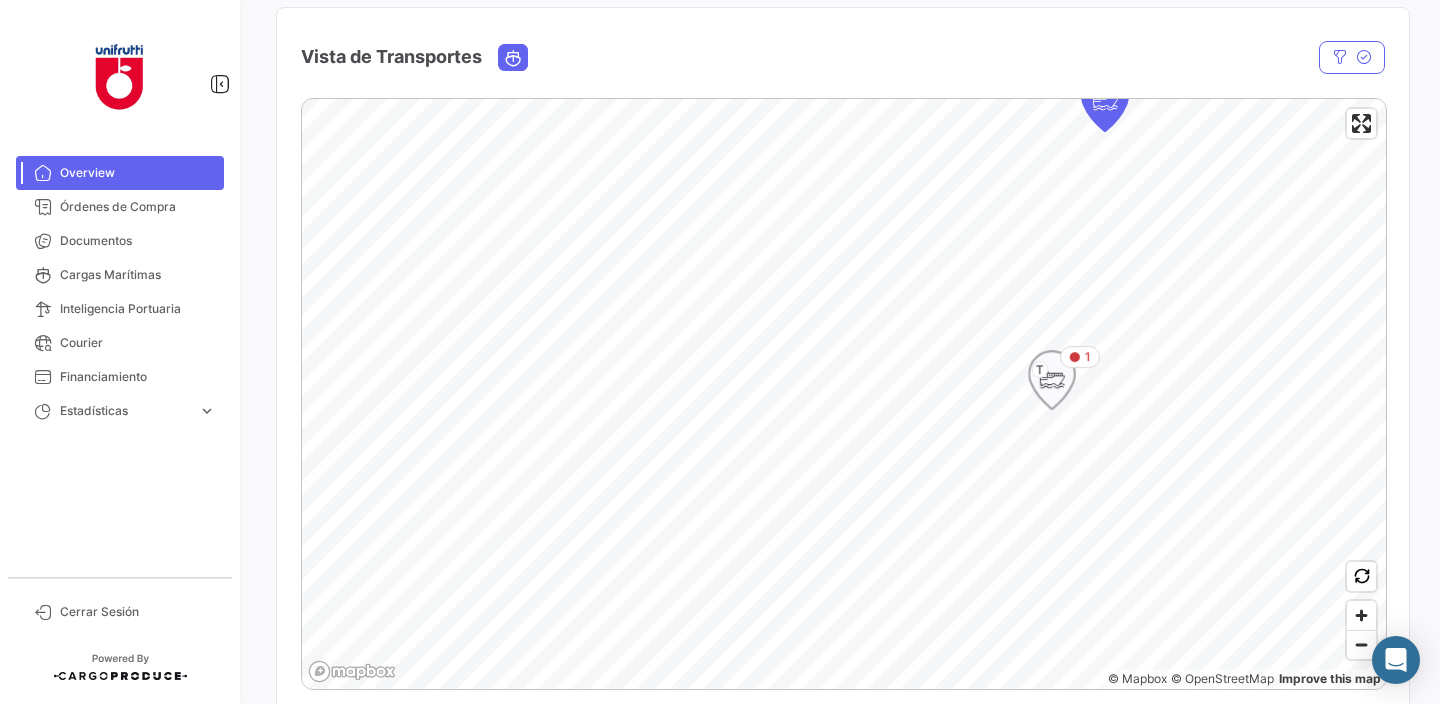 click on "T" 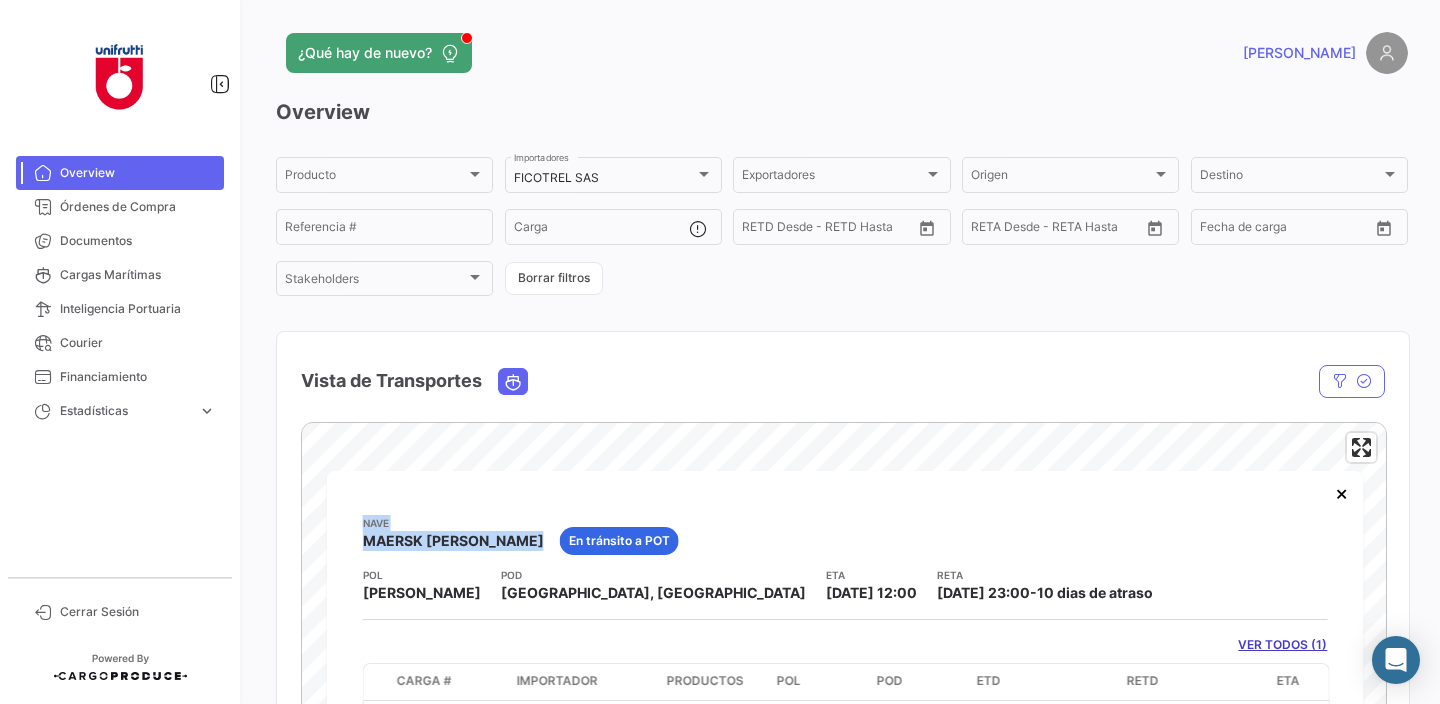 click on "1 1 T © Mapbox   © OpenStreetMap   Improve this map [PERSON_NAME]
MAERSK [PERSON_NAME]   En [PERSON_NAME] a POT  [PERSON_NAME][GEOGRAPHIC_DATA], [GEOGRAPHIC_DATA]  ETA
[DATE] 12:00  [PERSON_NAME]
[DATE] 23:00   -   10 [PERSON_NAME] de atraso   VER TODOS (1)  Carga # Importador Productos POL POD ETD RETD ETA [PERSON_NAME] Estado Referencia OC #  MMAU1403279   FICOTREL SAS   [PERSON_NAME]   [GEOGRAPHIC_DATA], [GEOGRAPHIC_DATA]   [DATE] 12:00
[DATE] 00:34
[DATE] 12:00
[DATE] 23:00
En [PERSON_NAME] a POT      E-2574 S  ×" 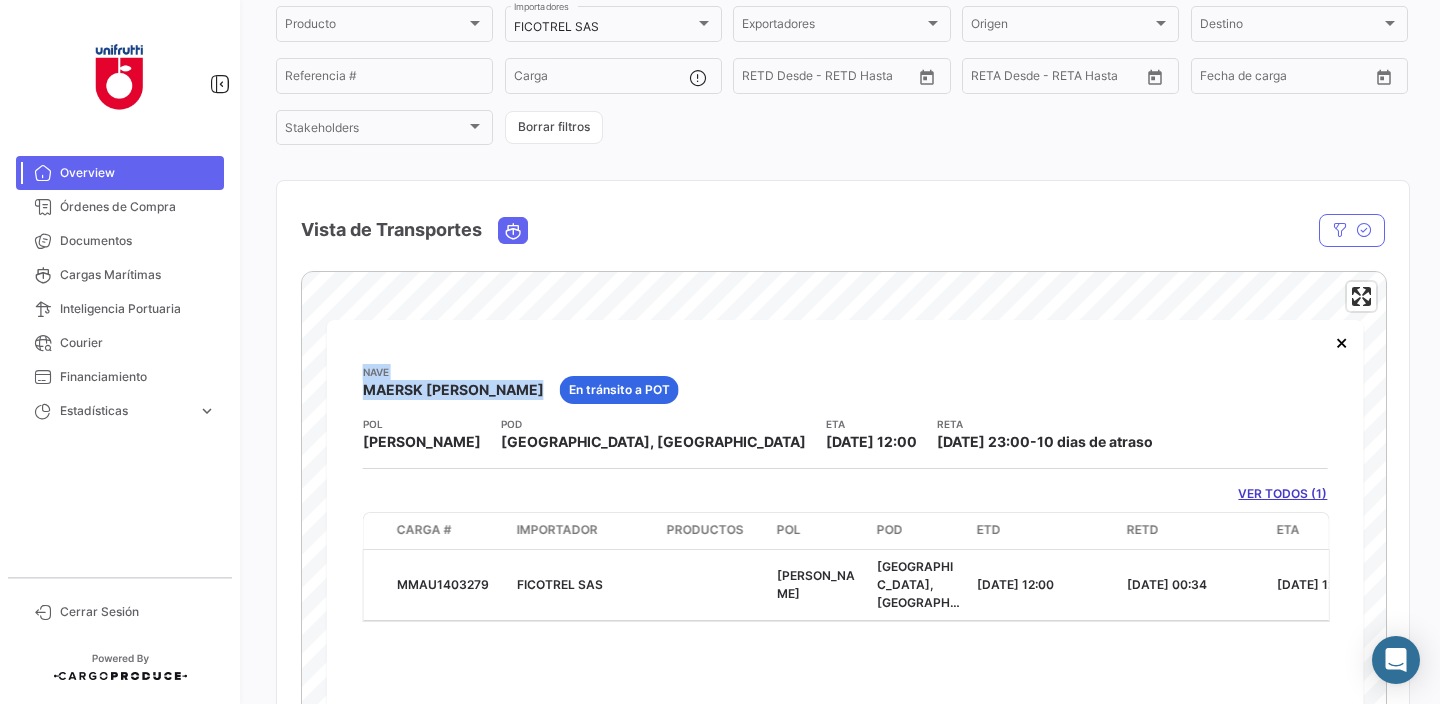 scroll, scrollTop: 166, scrollLeft: 0, axis: vertical 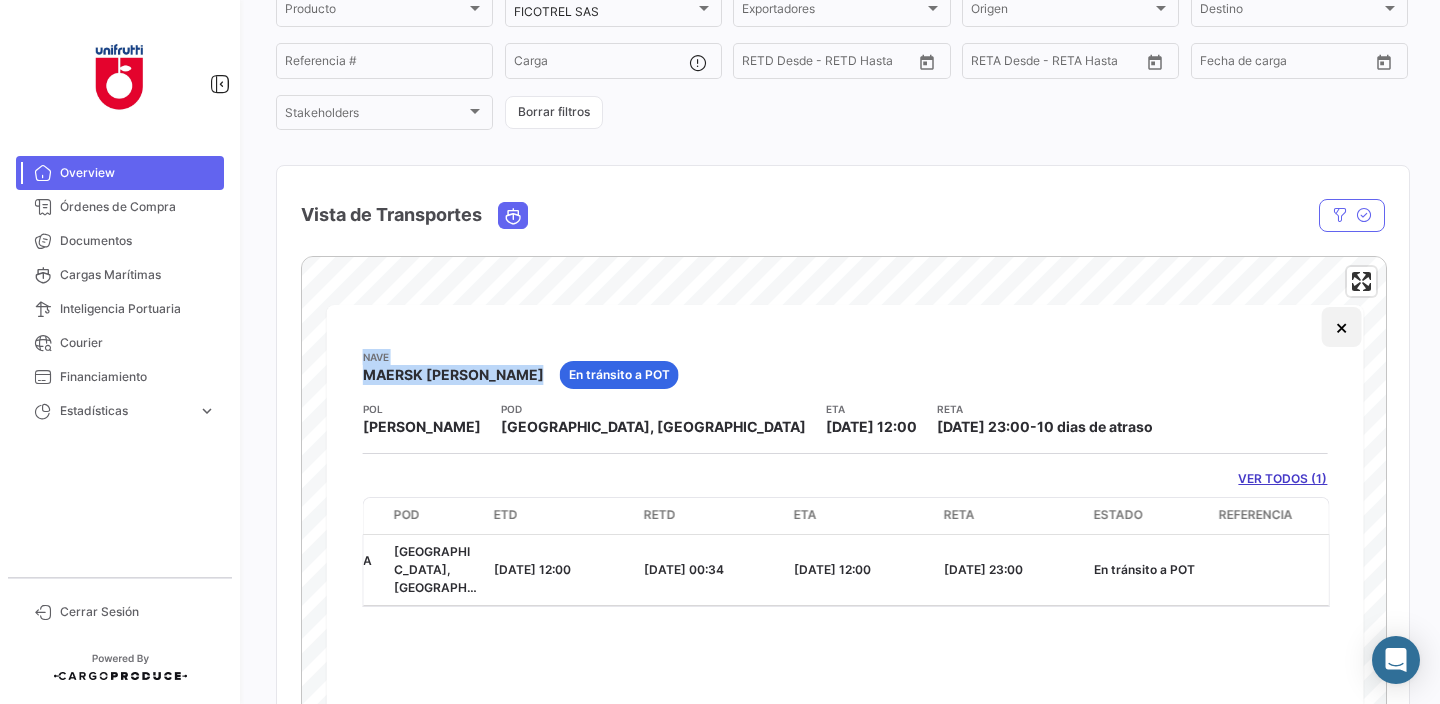 click on "×" 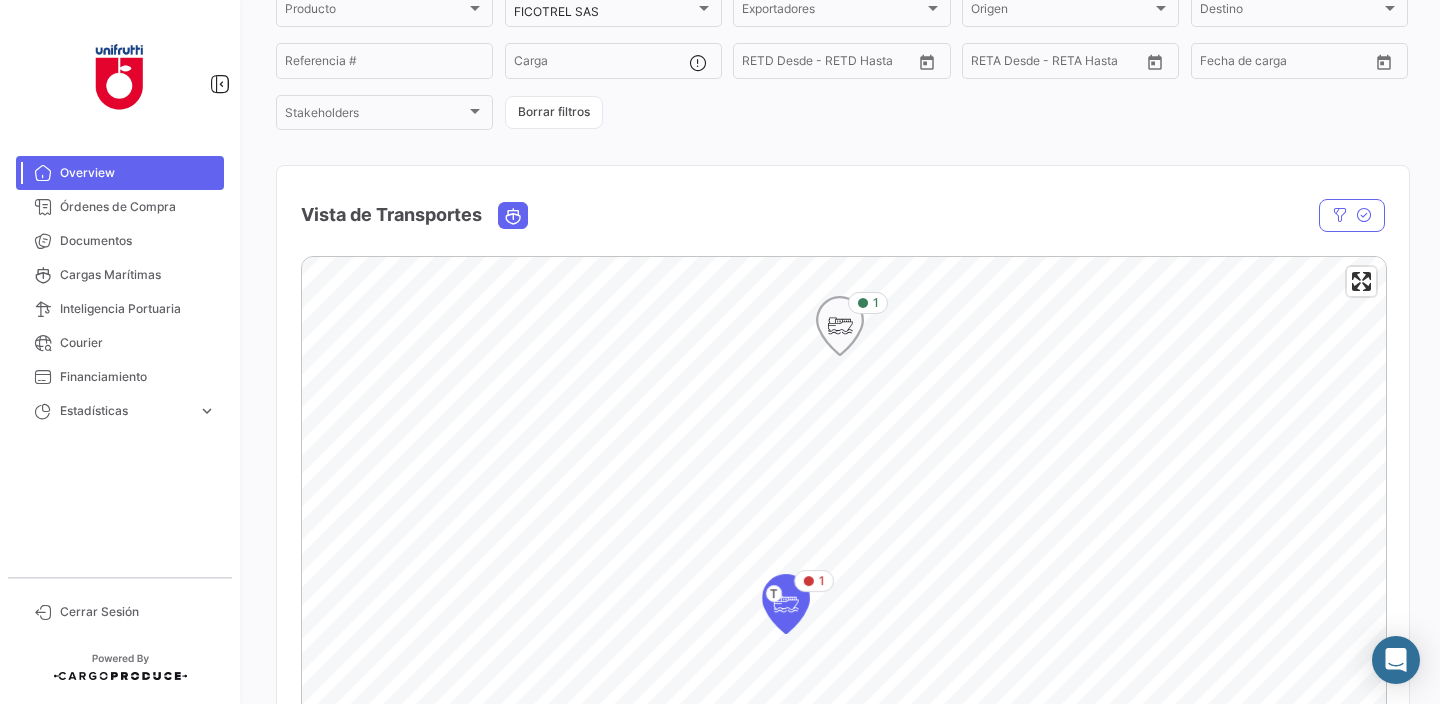click 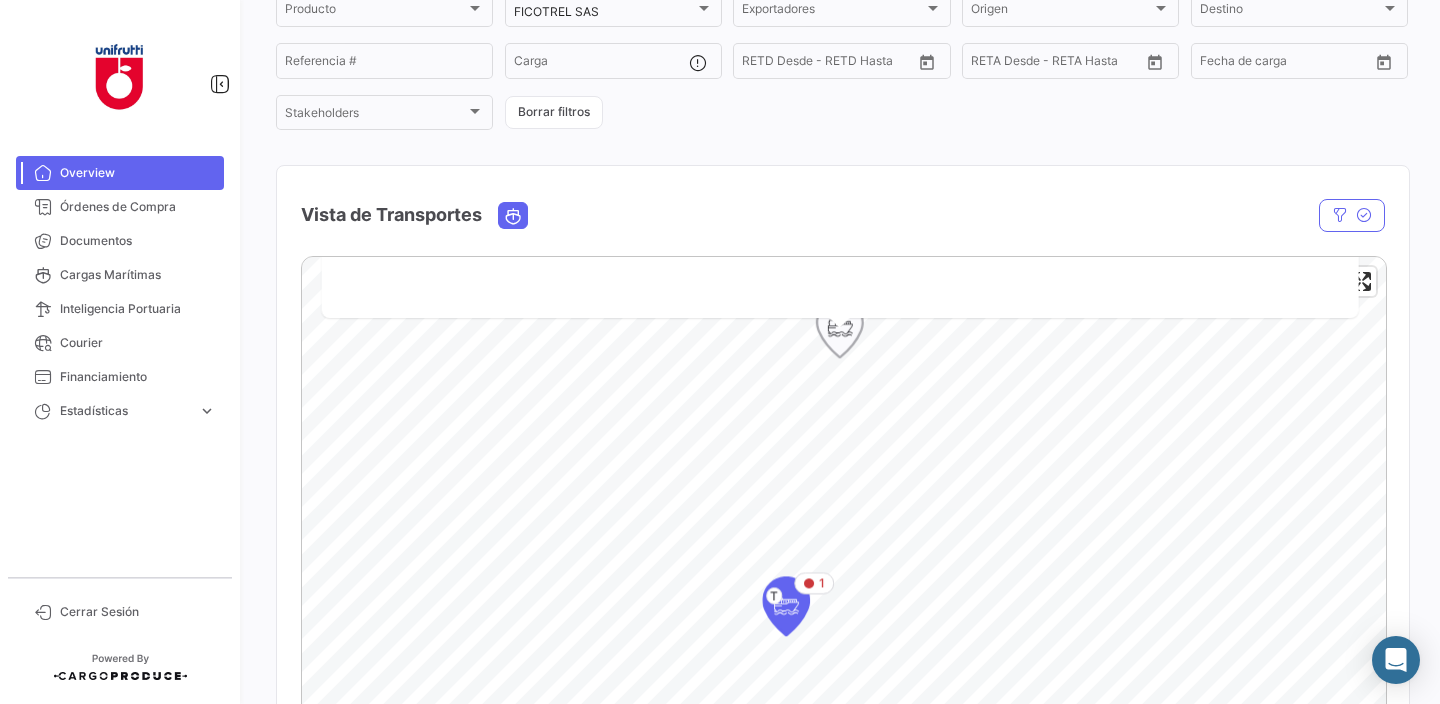 scroll, scrollTop: 0, scrollLeft: 0, axis: both 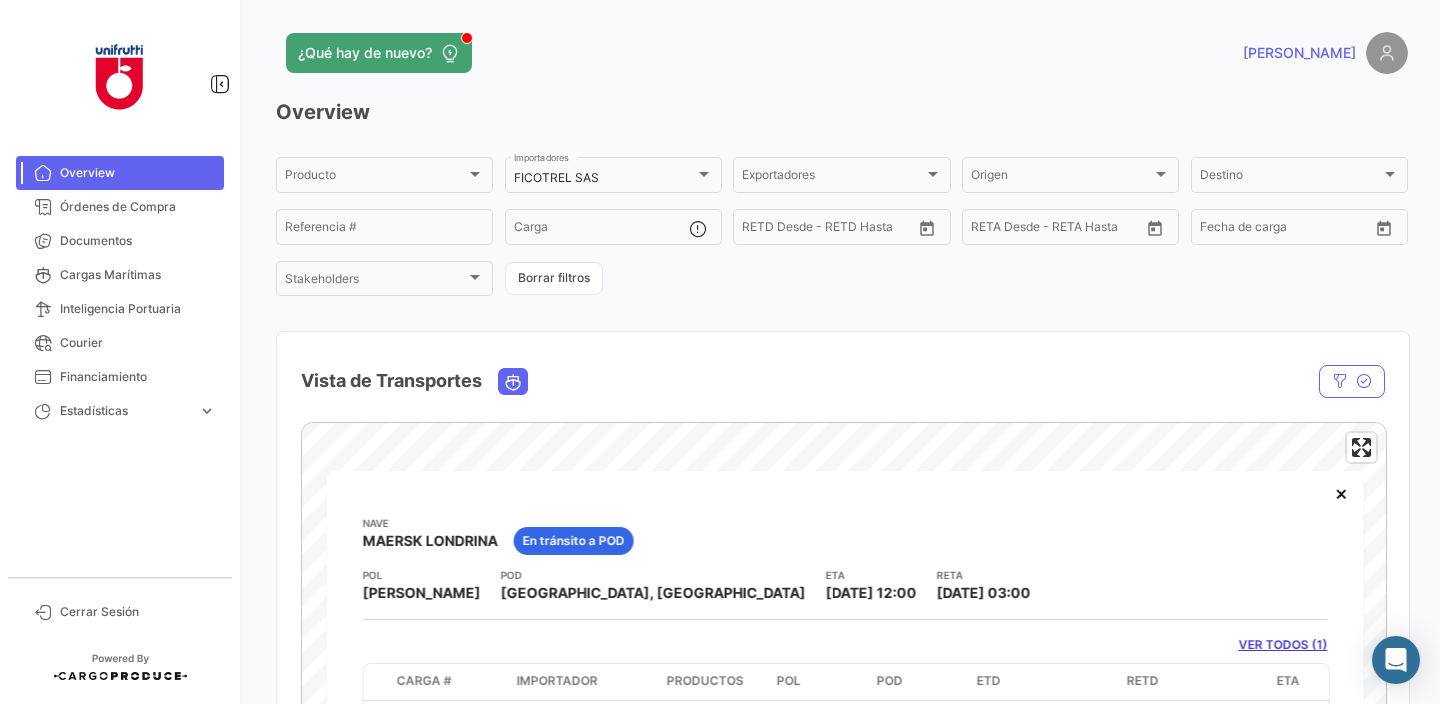 drag, startPoint x: 852, startPoint y: 556, endPoint x: 851, endPoint y: 390, distance: 166.003 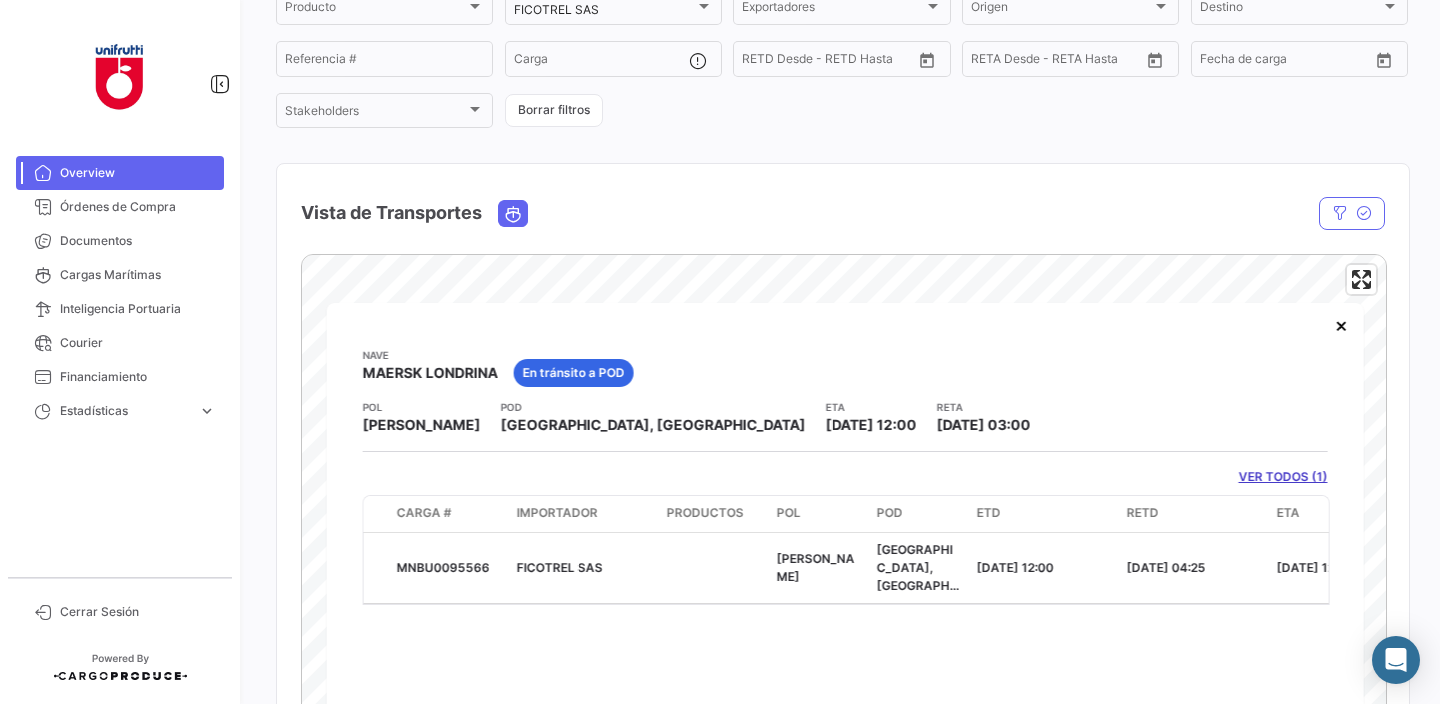 scroll, scrollTop: 182, scrollLeft: 0, axis: vertical 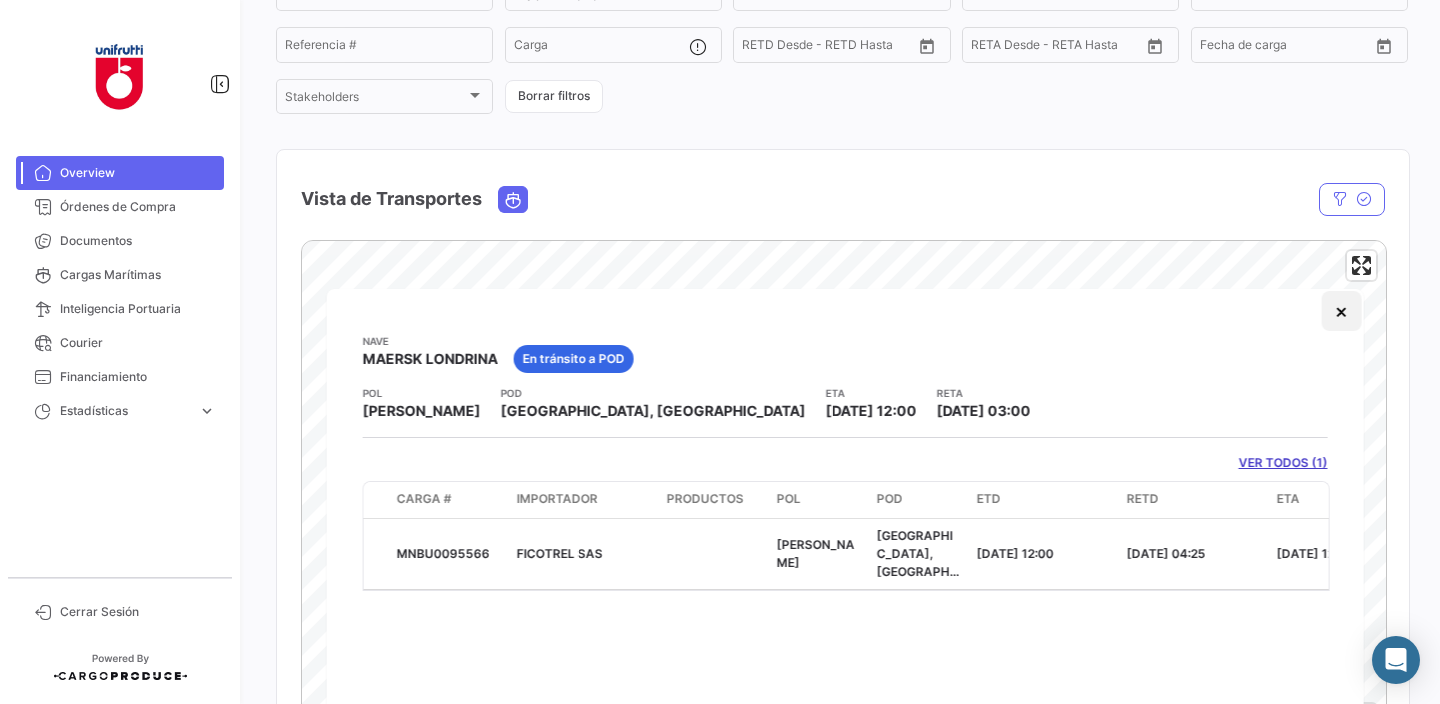click on "×" 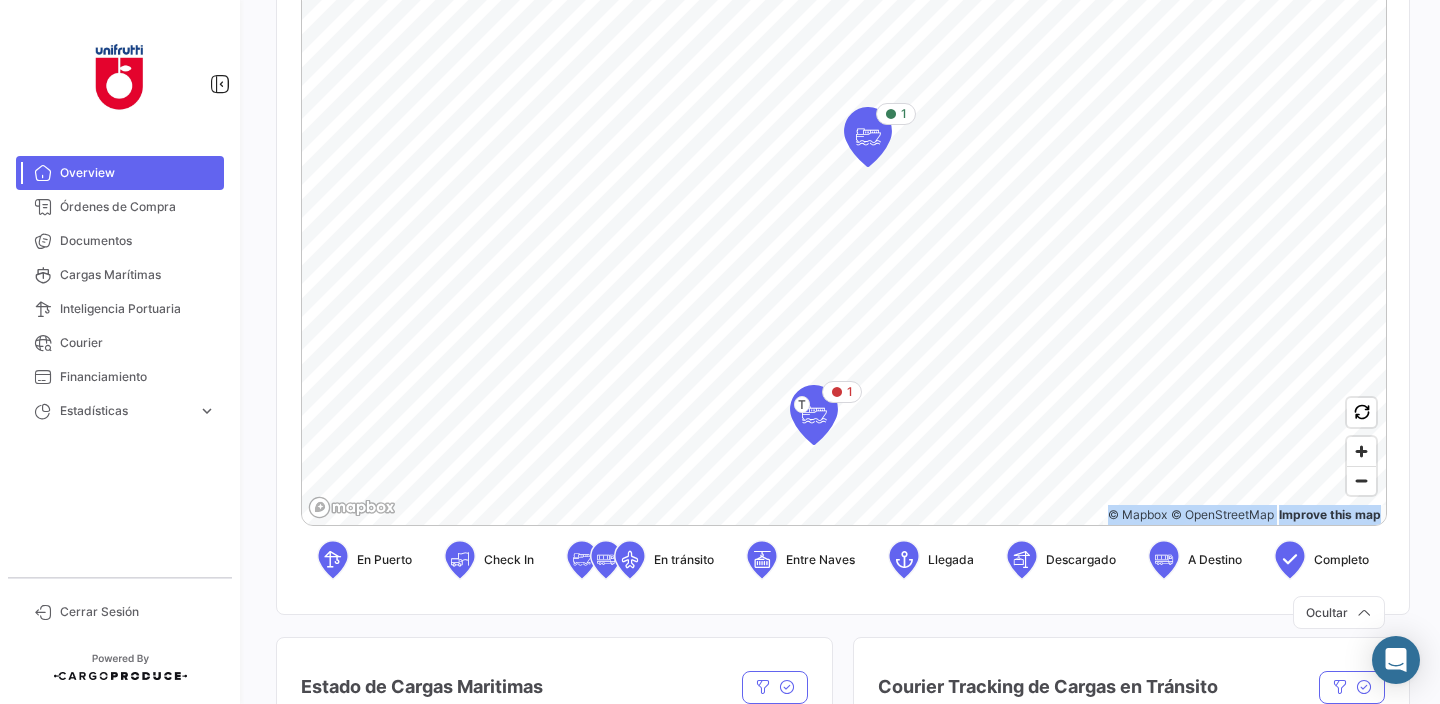 scroll, scrollTop: 527, scrollLeft: 0, axis: vertical 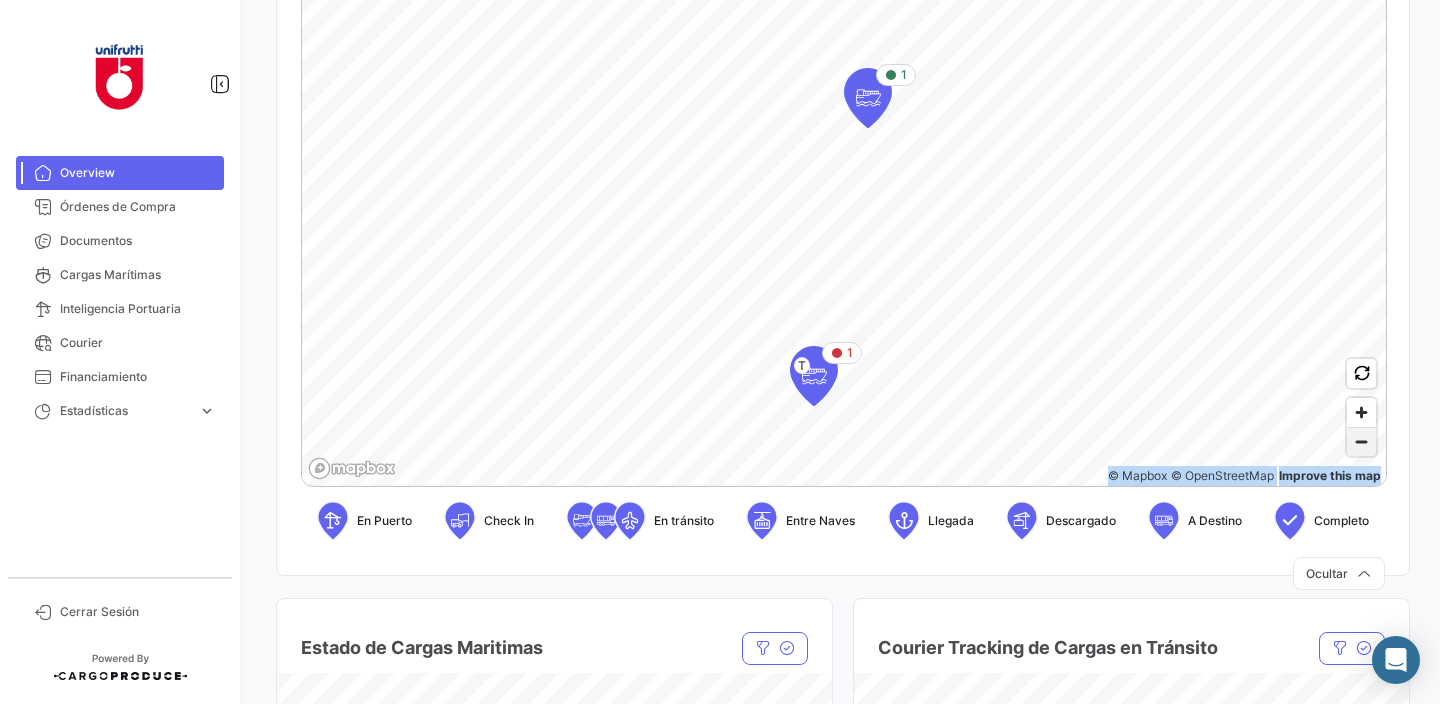 click 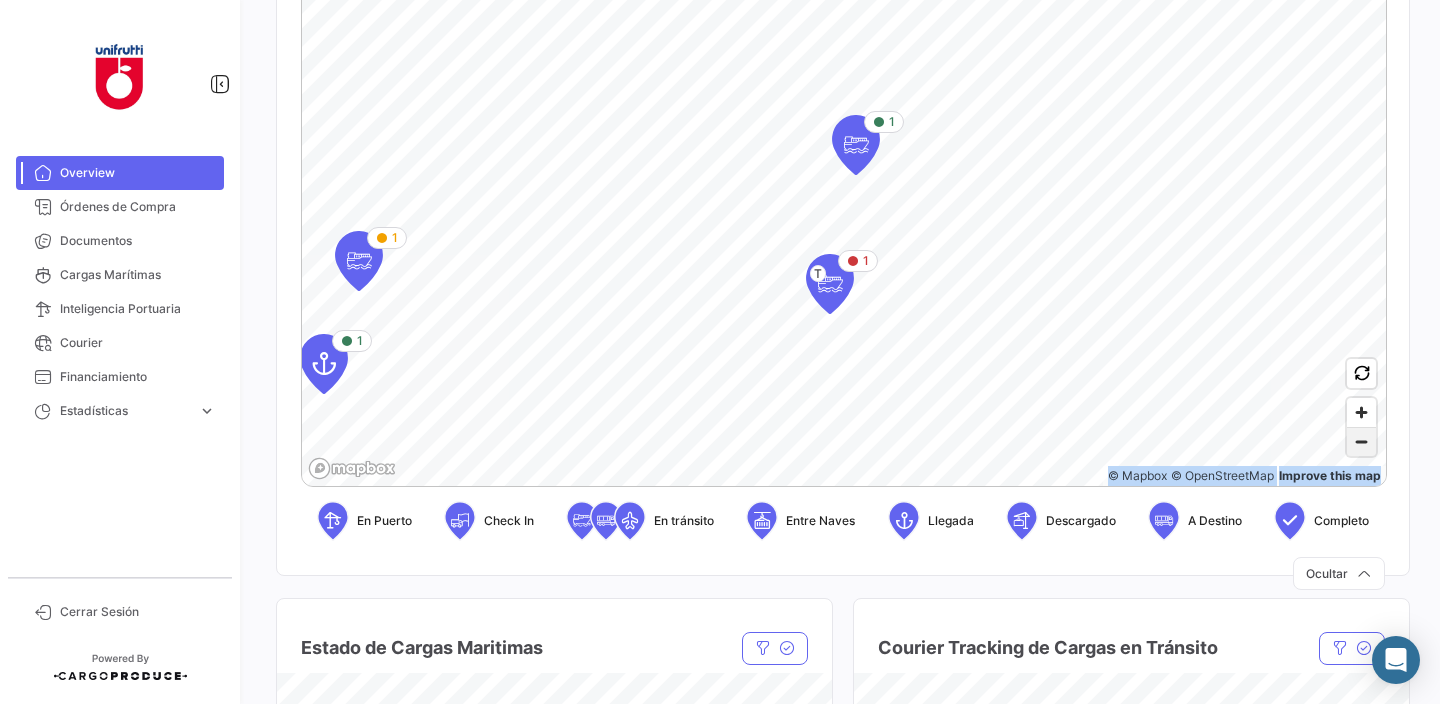 click 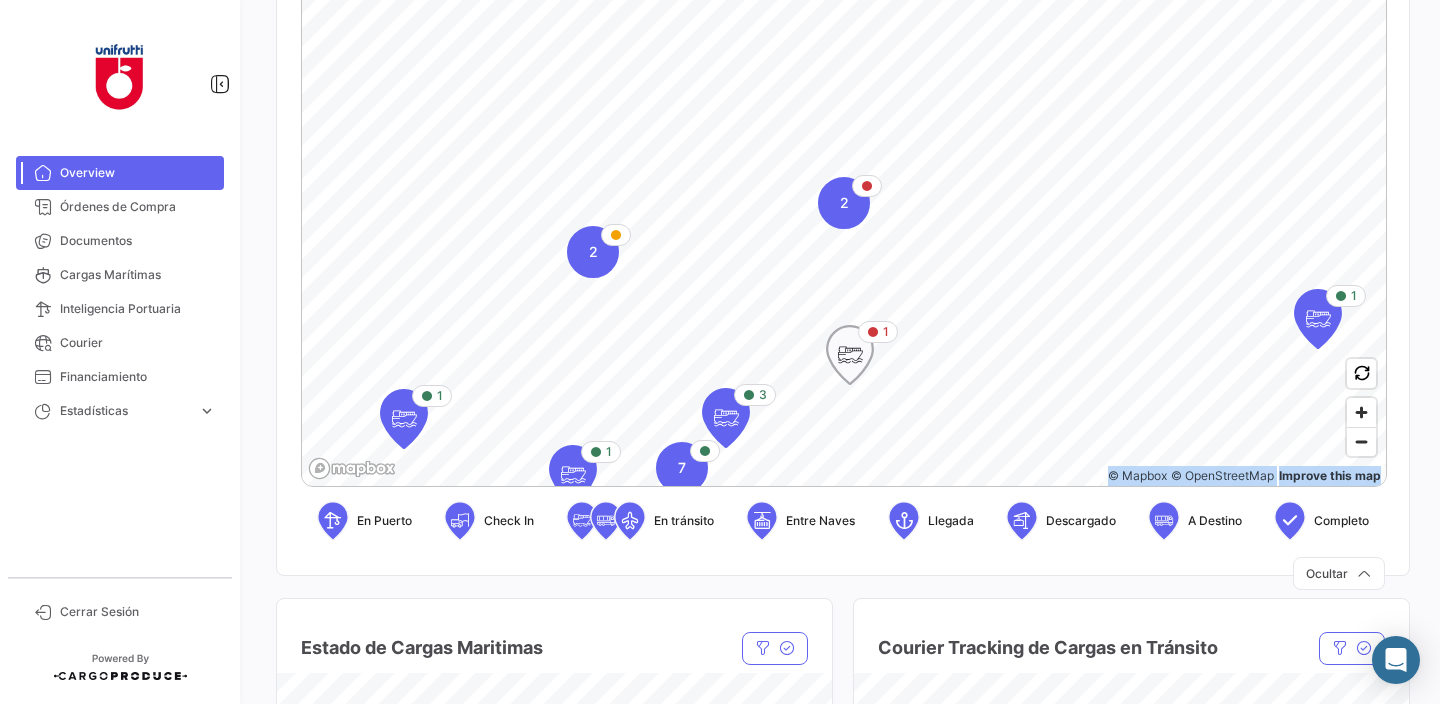 click 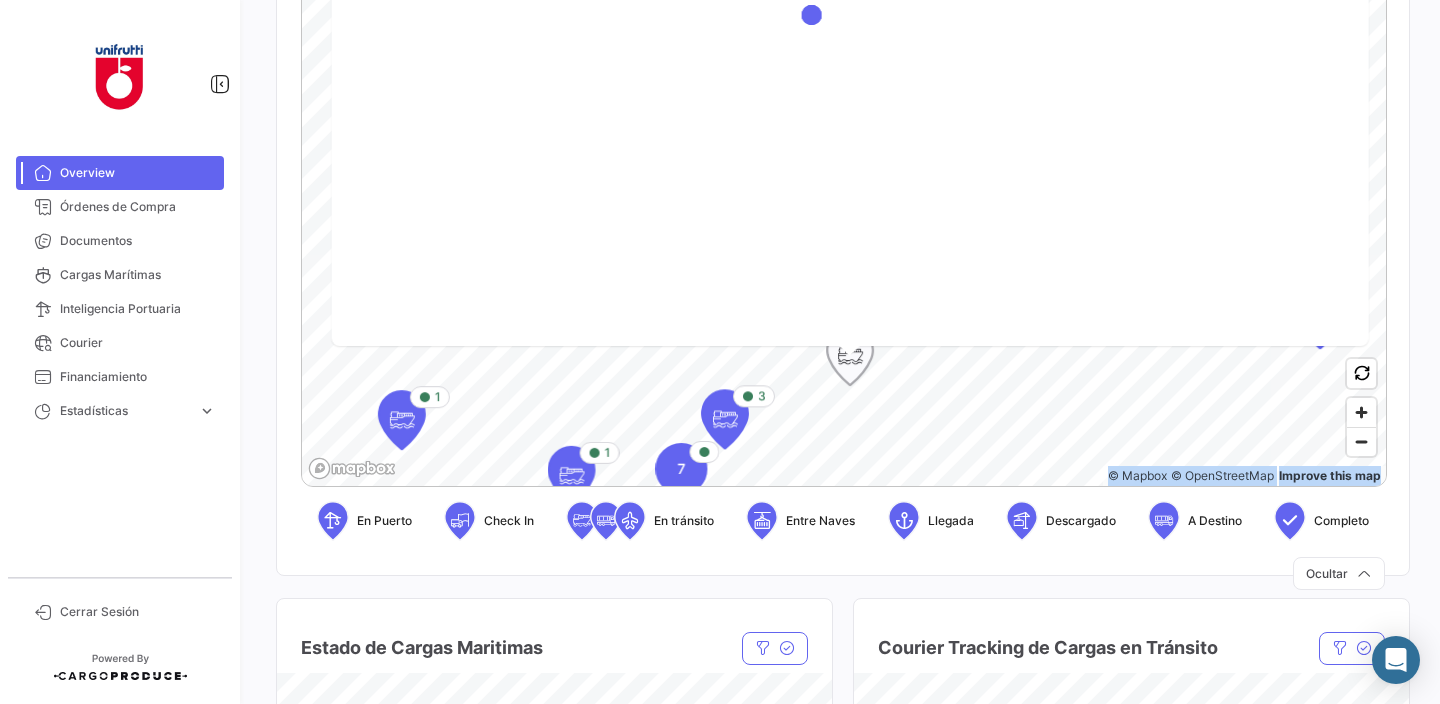 scroll, scrollTop: 81, scrollLeft: 0, axis: vertical 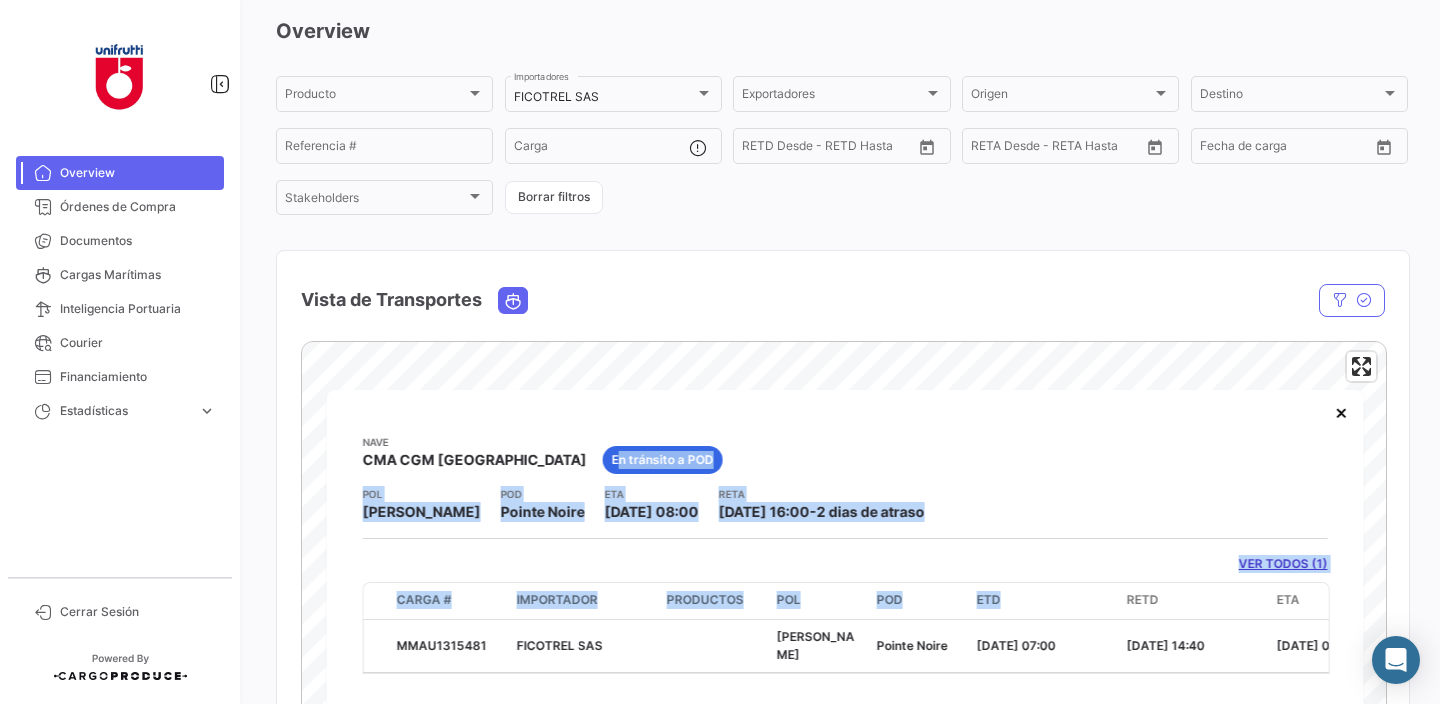 drag, startPoint x: 1000, startPoint y: 593, endPoint x: 1000, endPoint y: 545, distance: 48 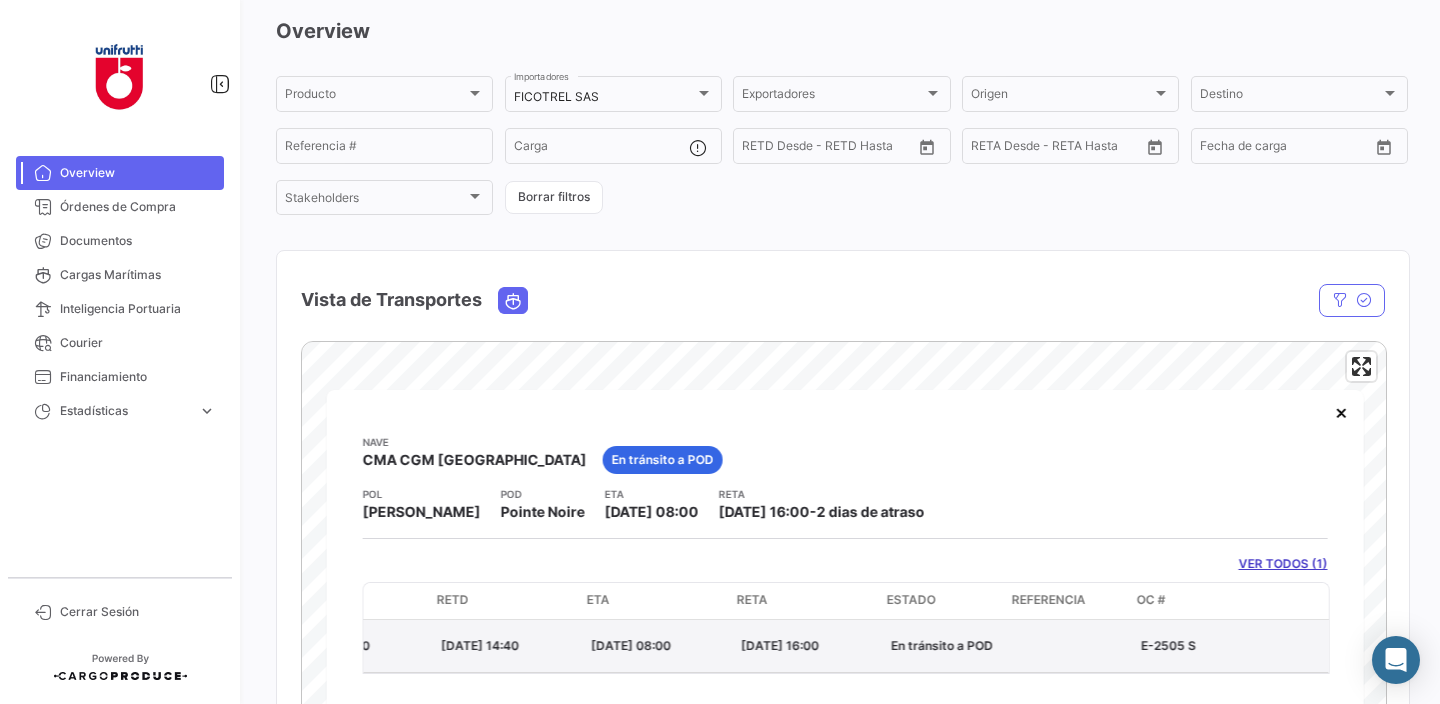 scroll, scrollTop: 0, scrollLeft: 690, axis: horizontal 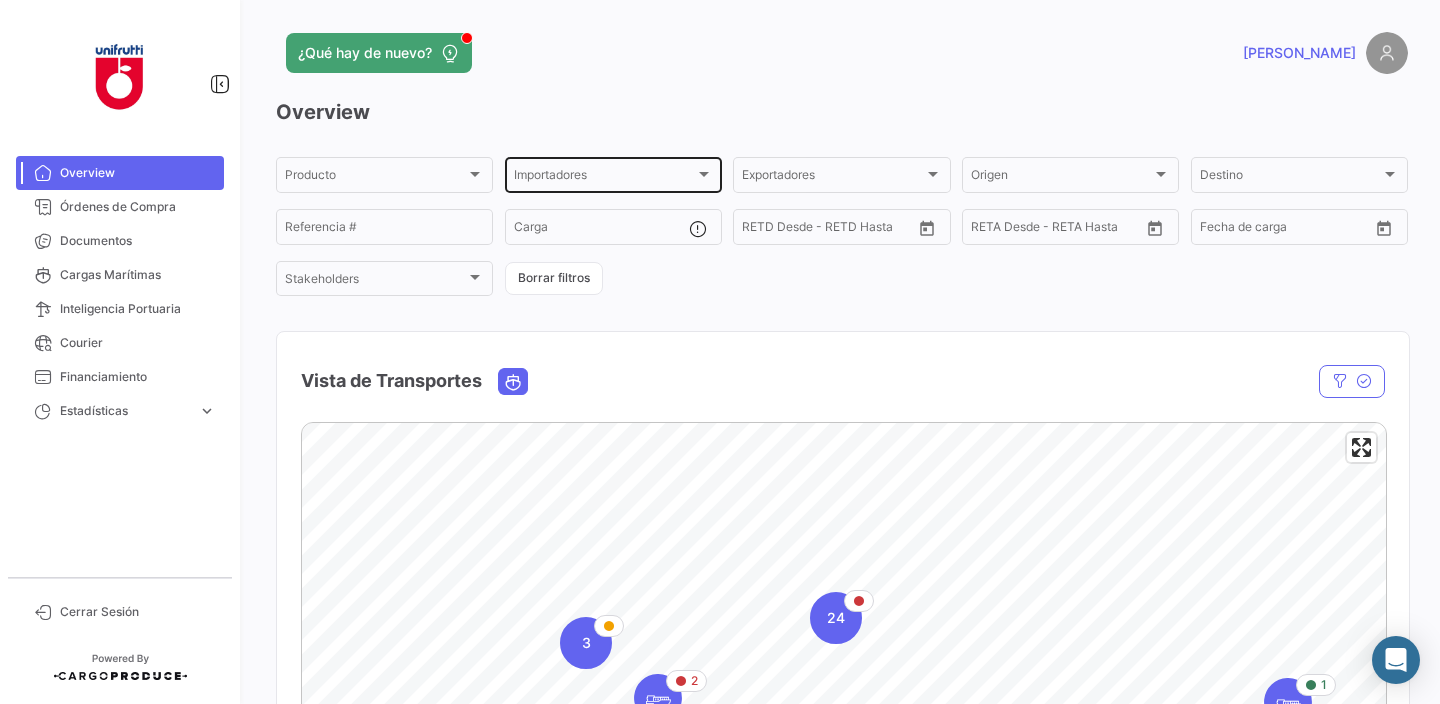 click on "Importadores Importadores" 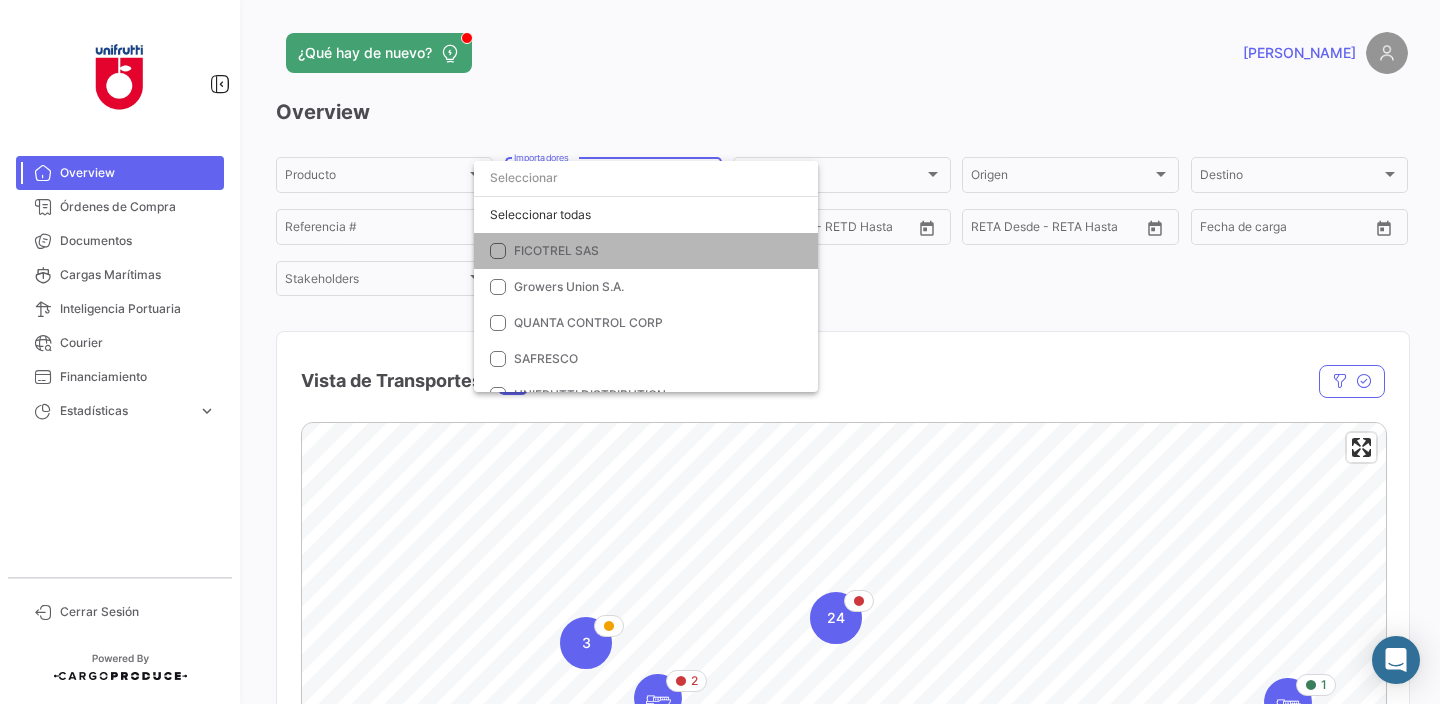 click at bounding box center (498, 251) 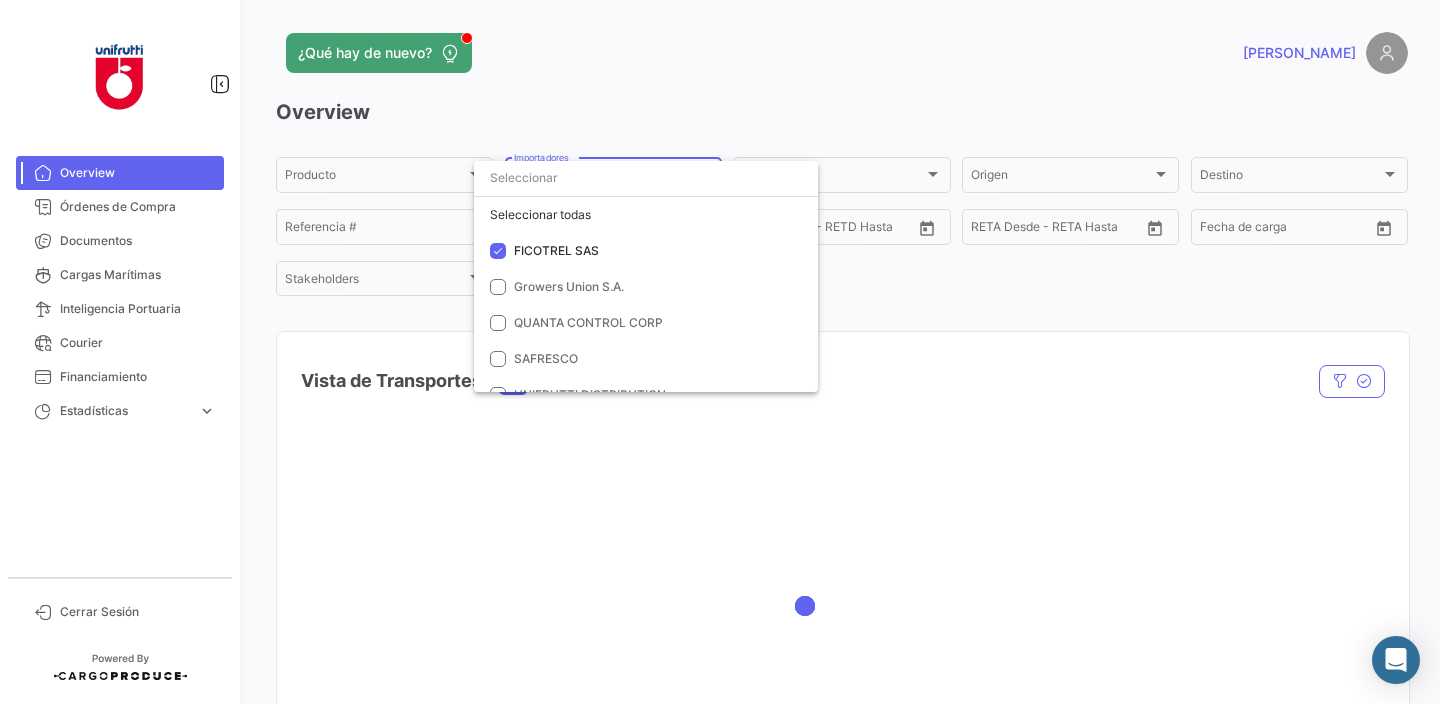 click at bounding box center [720, 352] 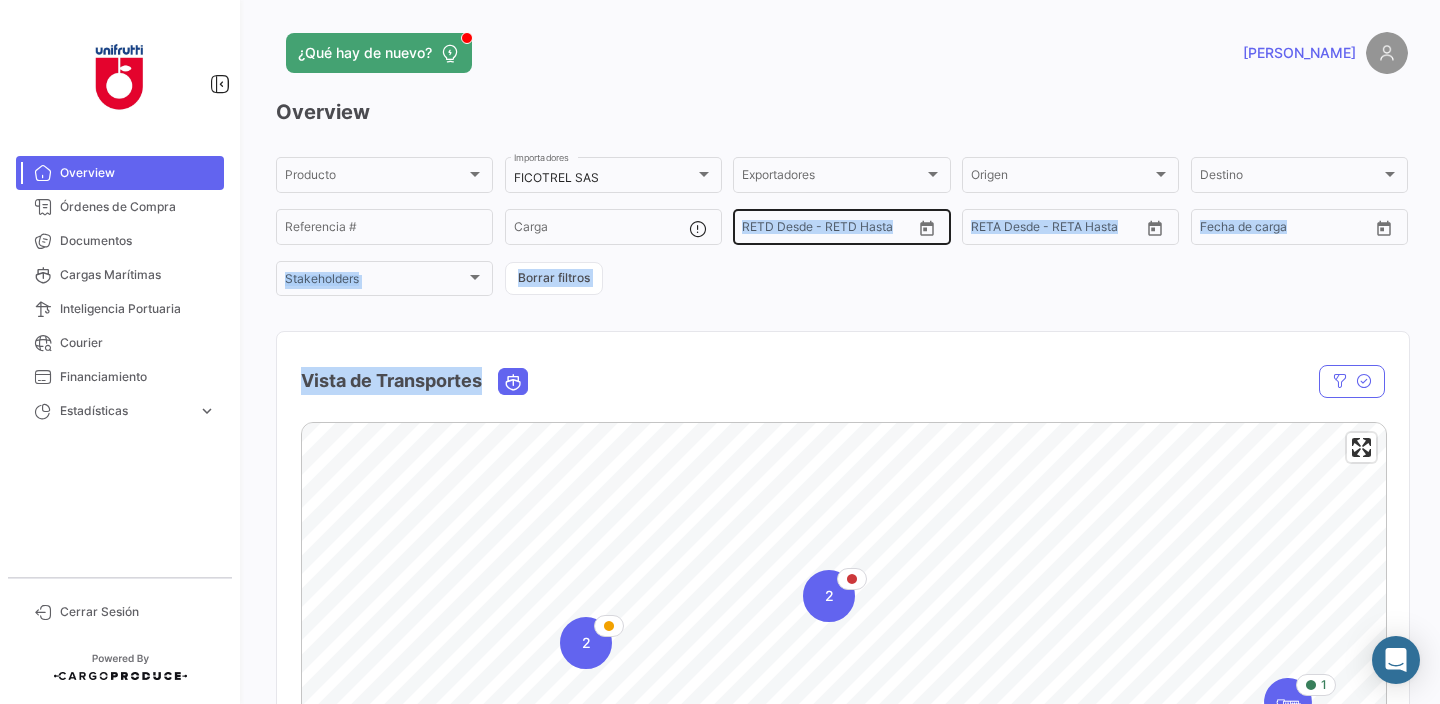 drag, startPoint x: 862, startPoint y: 379, endPoint x: 863, endPoint y: 237, distance: 142.00352 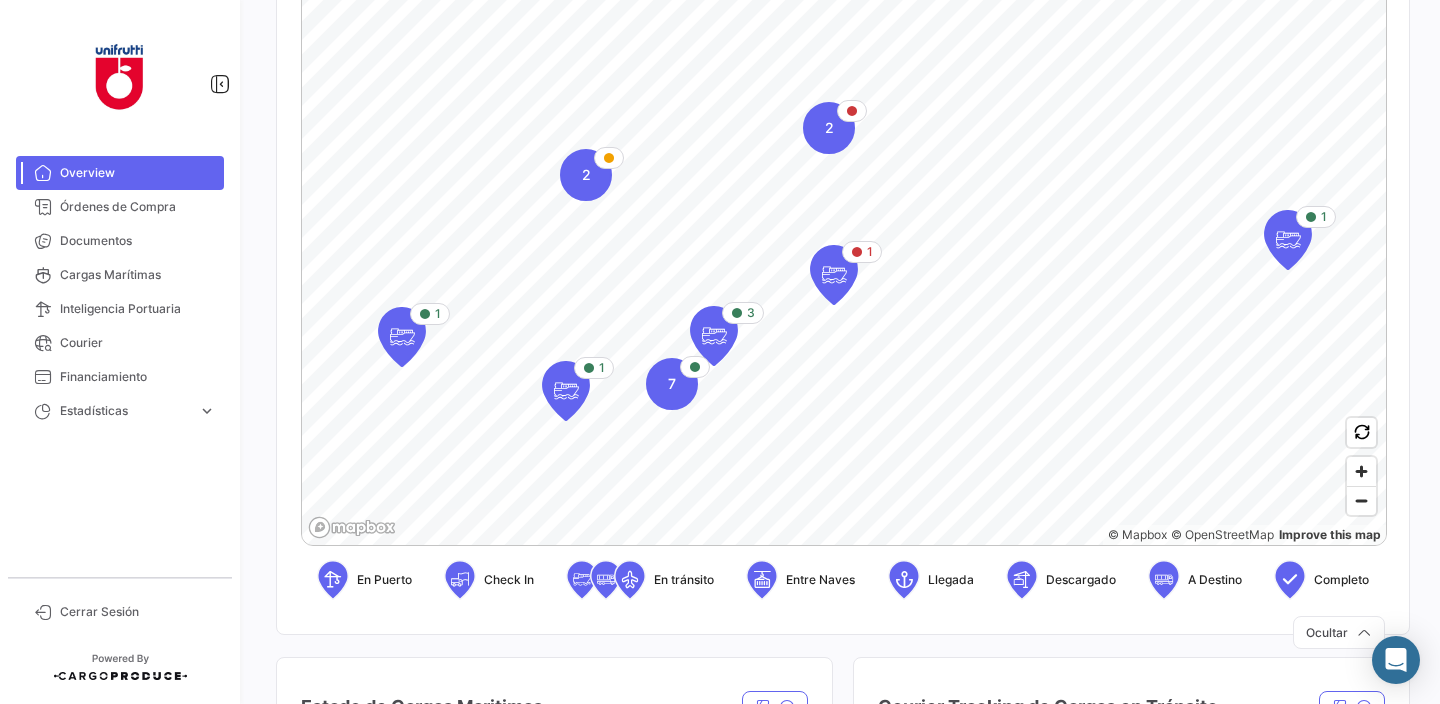 scroll, scrollTop: 480, scrollLeft: 0, axis: vertical 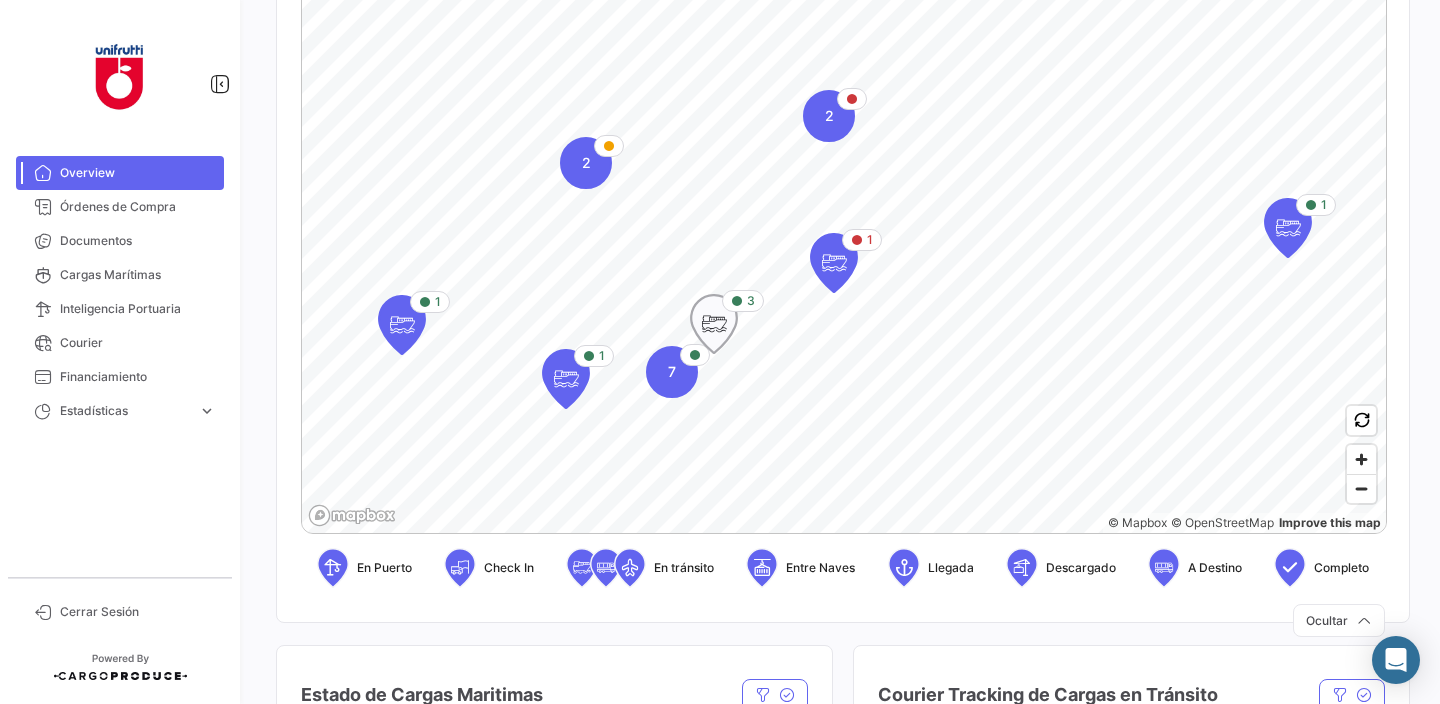 click 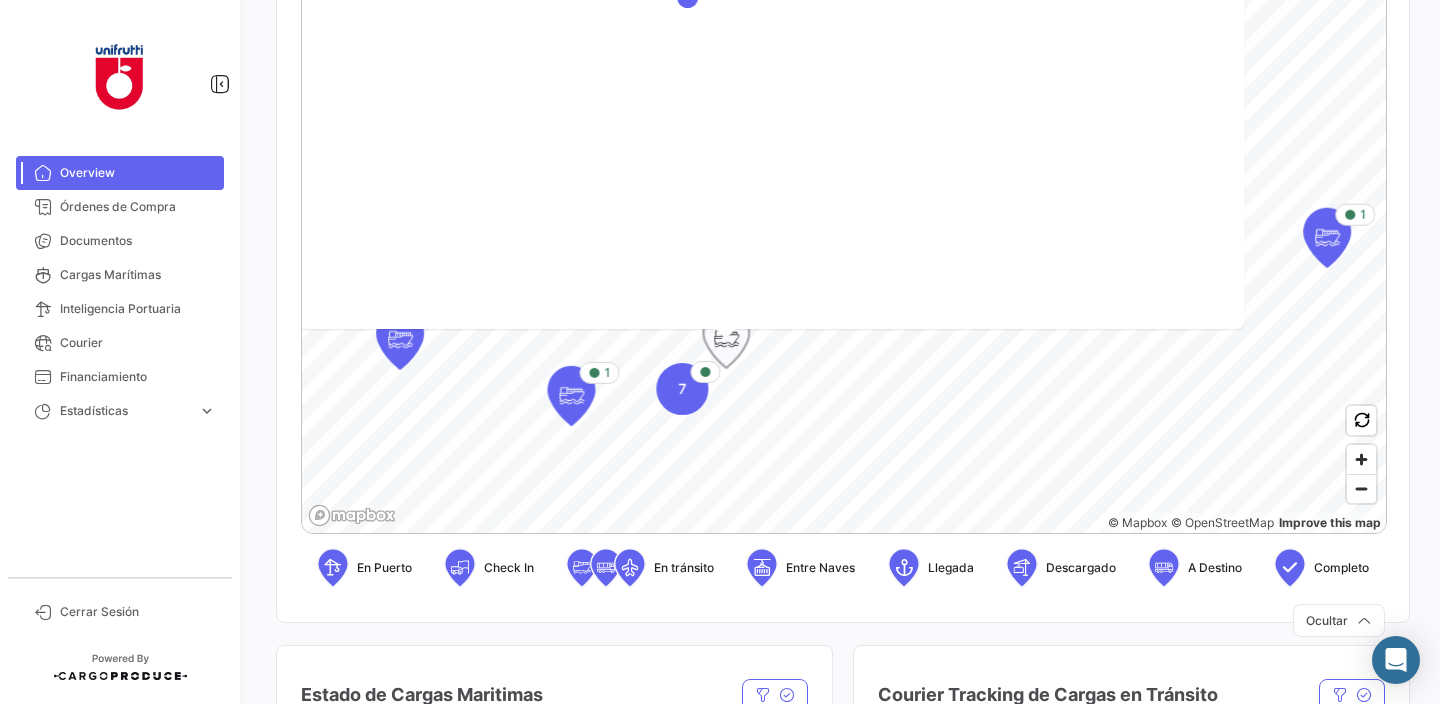 scroll, scrollTop: 0, scrollLeft: 0, axis: both 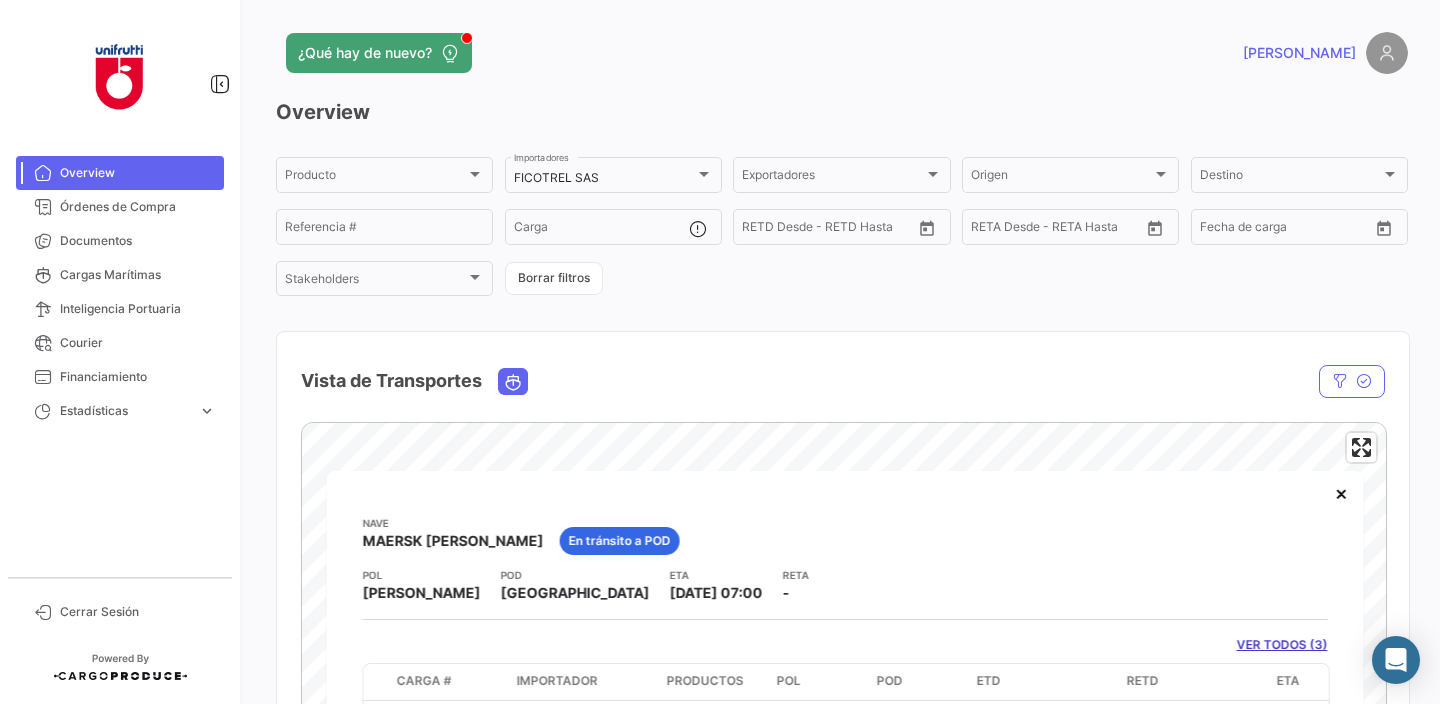drag, startPoint x: 861, startPoint y: 553, endPoint x: 862, endPoint y: 543, distance: 10.049875 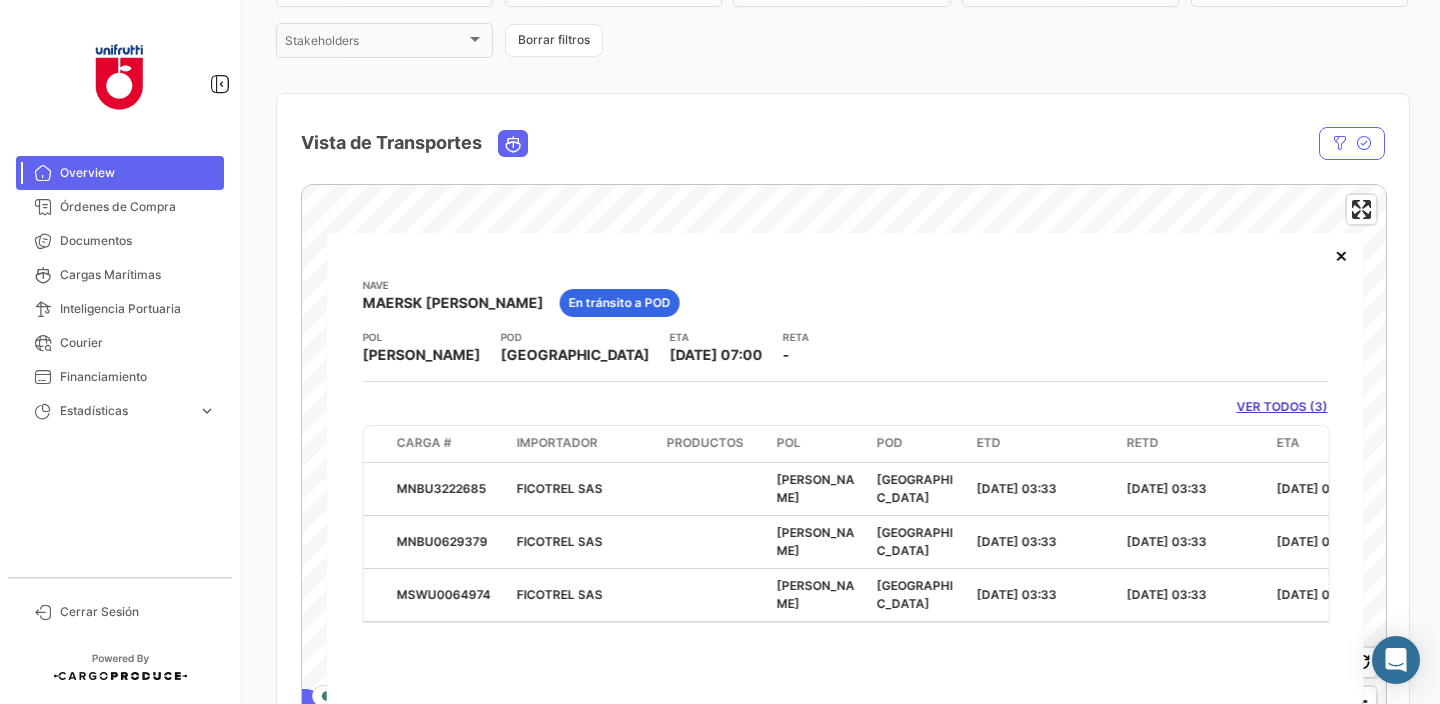 scroll, scrollTop: 249, scrollLeft: 0, axis: vertical 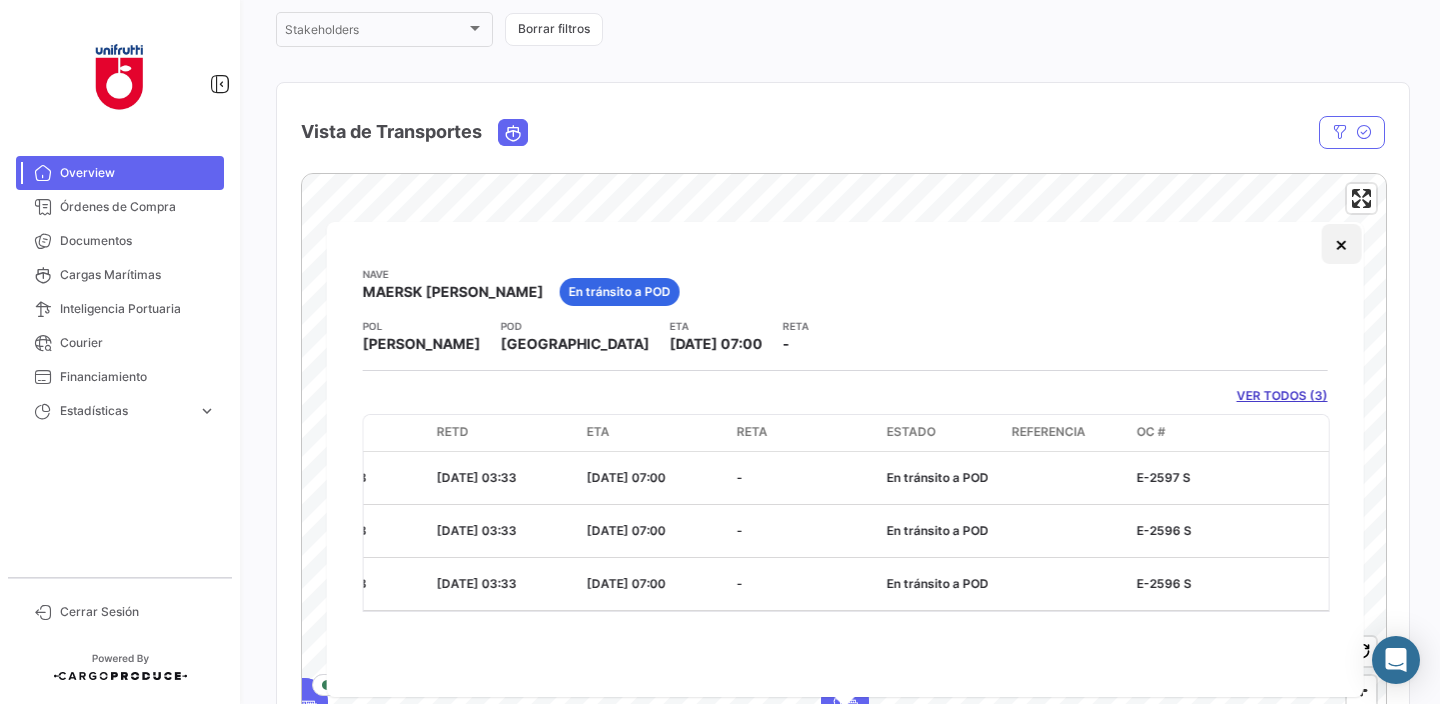 click on "×" 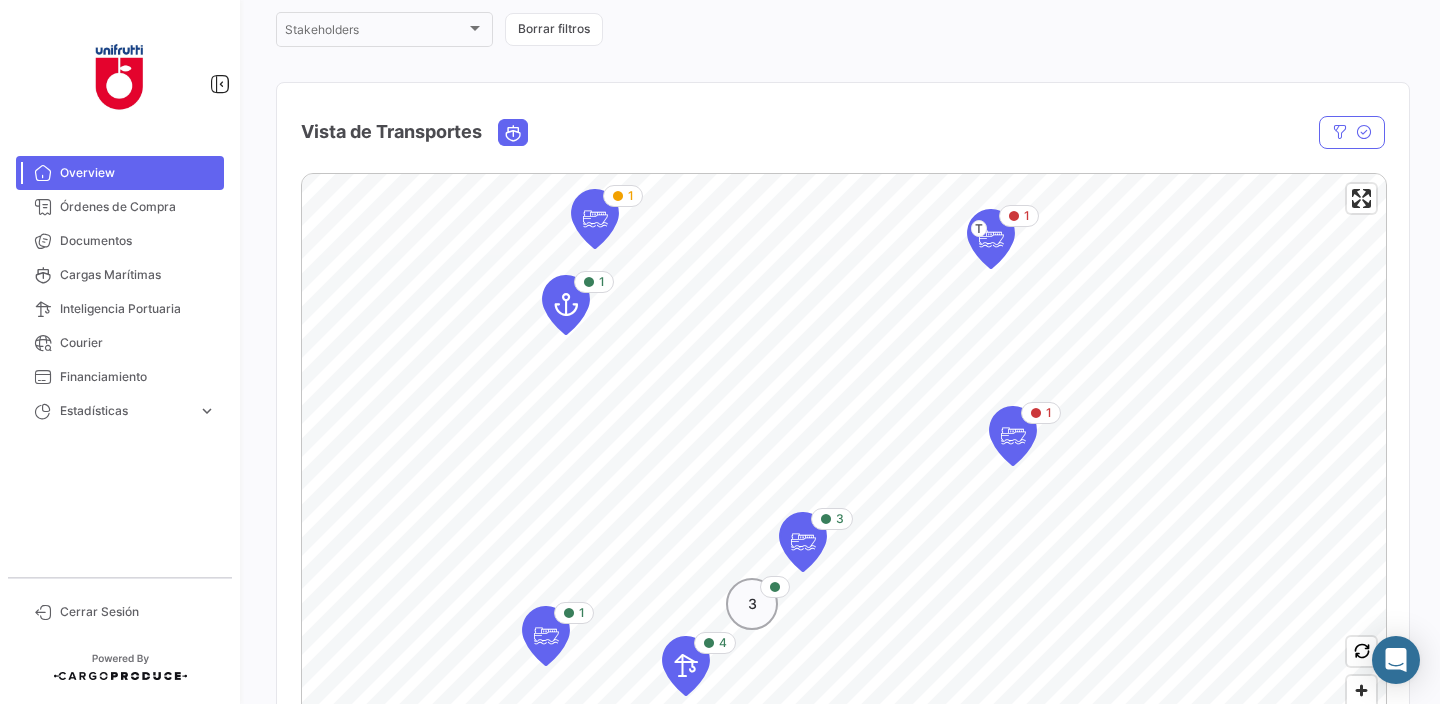 click on "3" 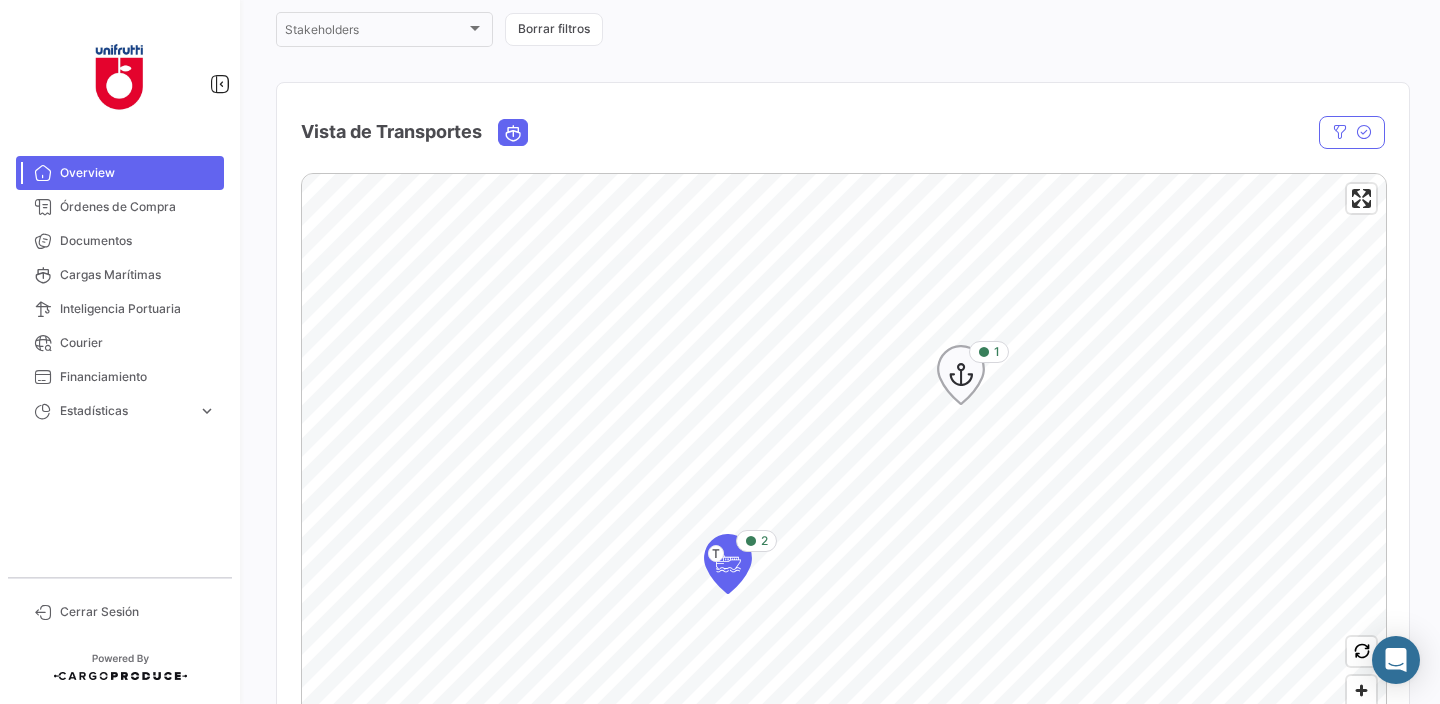 click 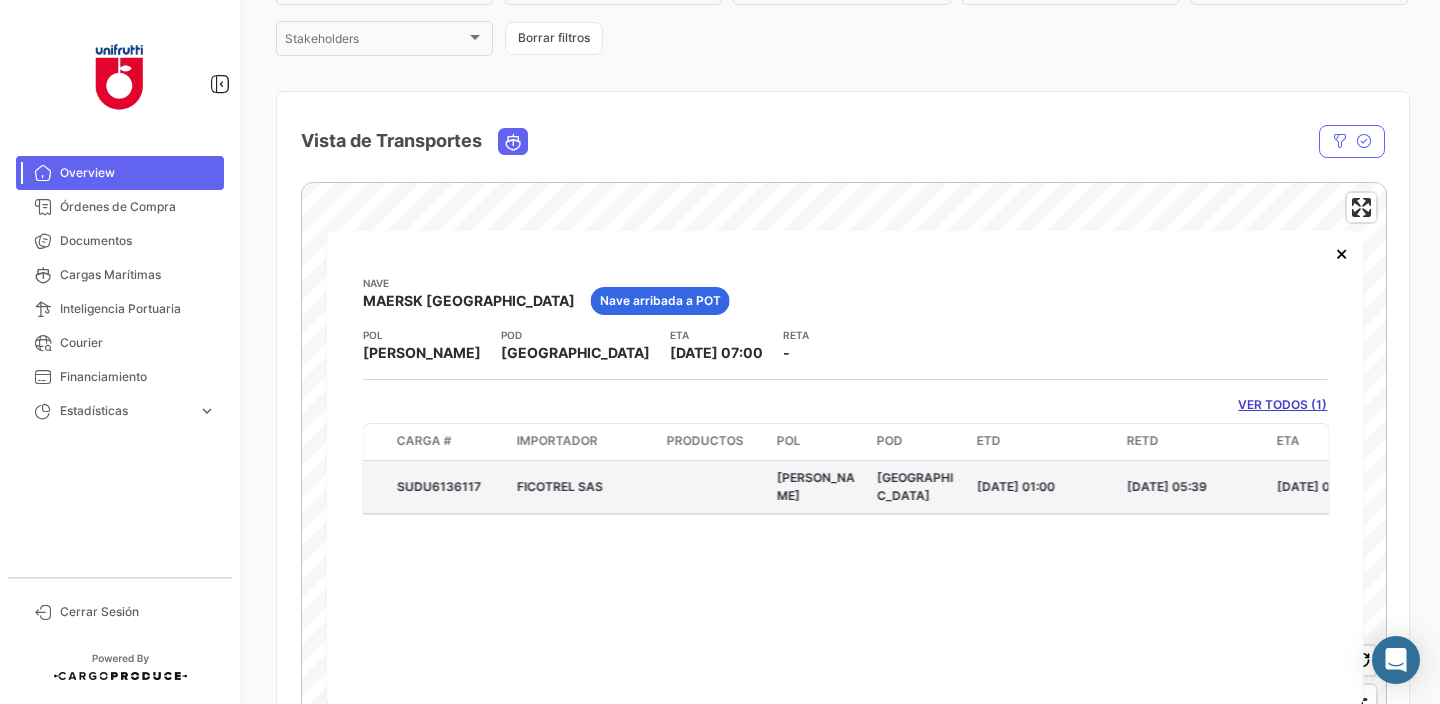 scroll, scrollTop: 238, scrollLeft: 0, axis: vertical 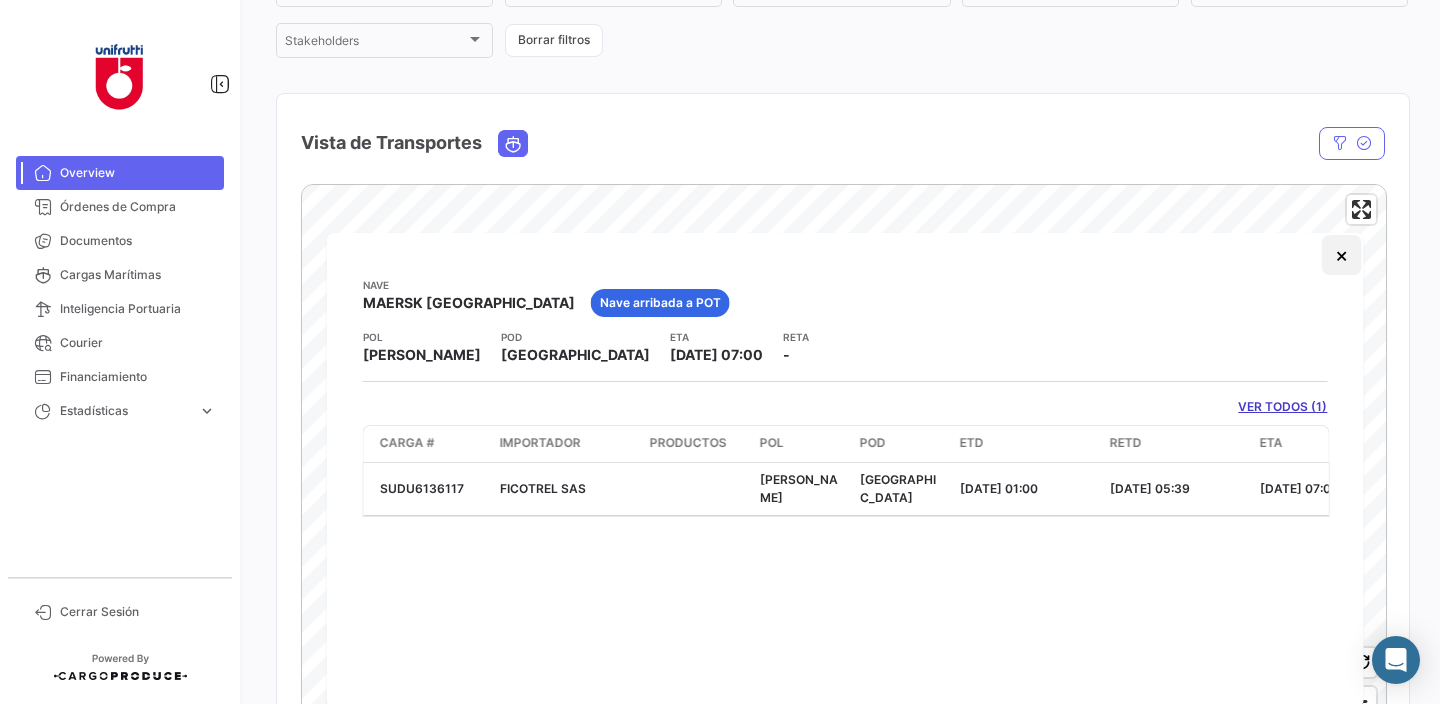 click on "×" 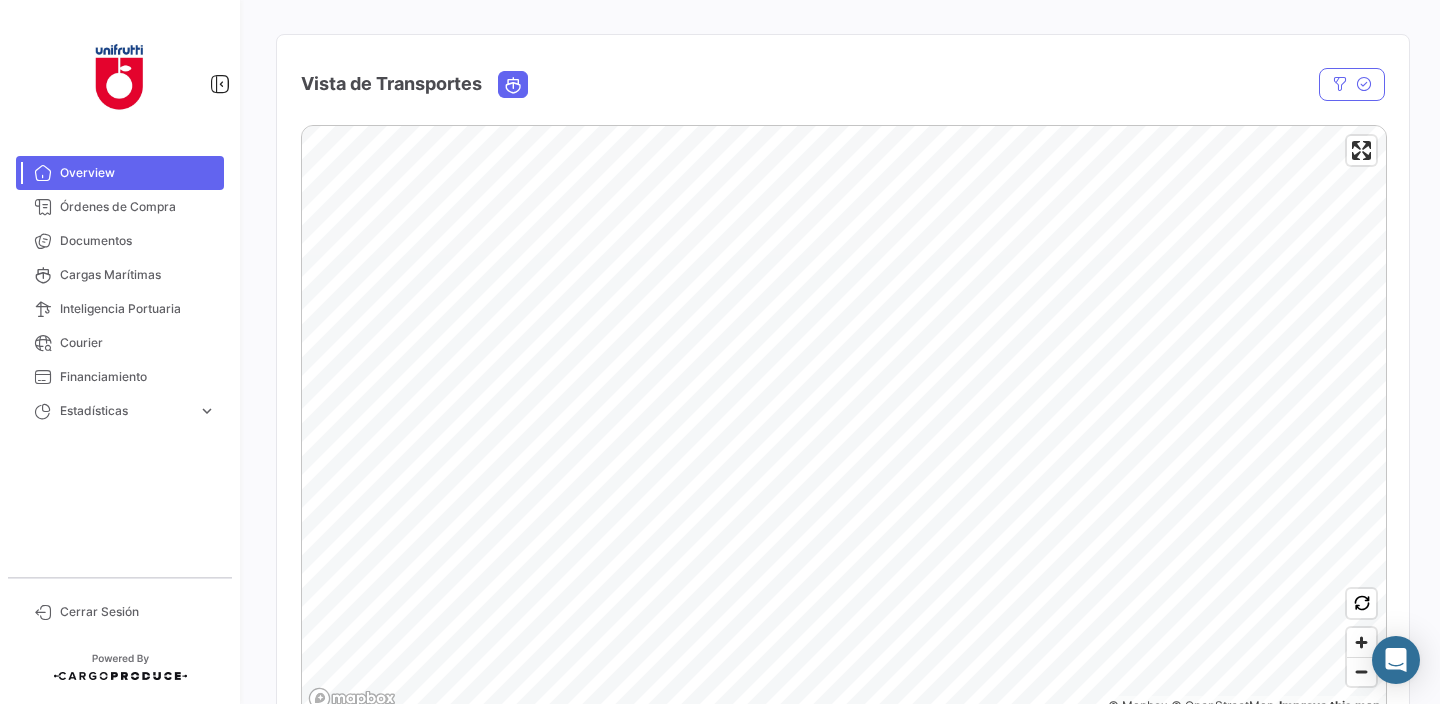 scroll, scrollTop: 330, scrollLeft: 0, axis: vertical 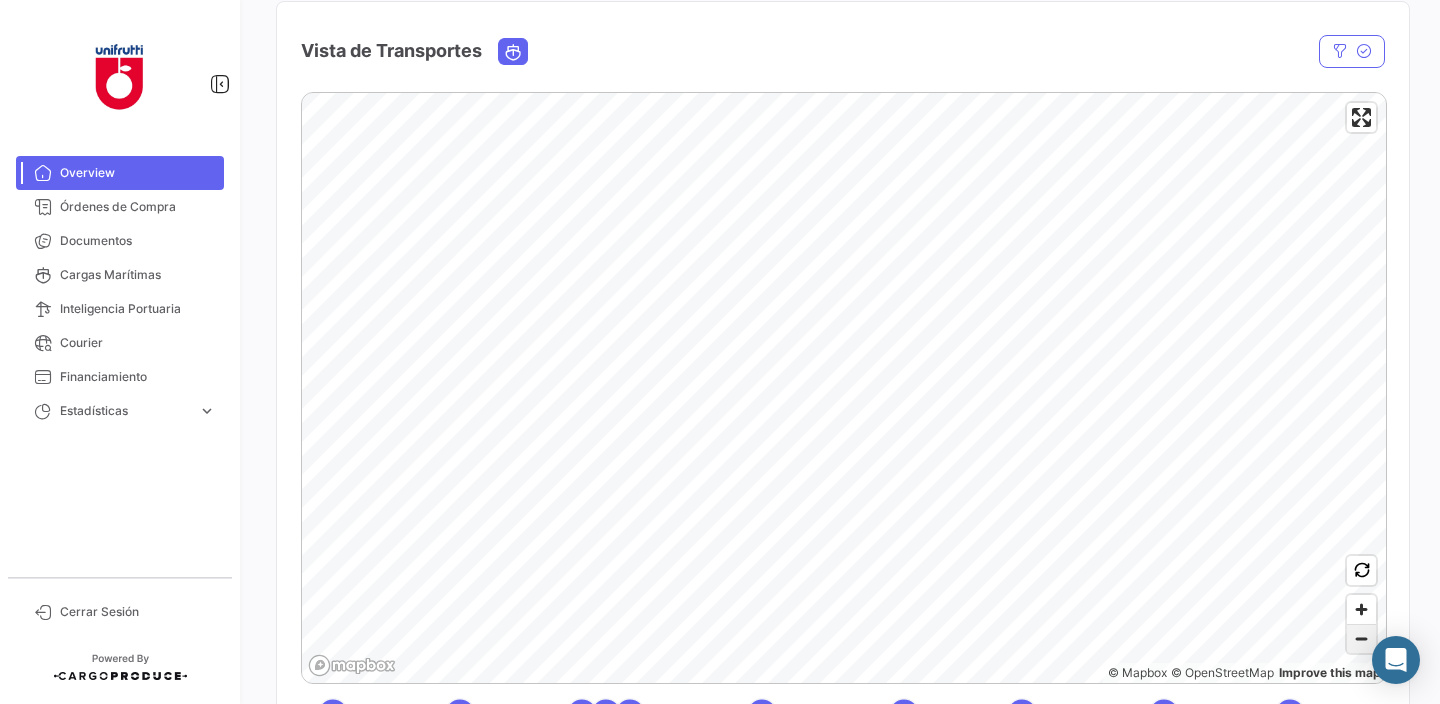 click 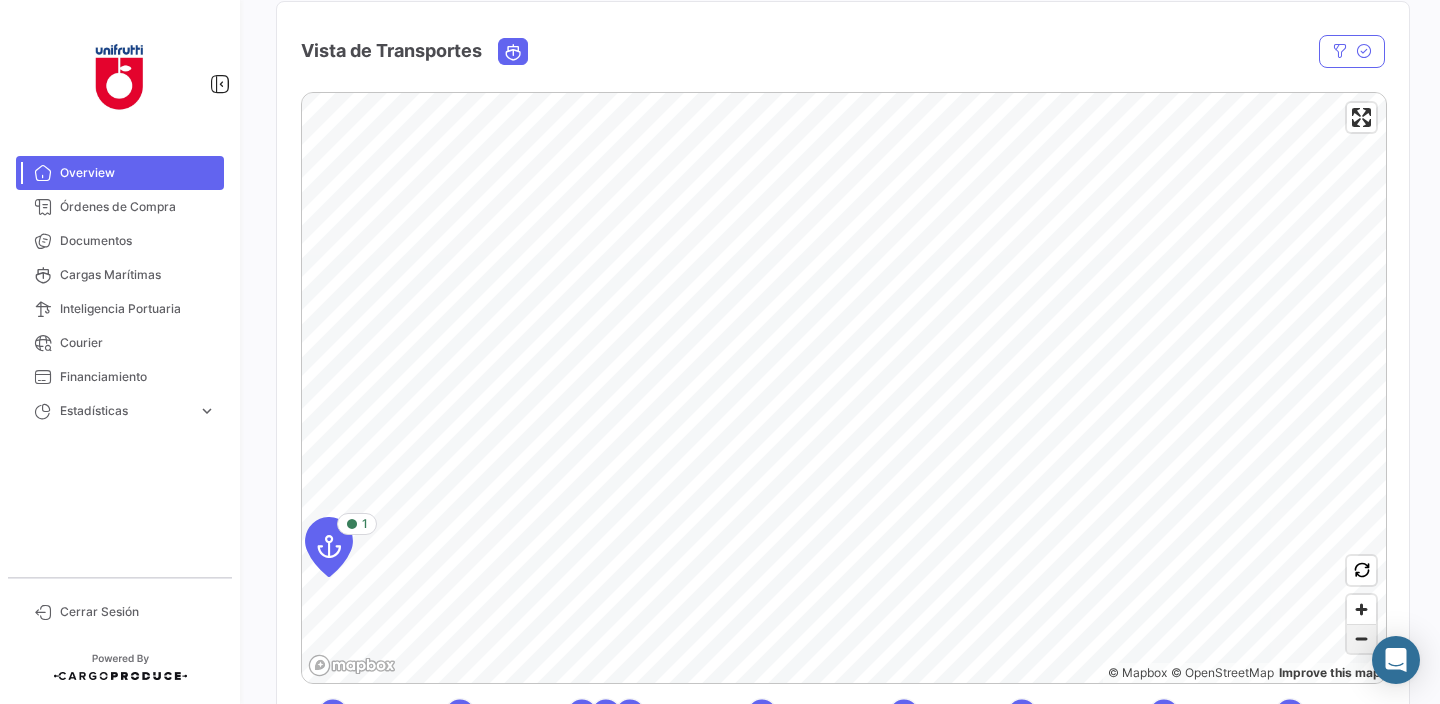 click 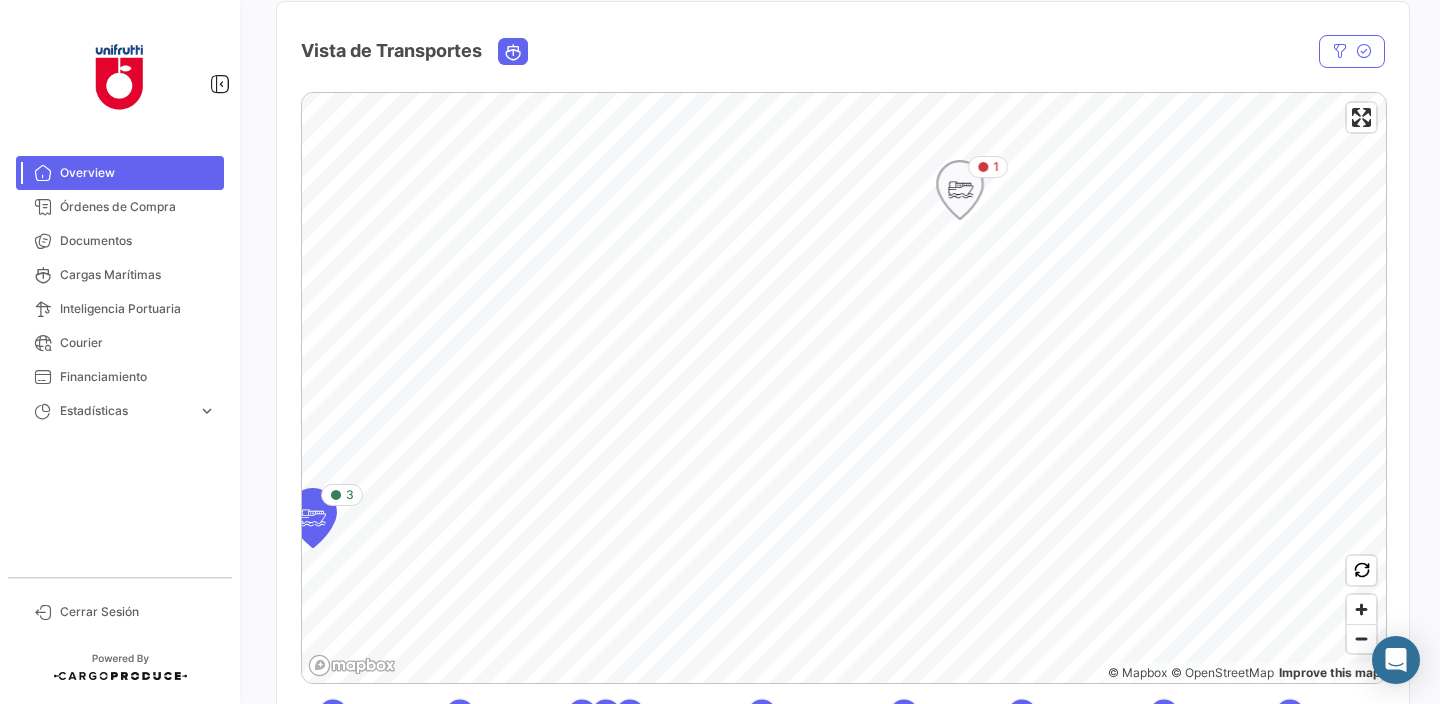click 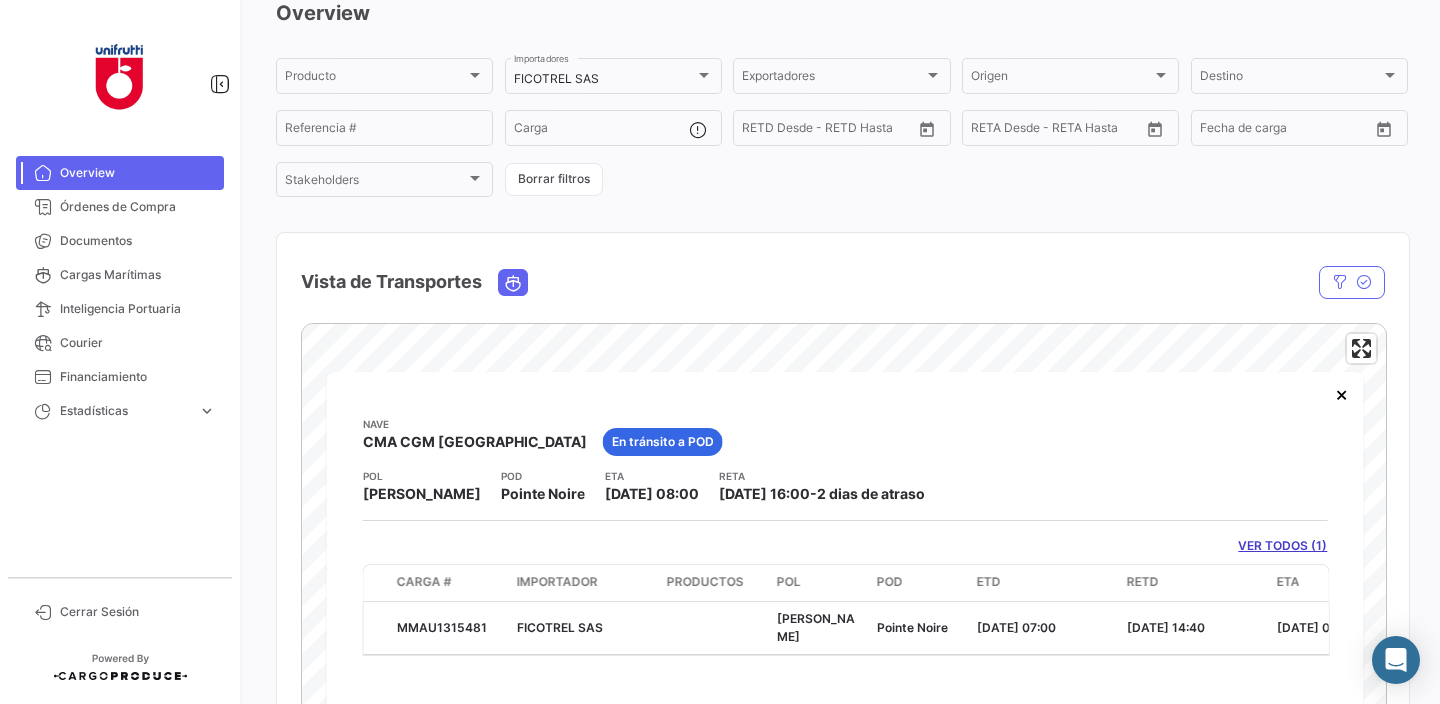 scroll, scrollTop: 105, scrollLeft: 0, axis: vertical 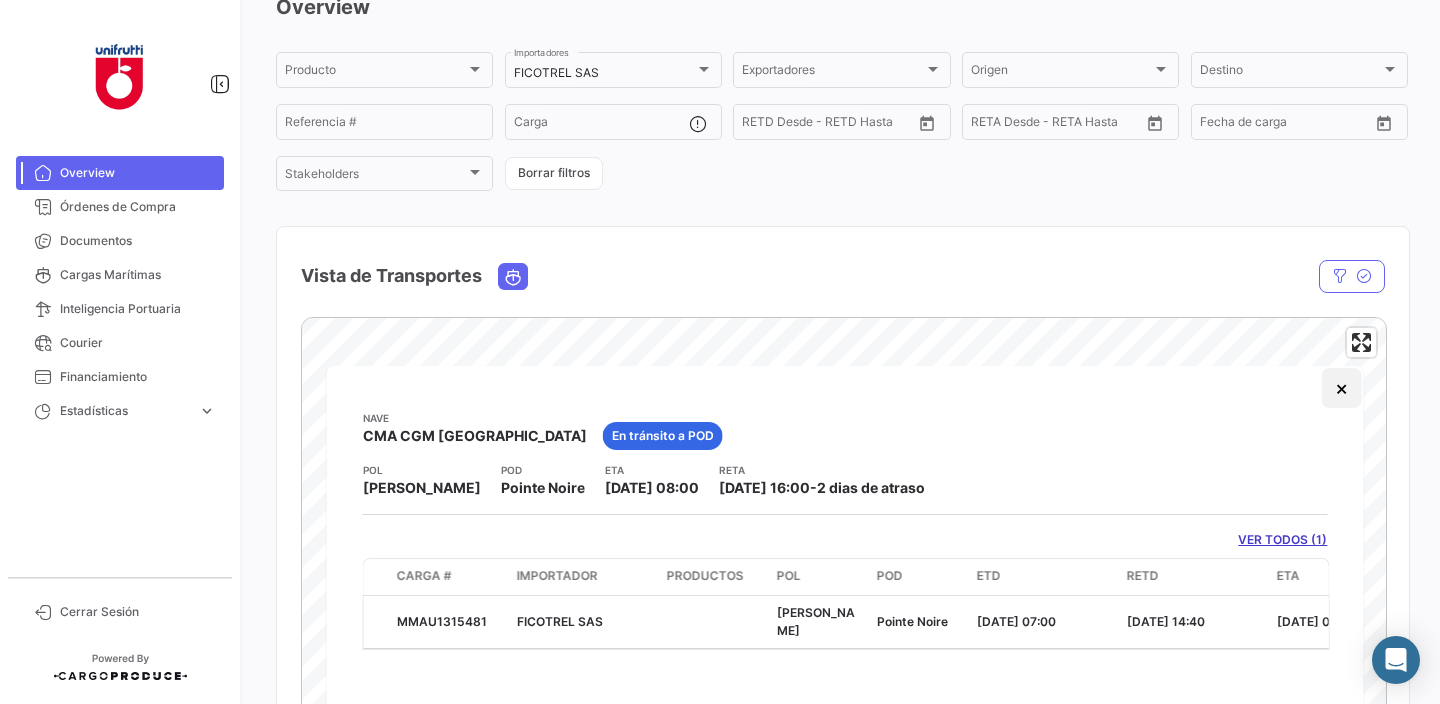 click on "×" 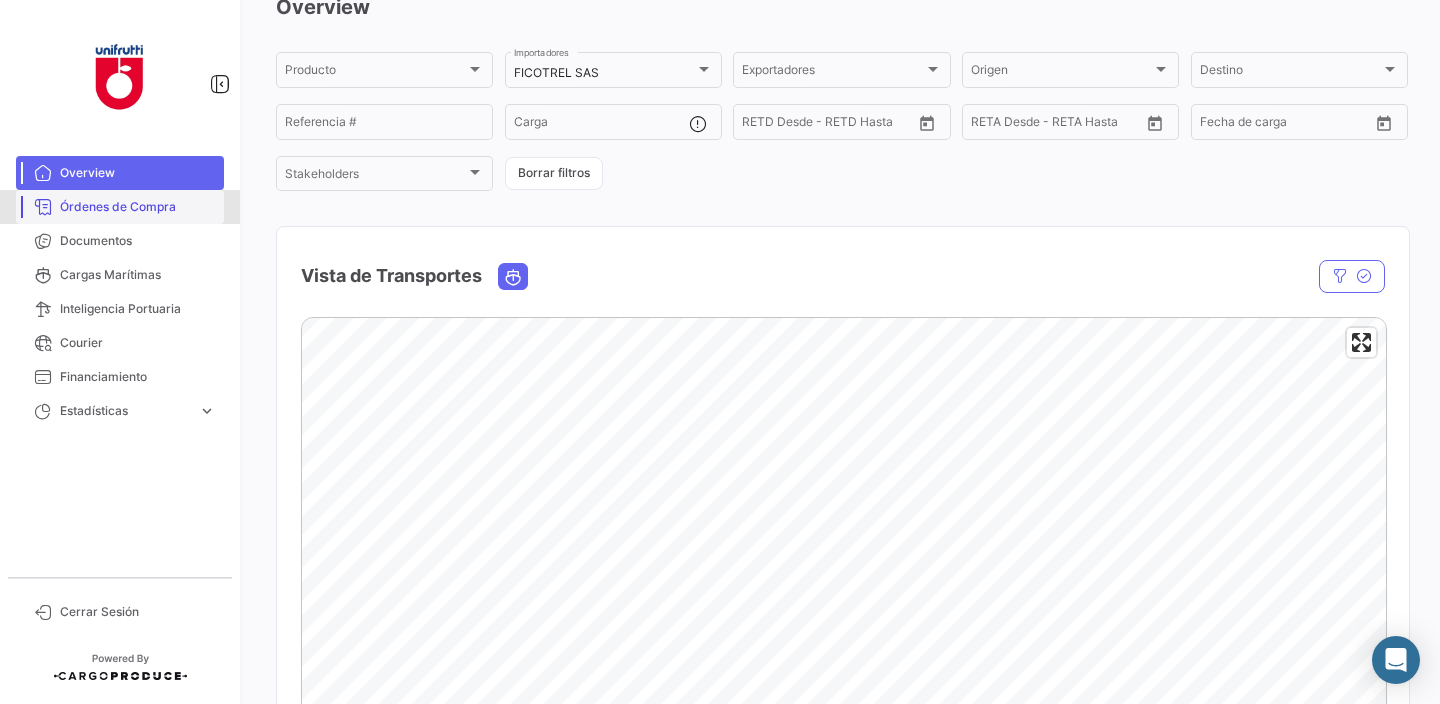 click on "Órdenes de Compra" at bounding box center (120, 207) 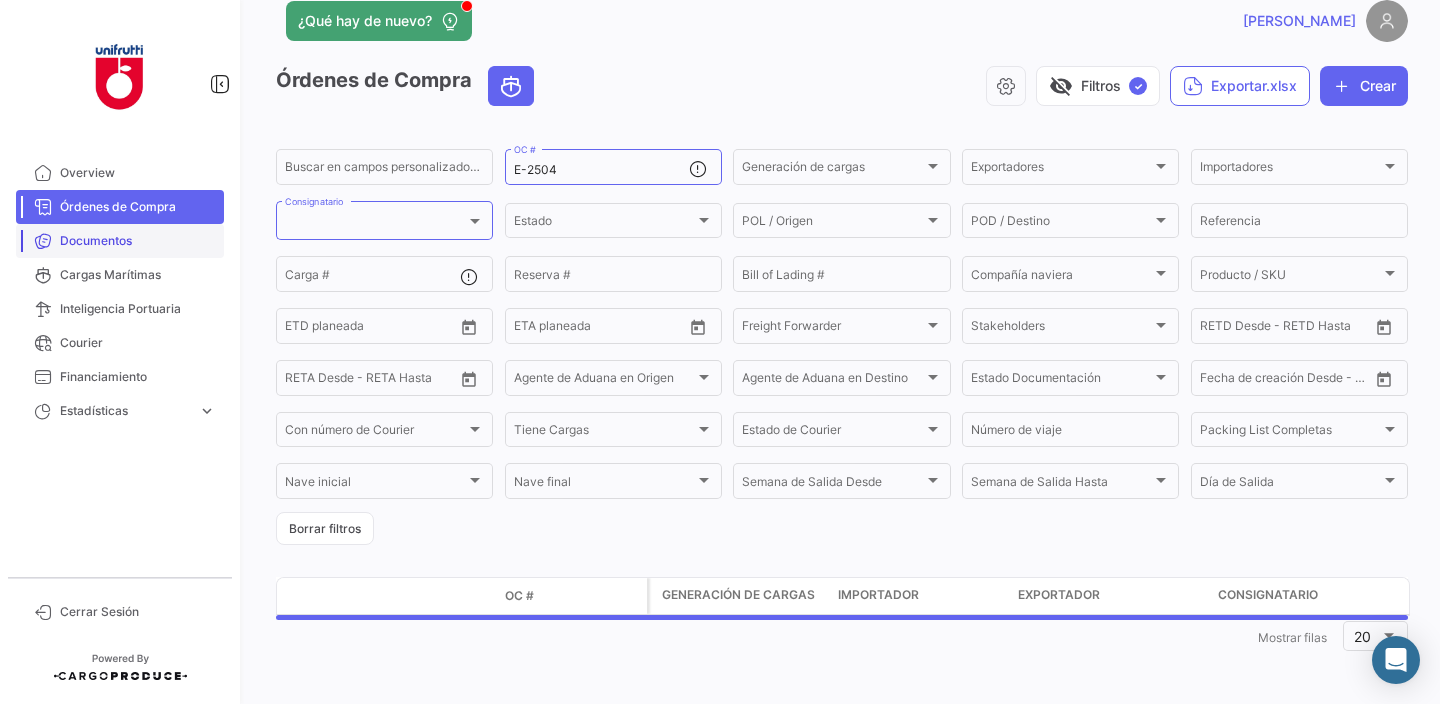 scroll, scrollTop: 0, scrollLeft: 0, axis: both 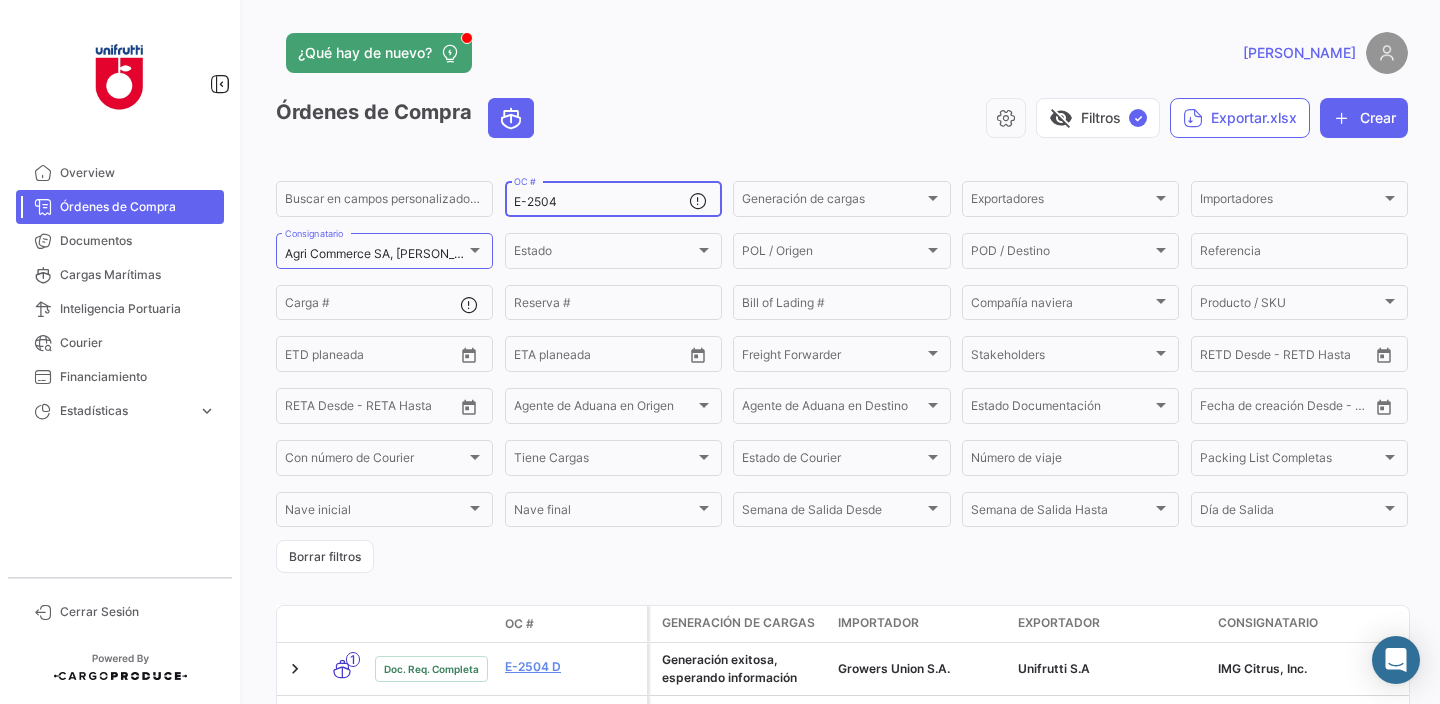 click on "E-2504" at bounding box center (601, 202) 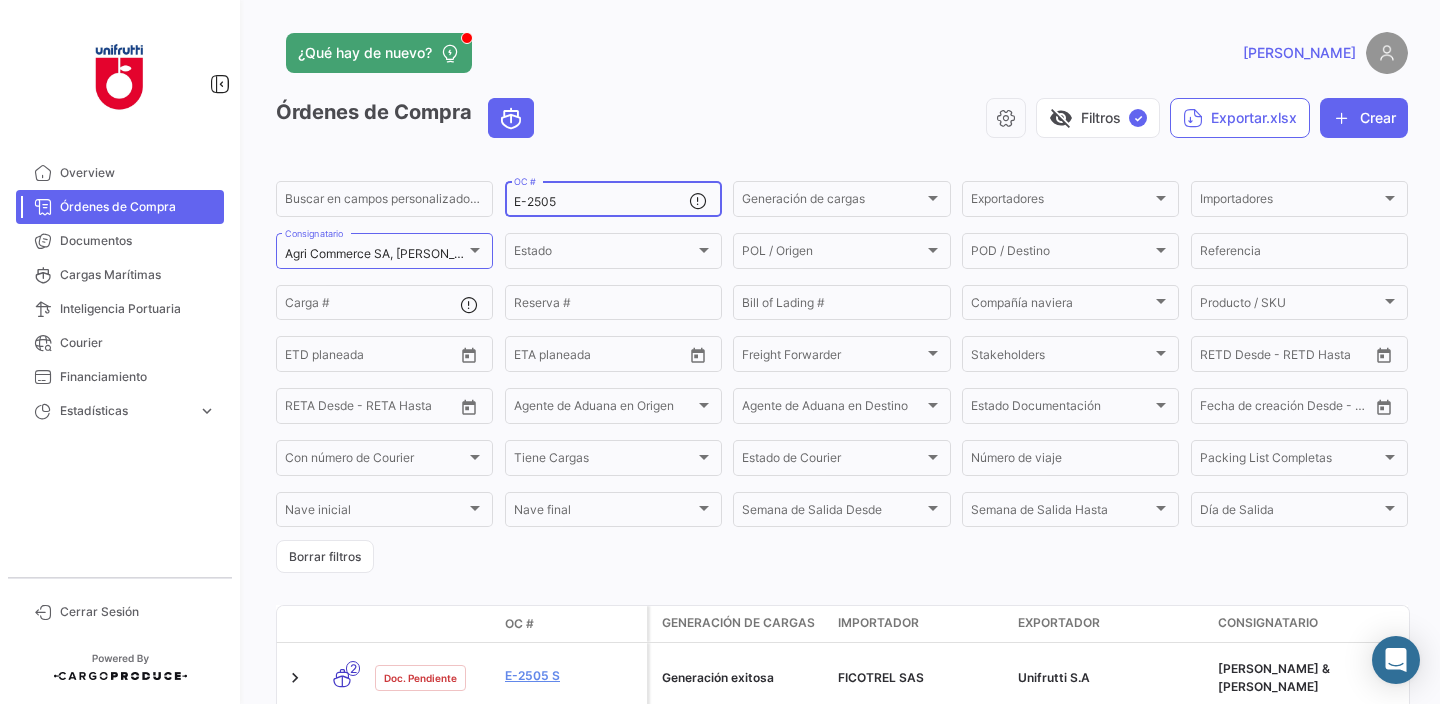 type on "E-2505" 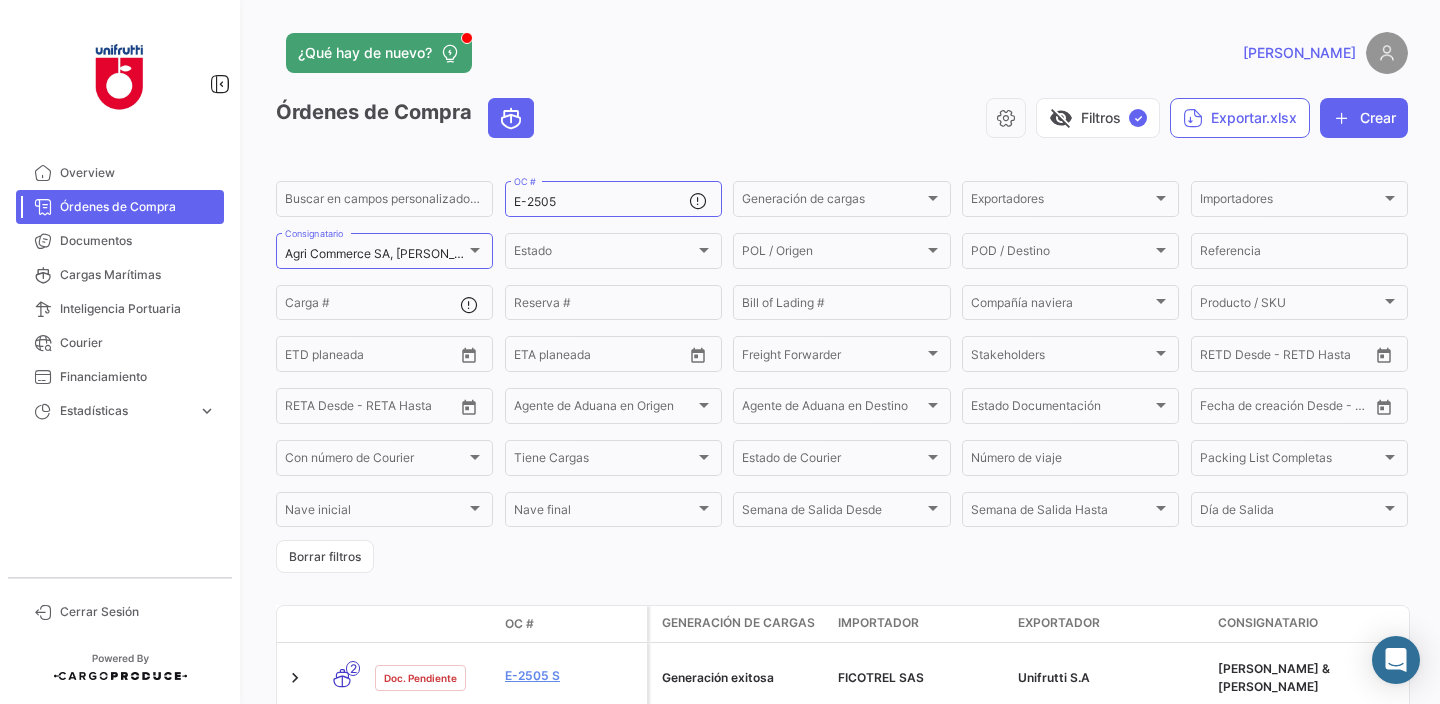 click on "visibility_off   Filtros  ✓  Exportar.xlsx   Crear" 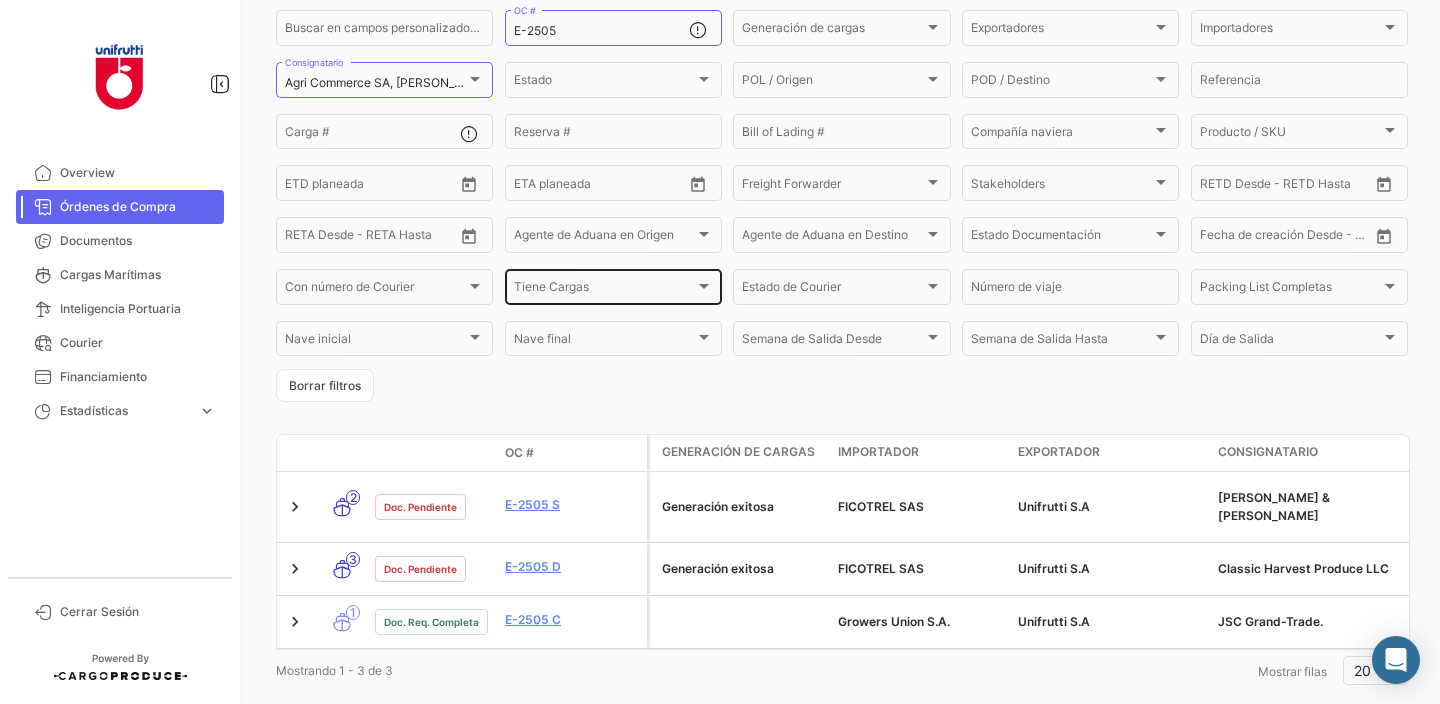 scroll, scrollTop: 172, scrollLeft: 0, axis: vertical 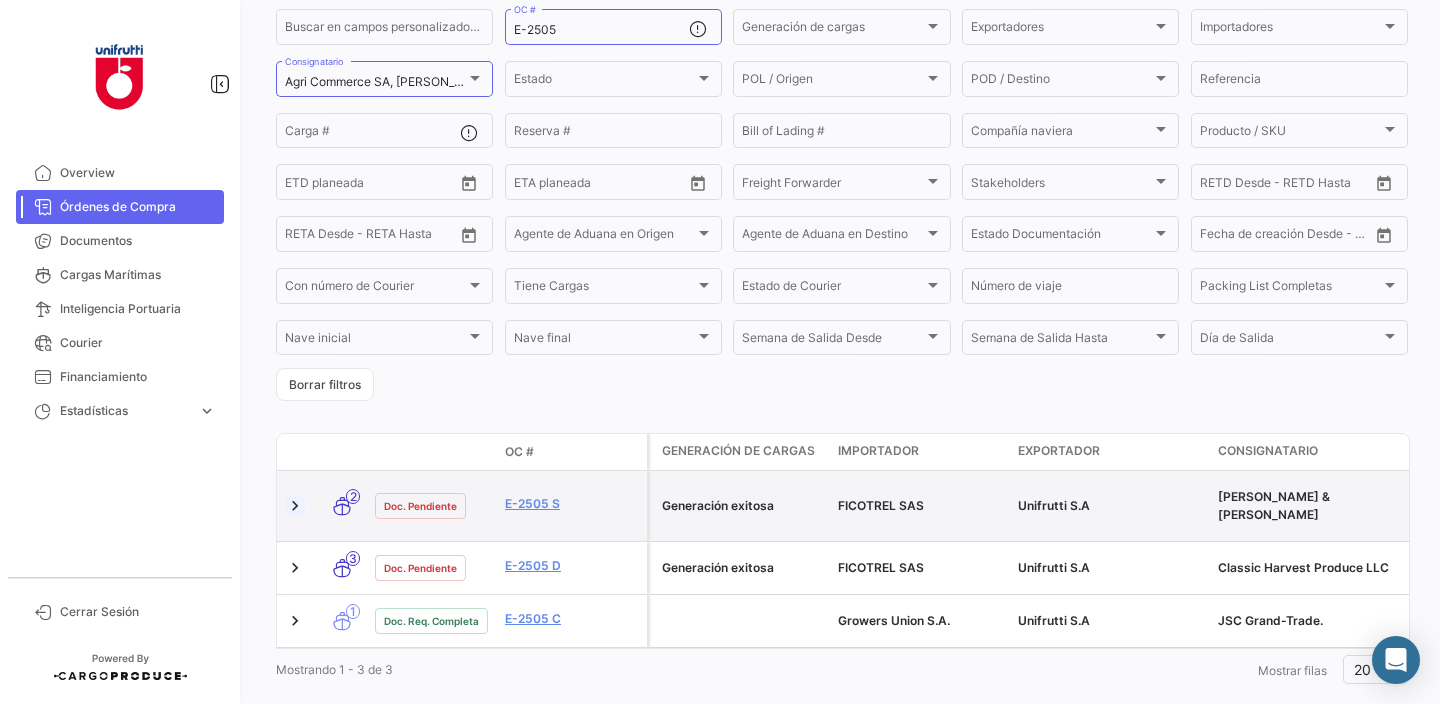 click 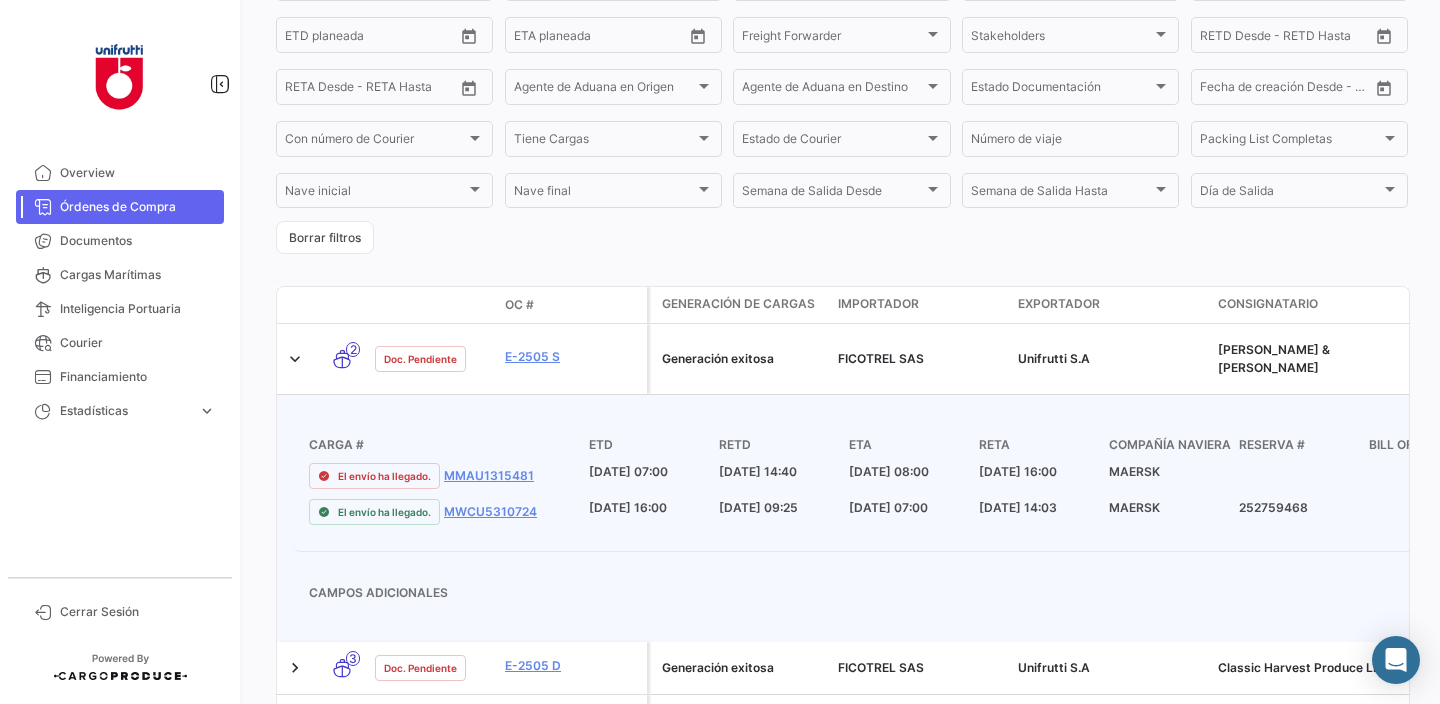 scroll, scrollTop: 334, scrollLeft: 0, axis: vertical 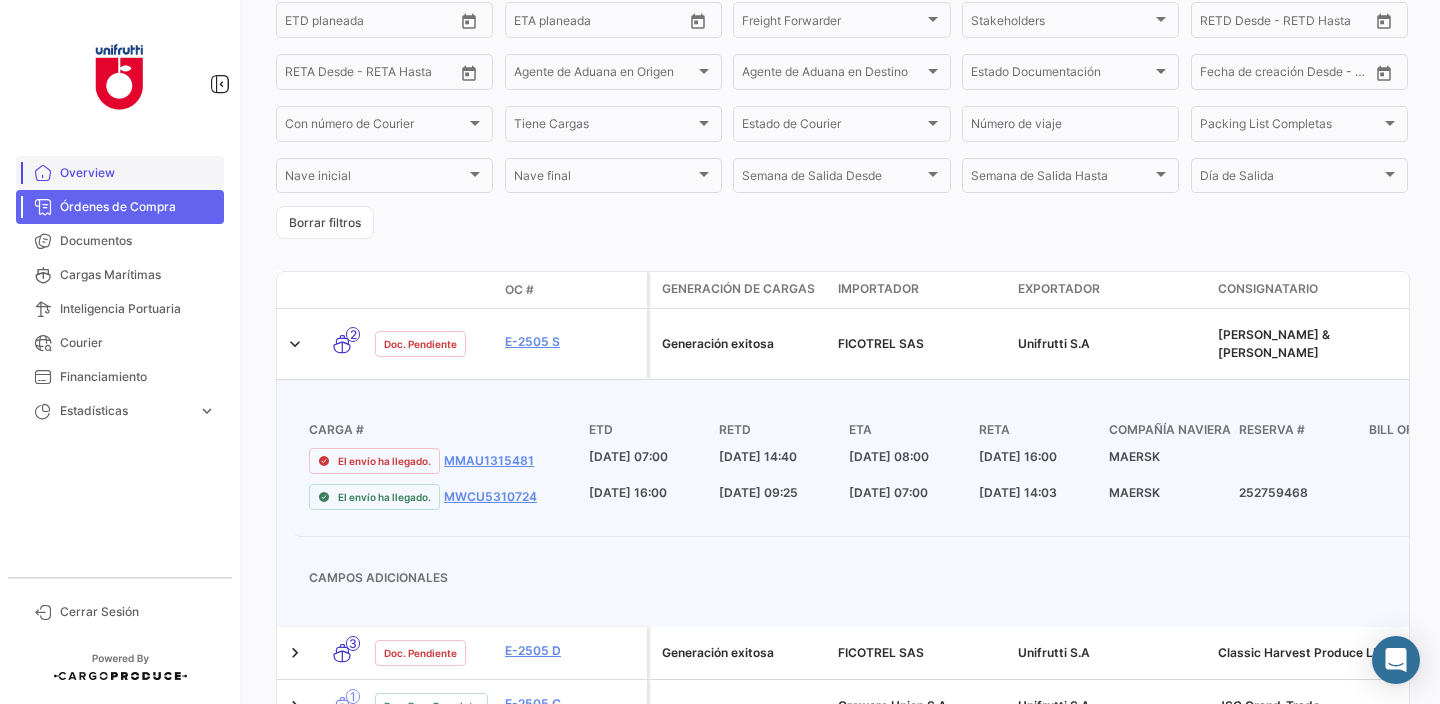 click on "Overview" at bounding box center (120, 173) 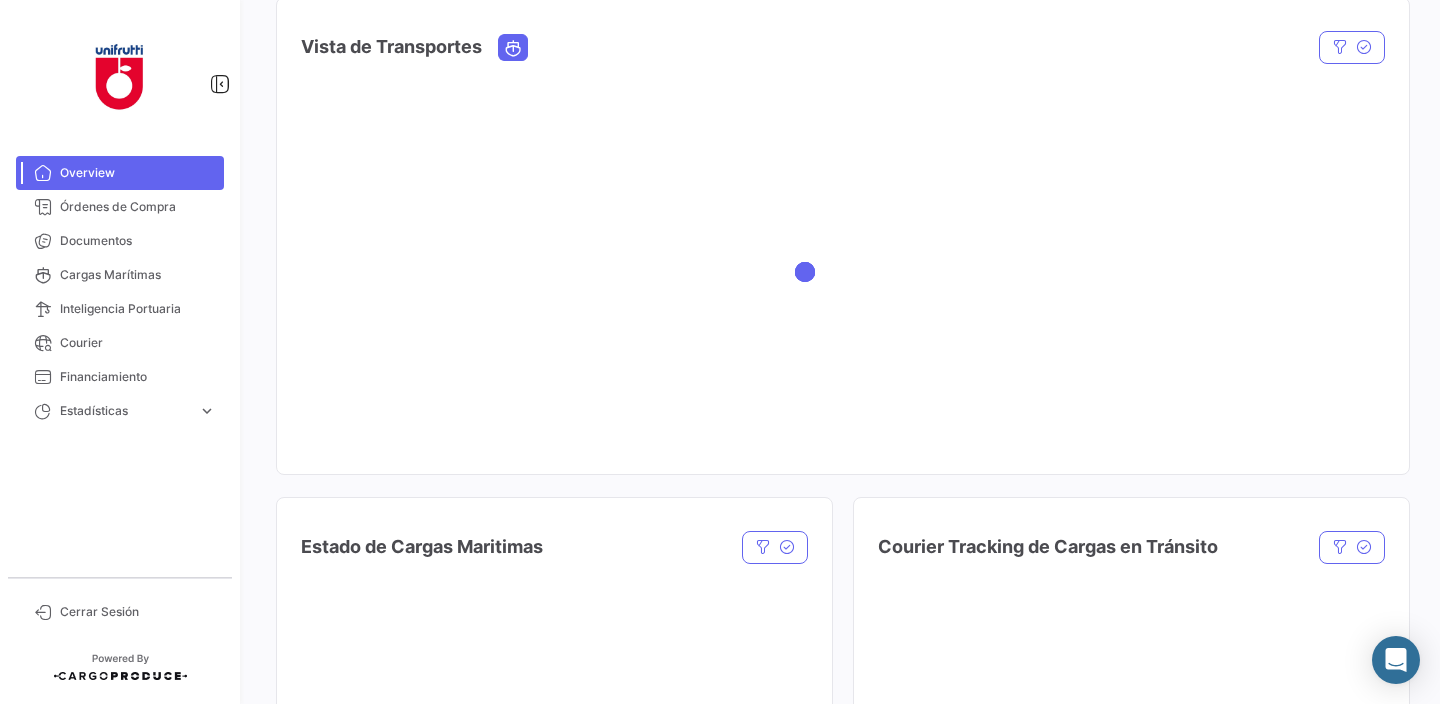 scroll, scrollTop: 0, scrollLeft: 0, axis: both 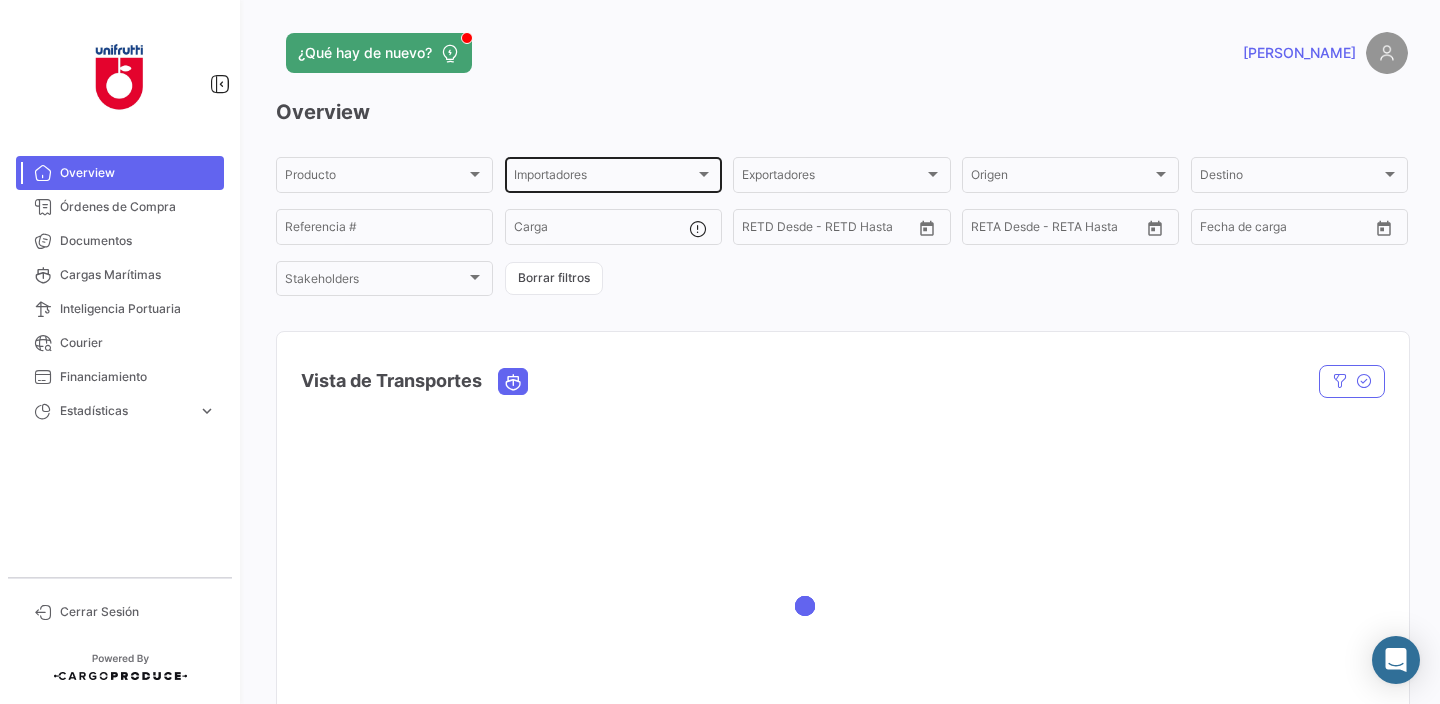 click on "Importadores Importadores" 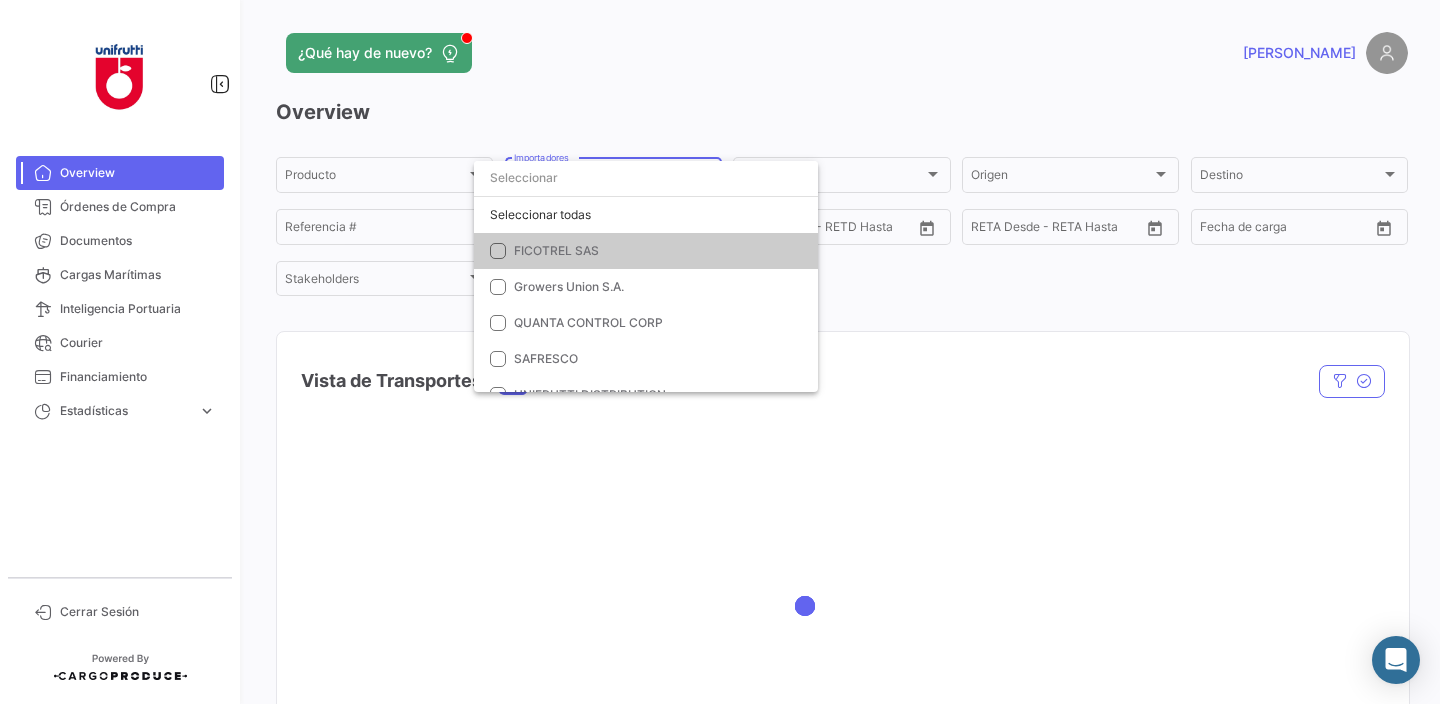 click at bounding box center (498, 251) 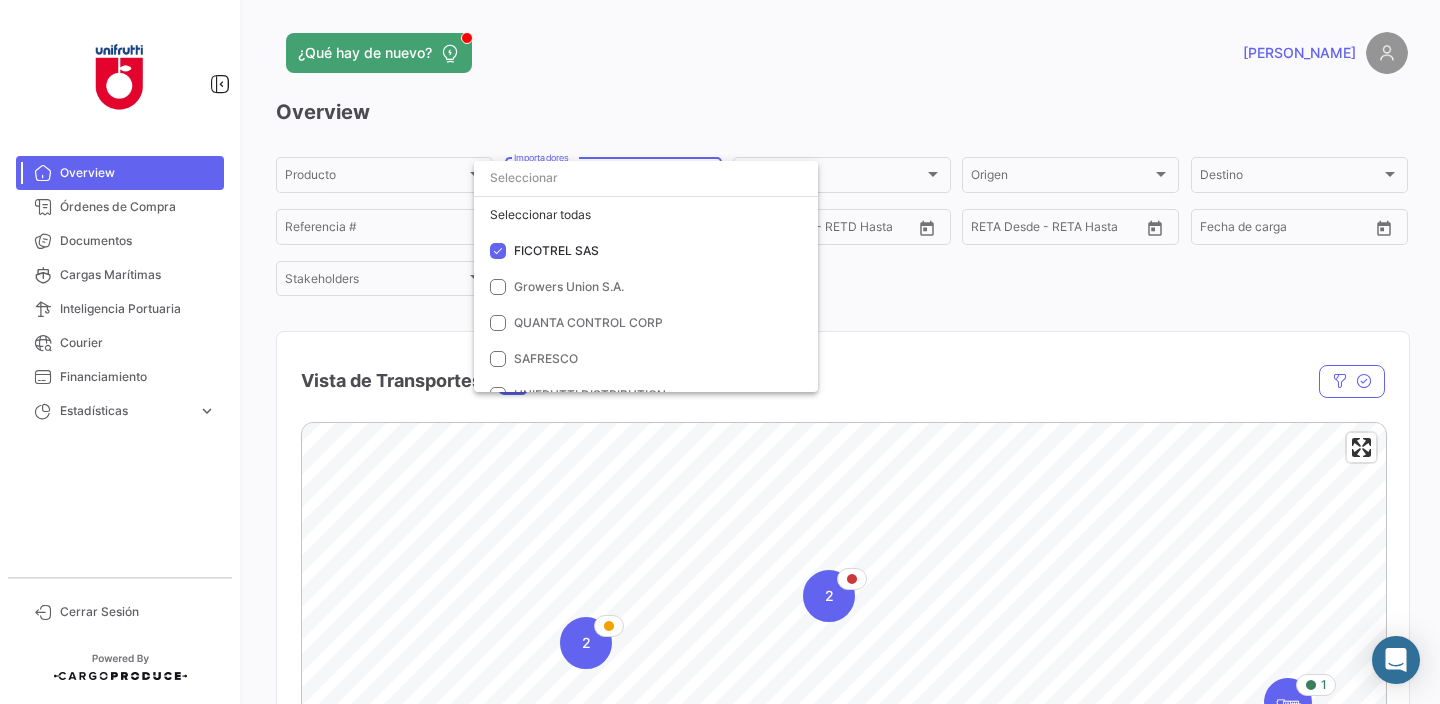 click at bounding box center (720, 352) 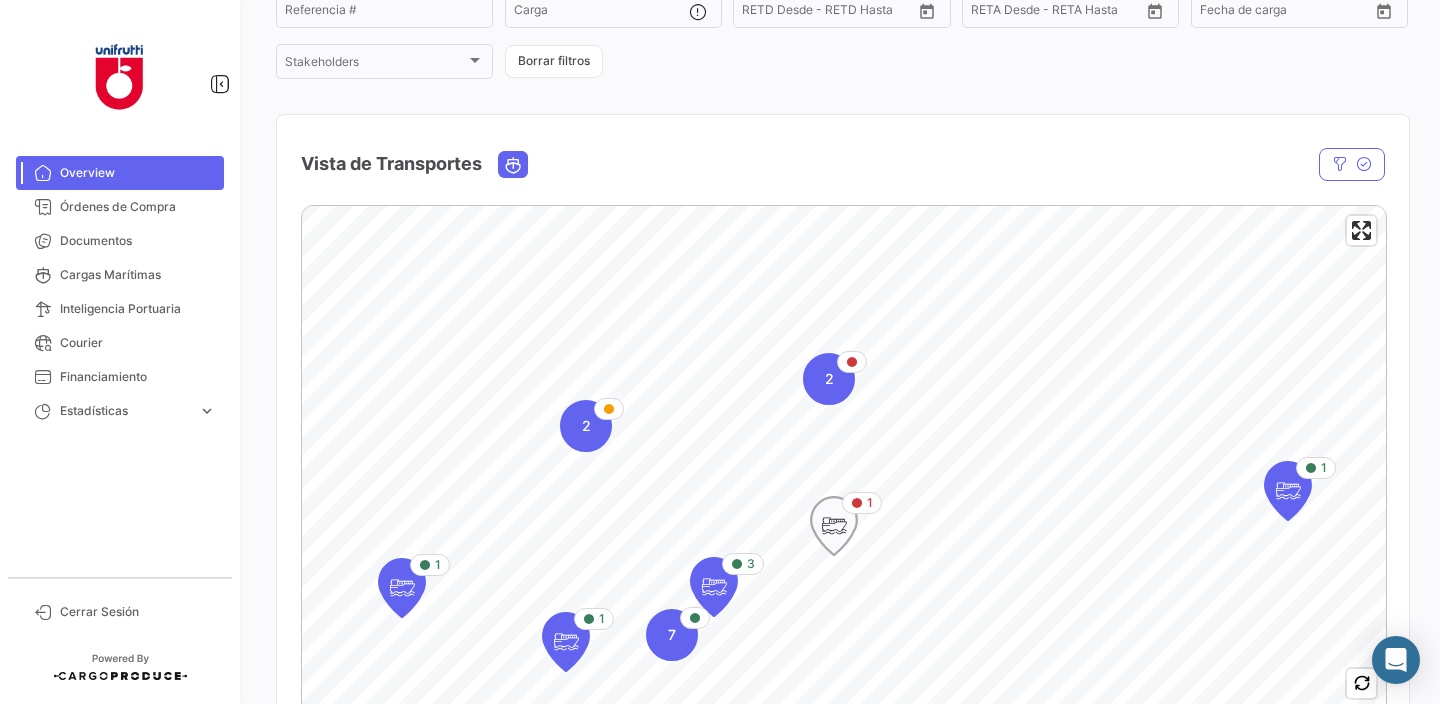 scroll, scrollTop: 246, scrollLeft: 0, axis: vertical 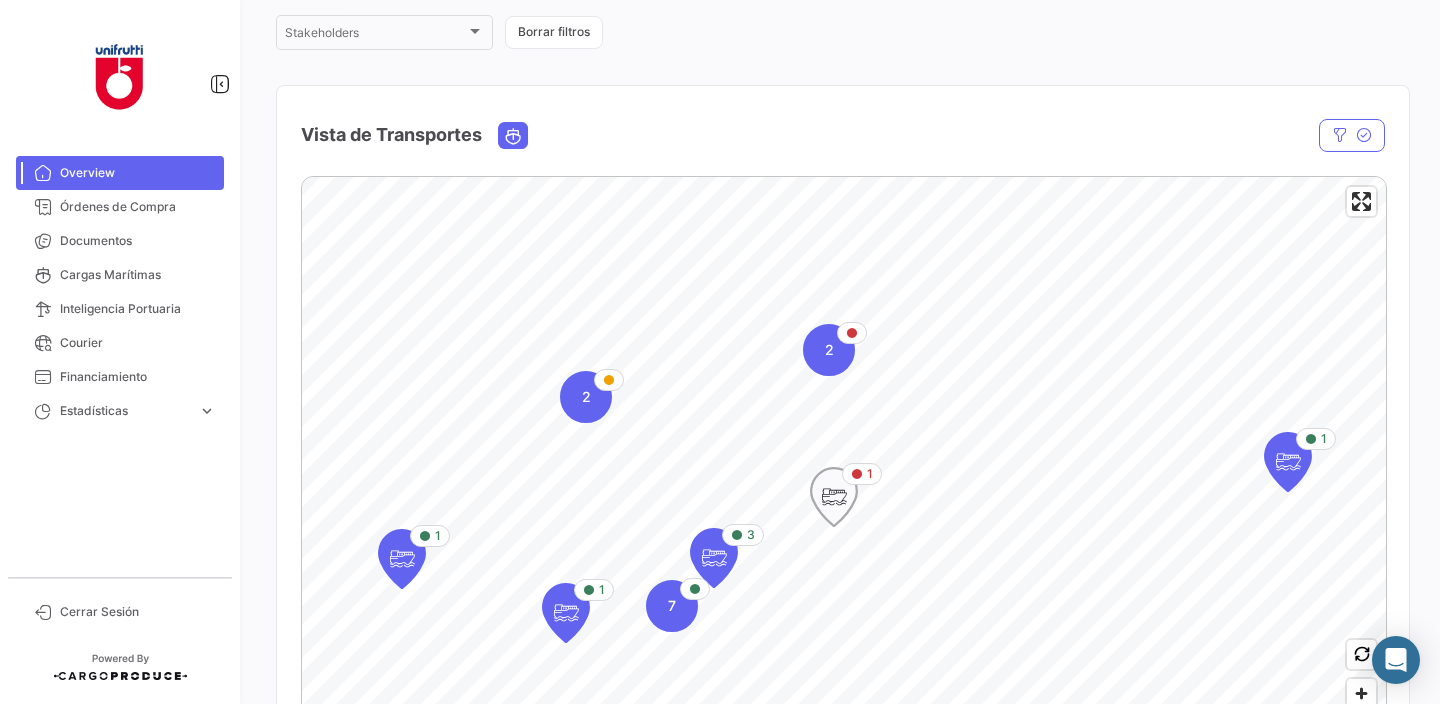 click 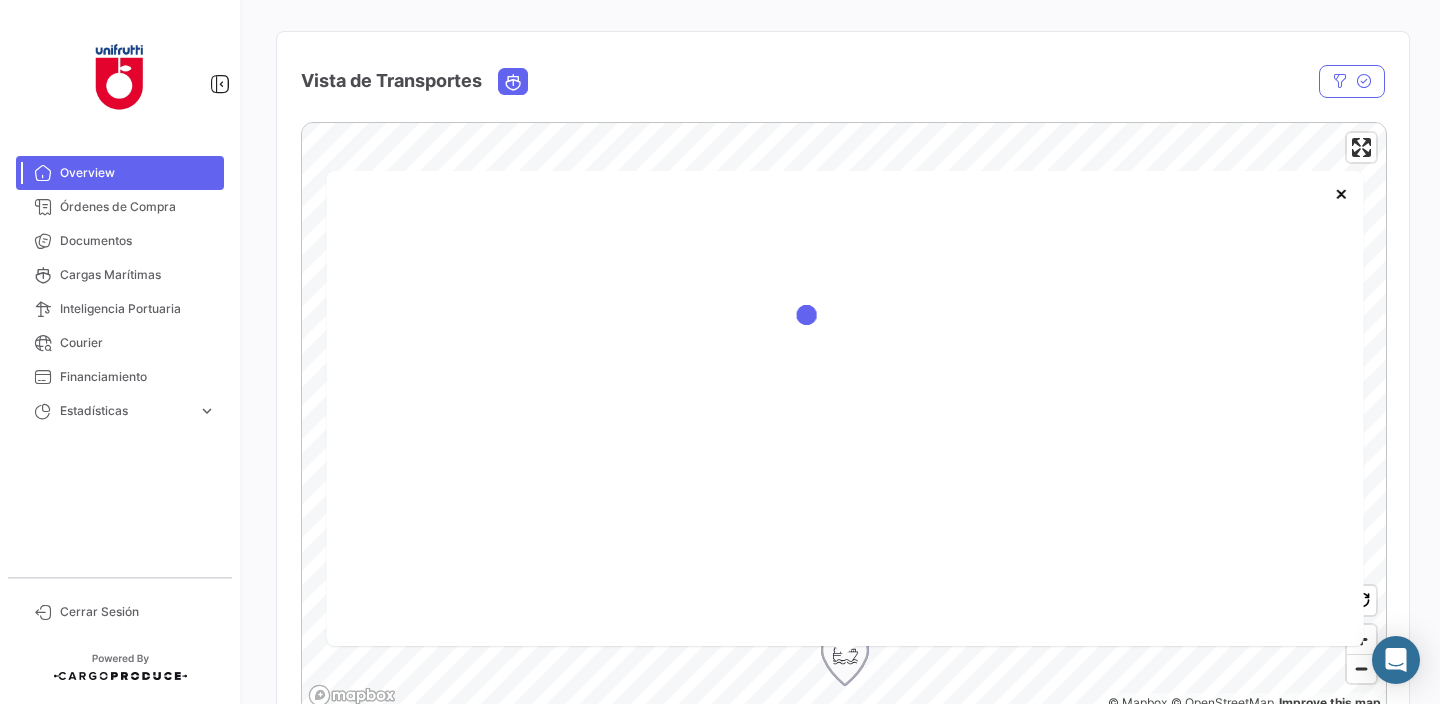scroll, scrollTop: 304, scrollLeft: 0, axis: vertical 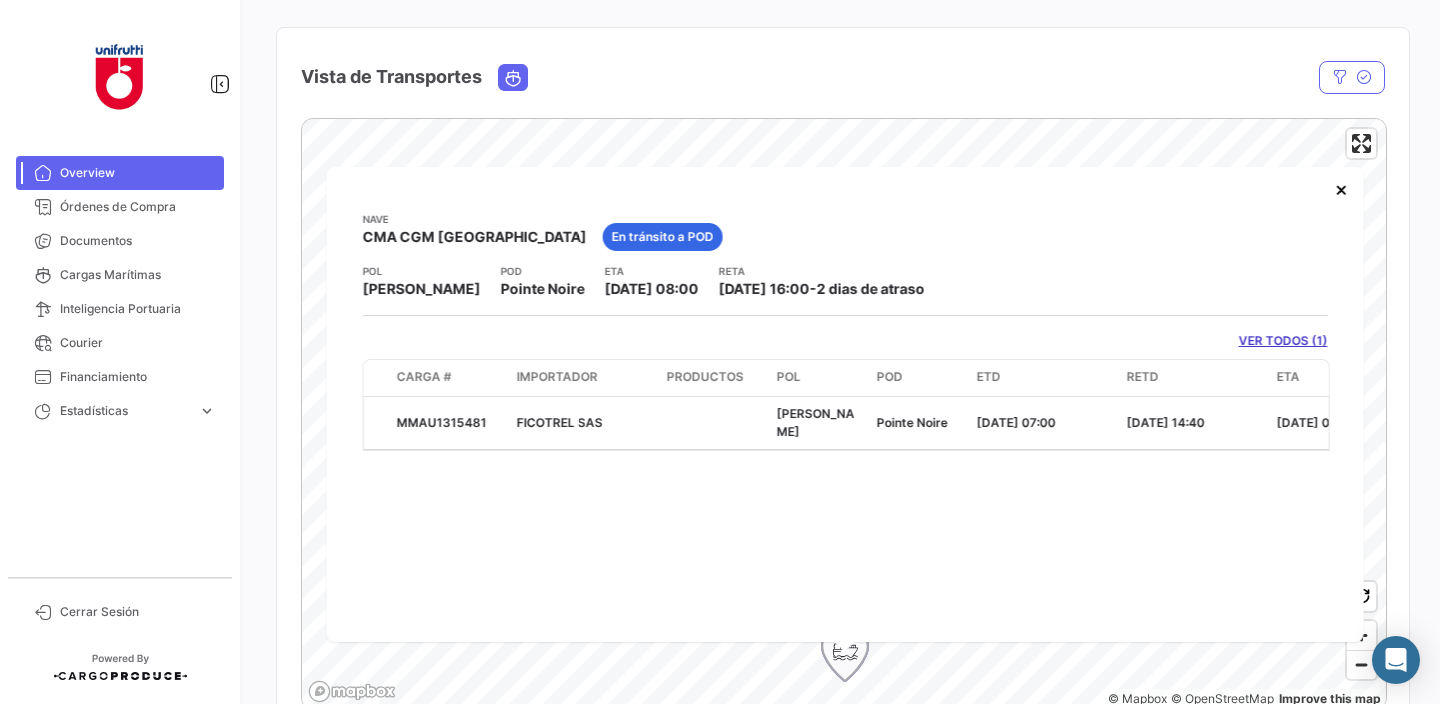 type 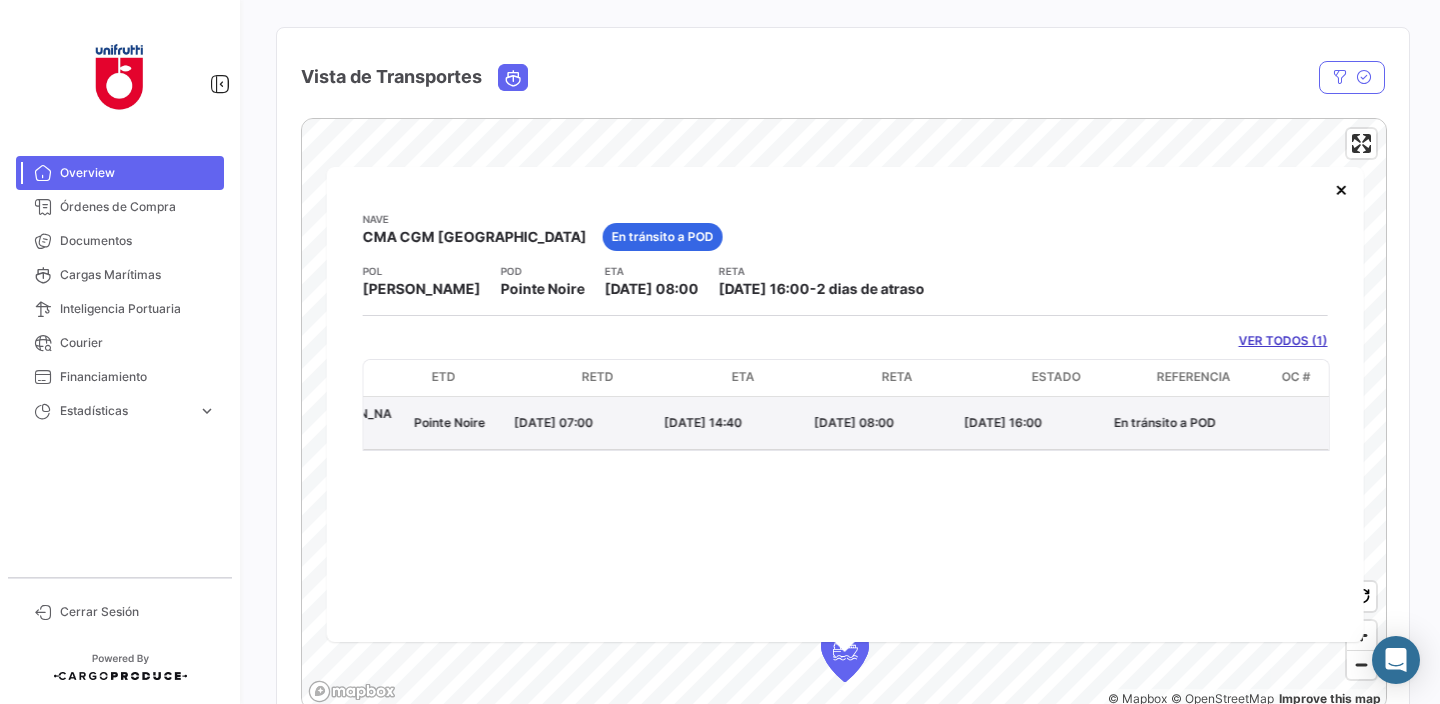 scroll, scrollTop: 0, scrollLeft: 690, axis: horizontal 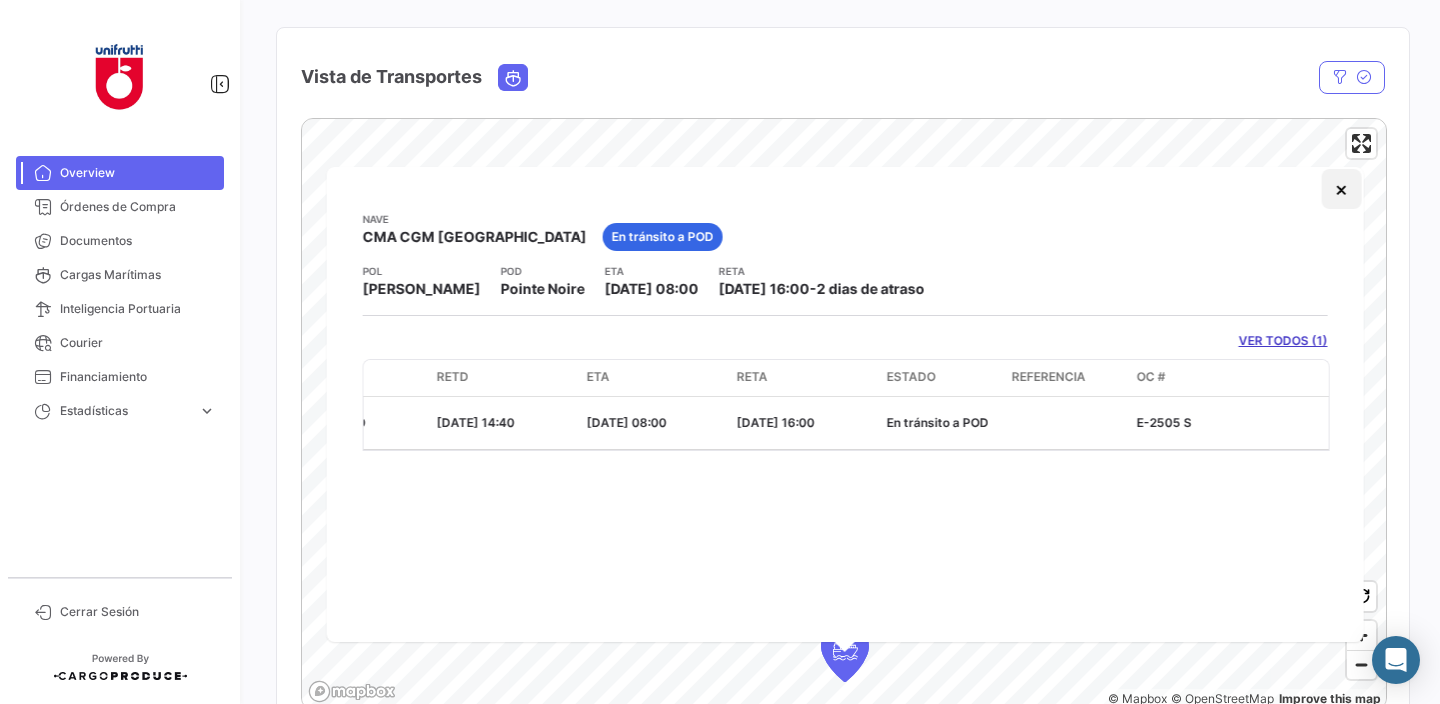 click on "×" 